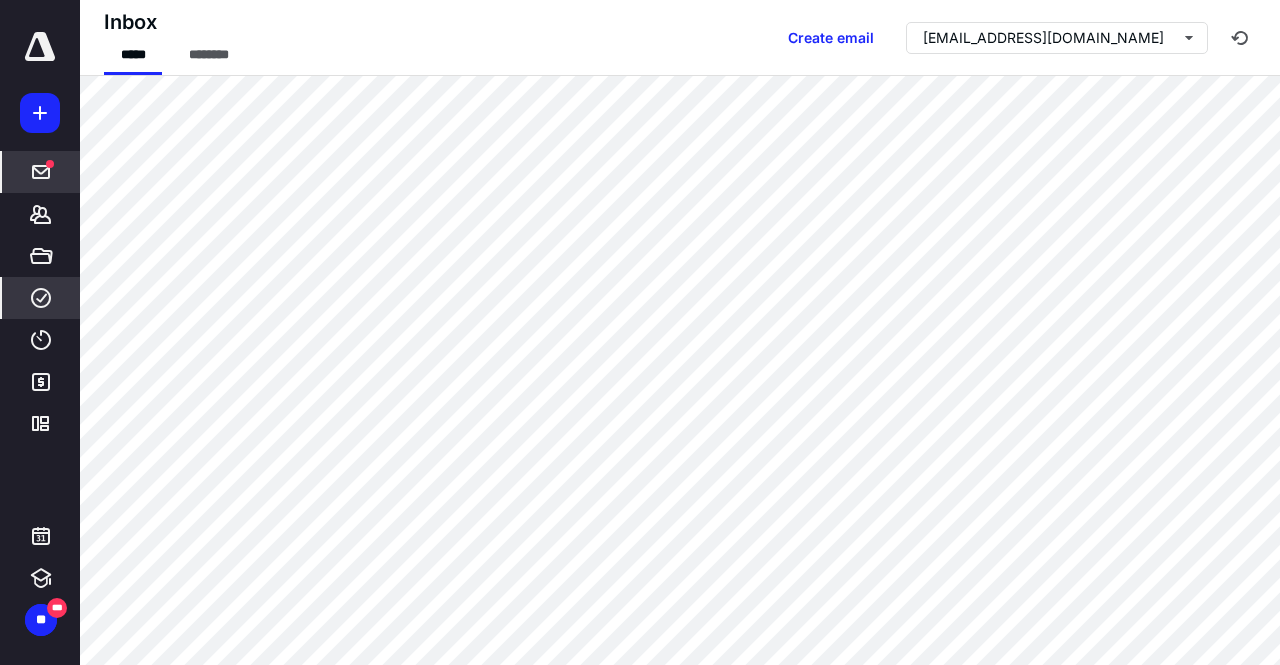 scroll, scrollTop: 0, scrollLeft: 0, axis: both 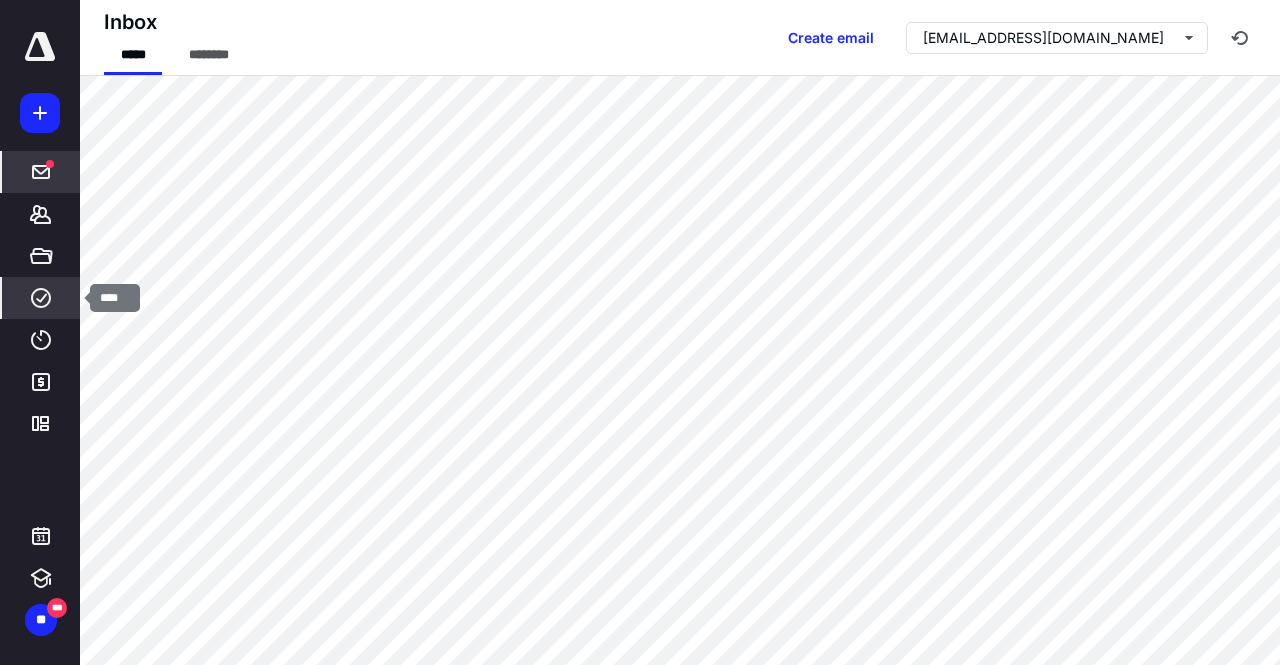 click 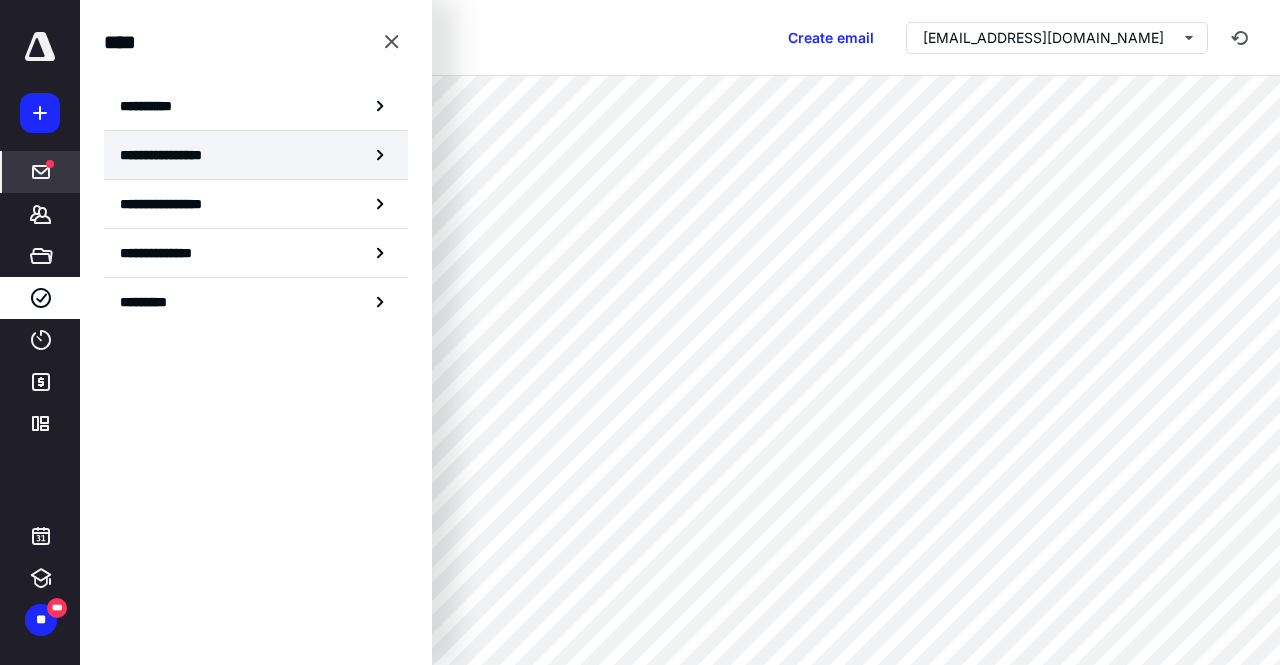click on "**********" at bounding box center (256, 155) 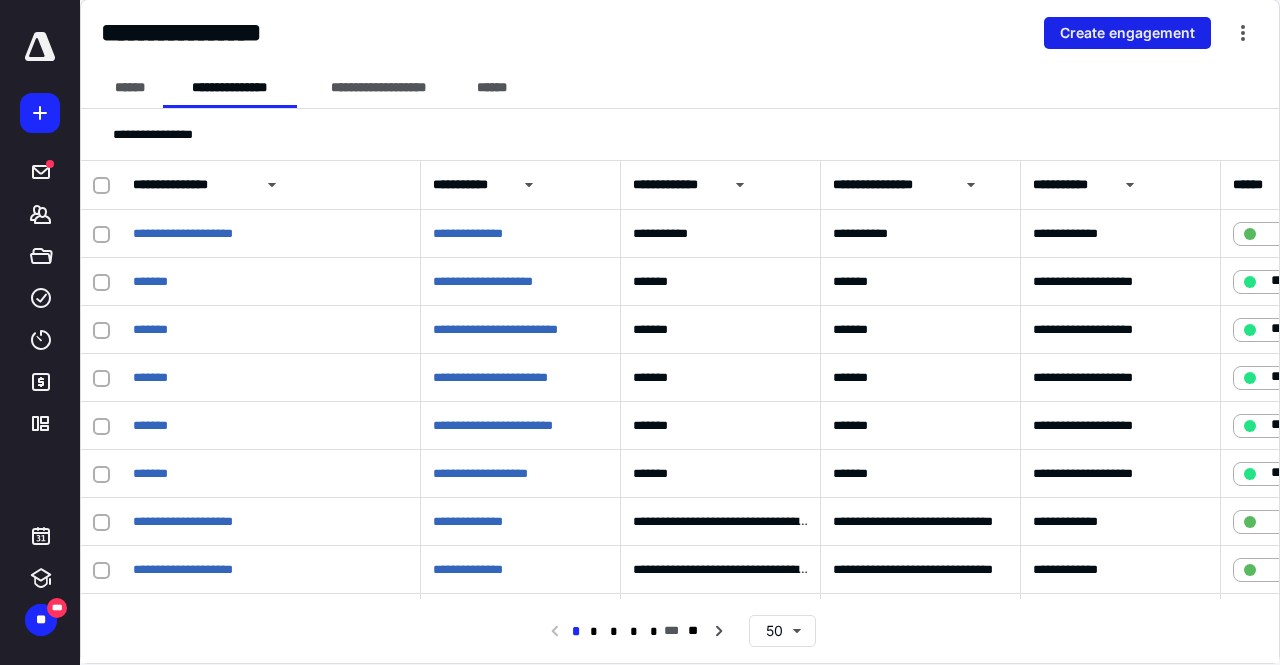 click on "Create engagement" at bounding box center (1127, 33) 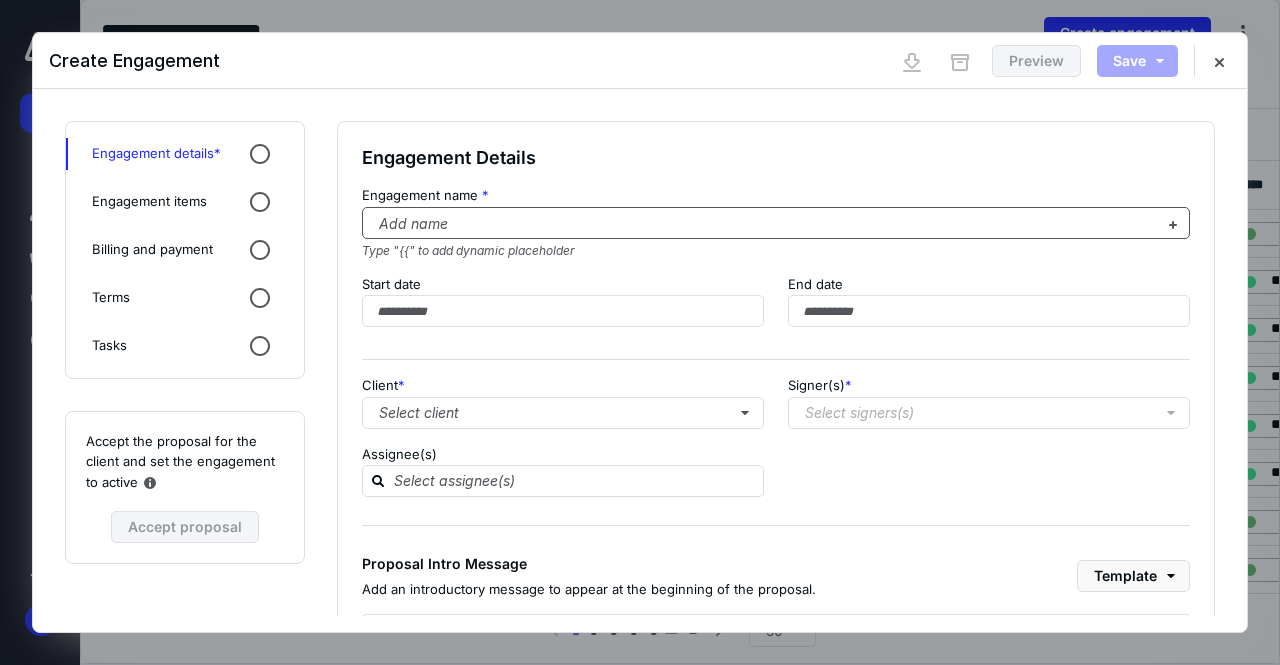 click at bounding box center [764, 224] 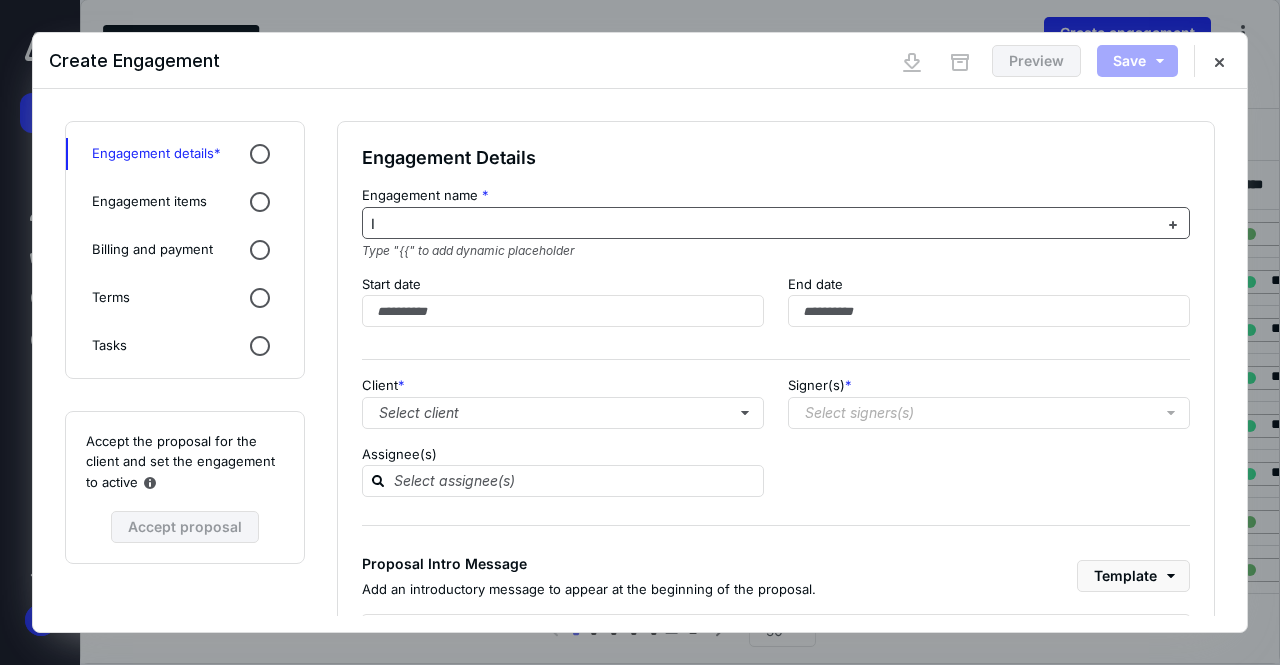 type 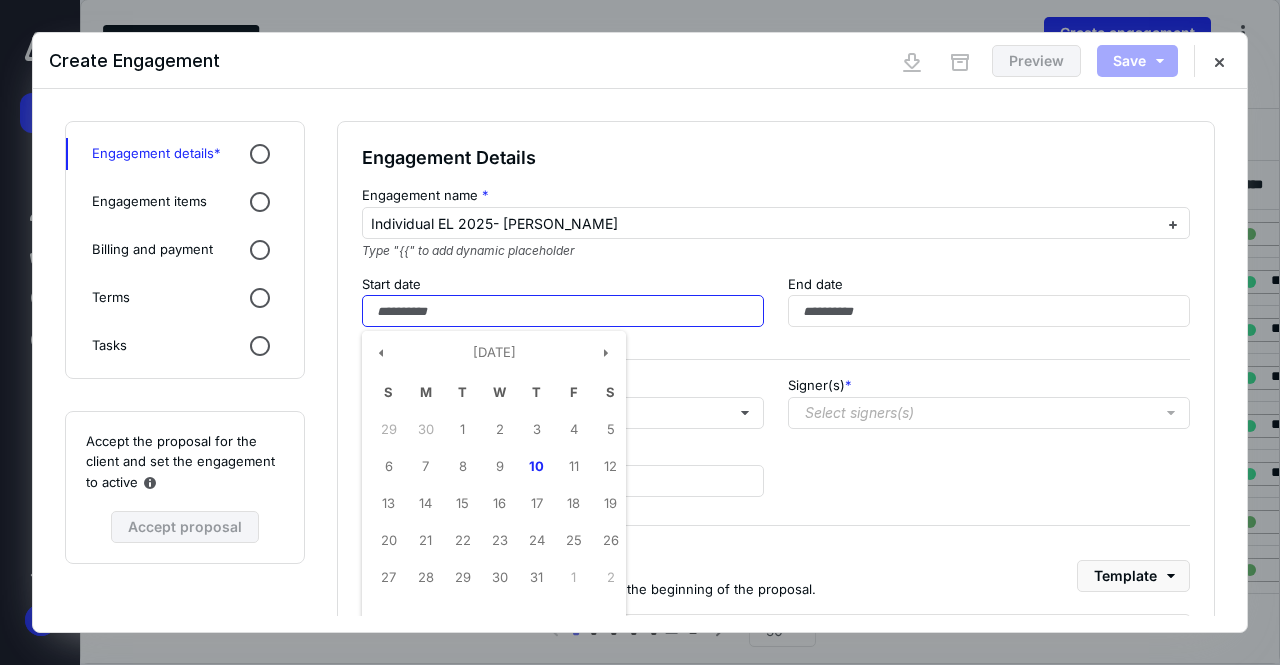 click at bounding box center [563, 311] 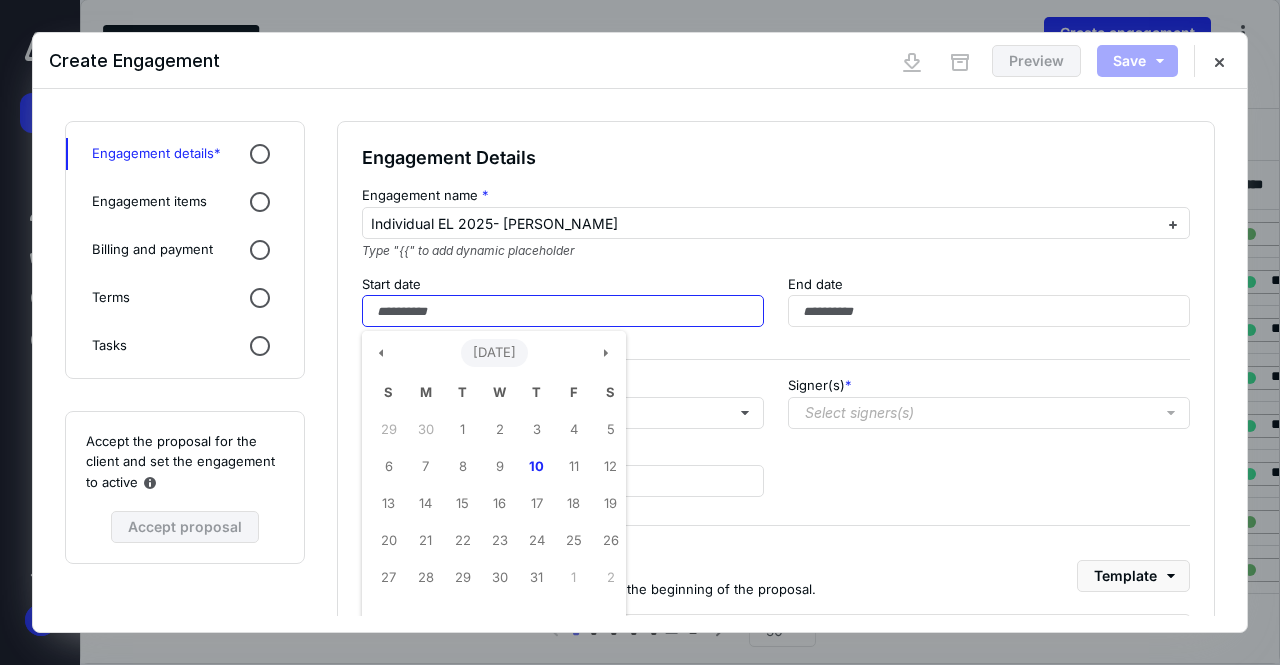 click on "[DATE]" at bounding box center (494, 353) 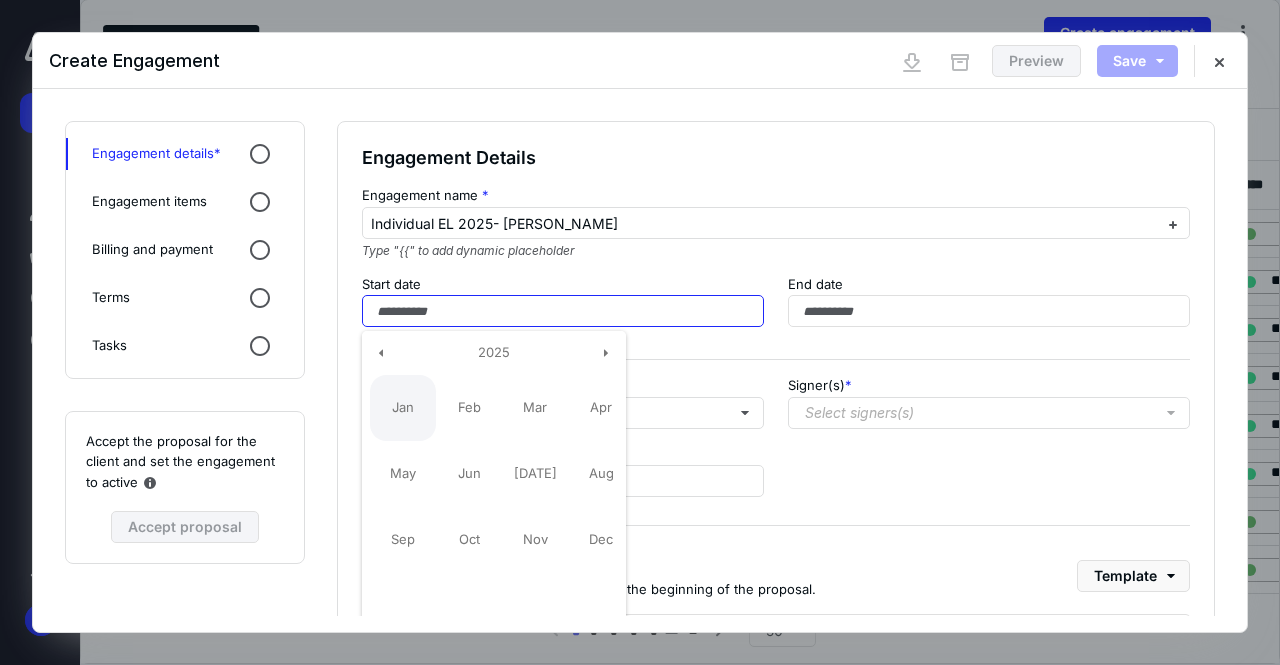 click on "Jan" at bounding box center (403, 408) 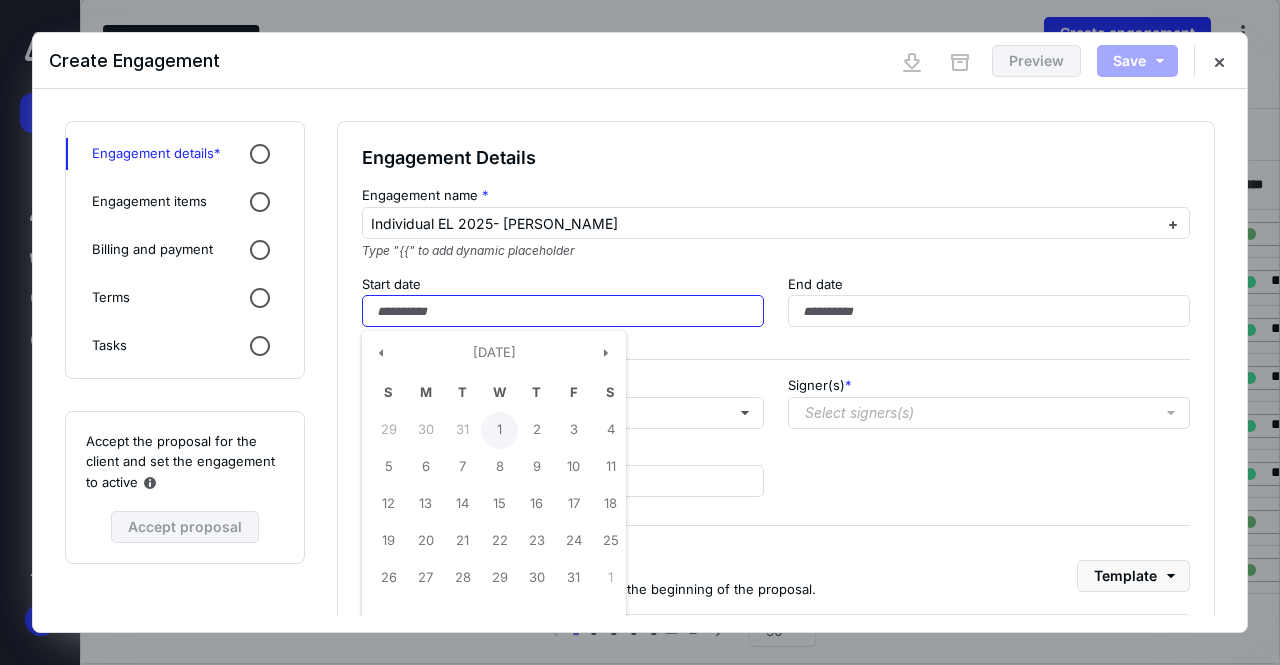 click on "1" at bounding box center (499, 430) 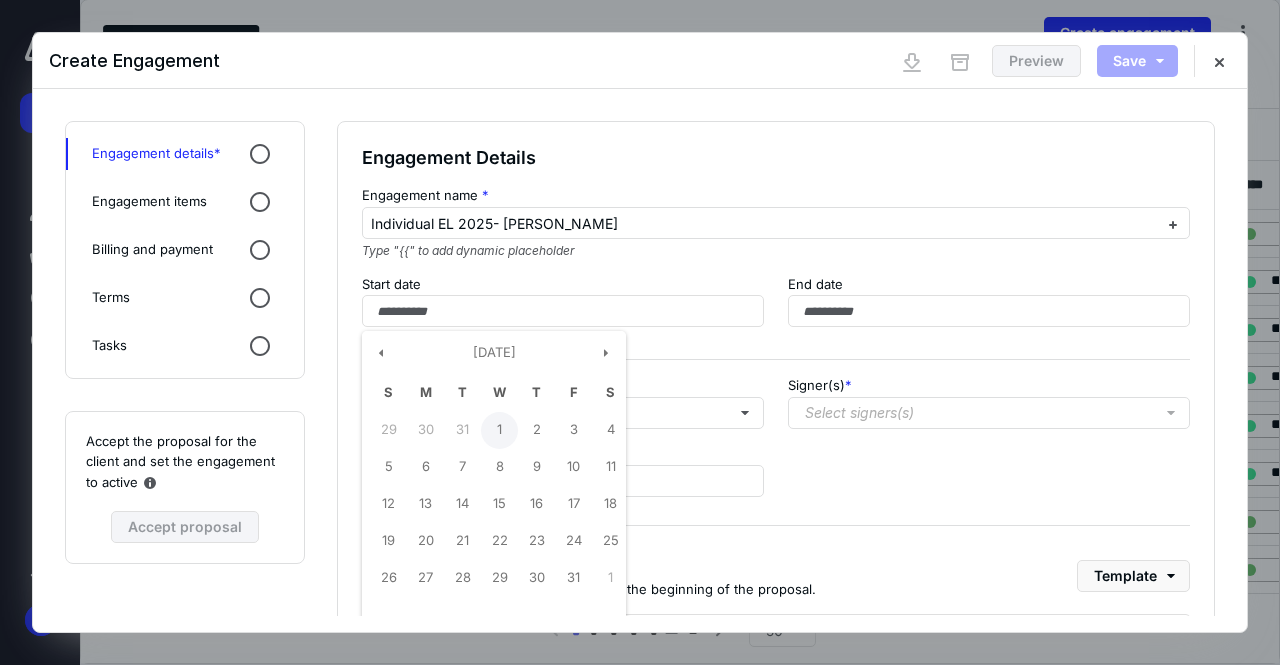 type on "**********" 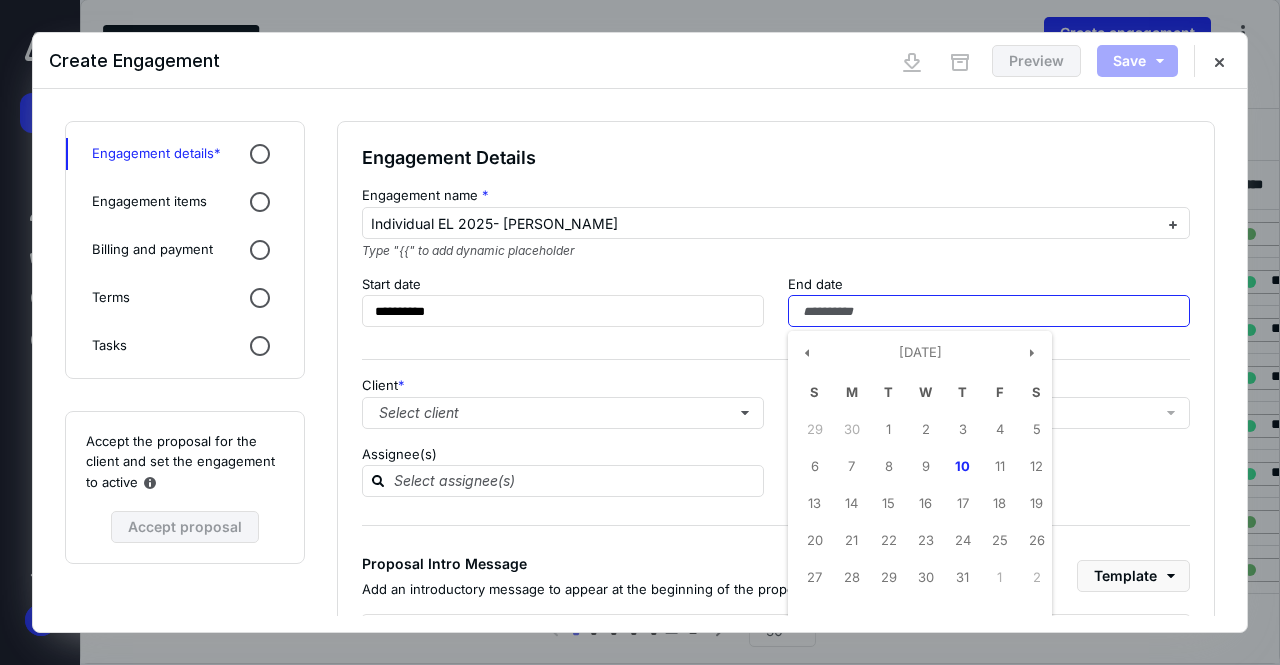 click at bounding box center [989, 311] 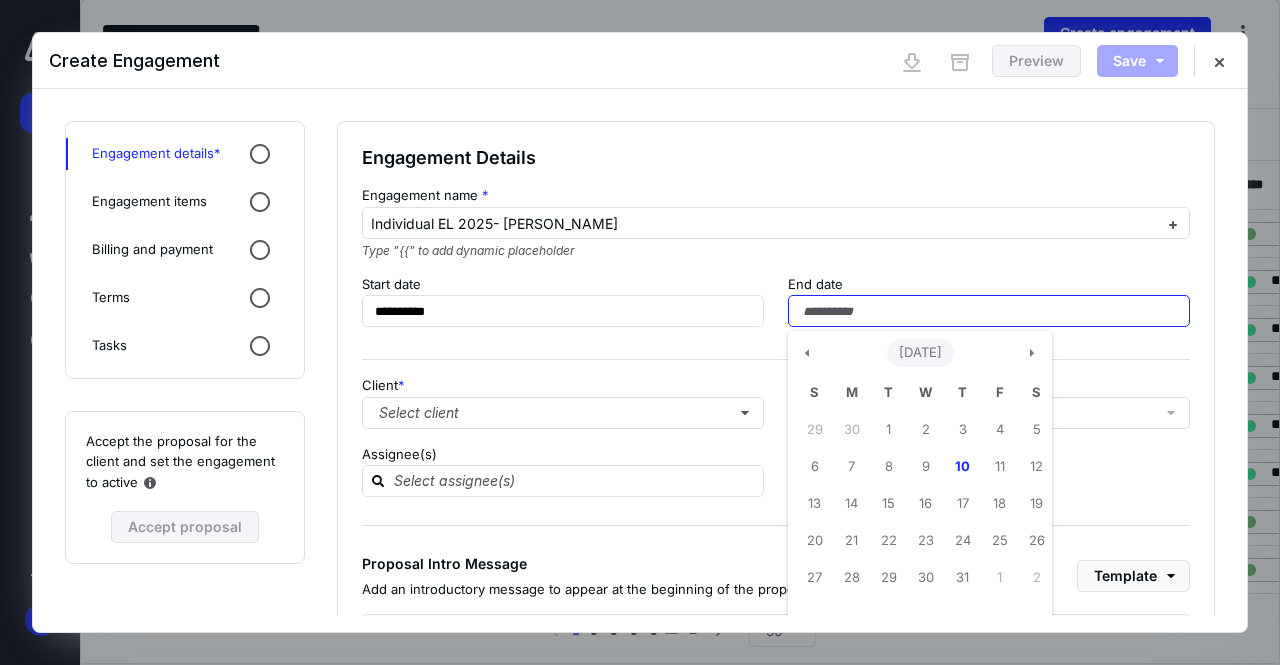 click on "[DATE]" at bounding box center [920, 353] 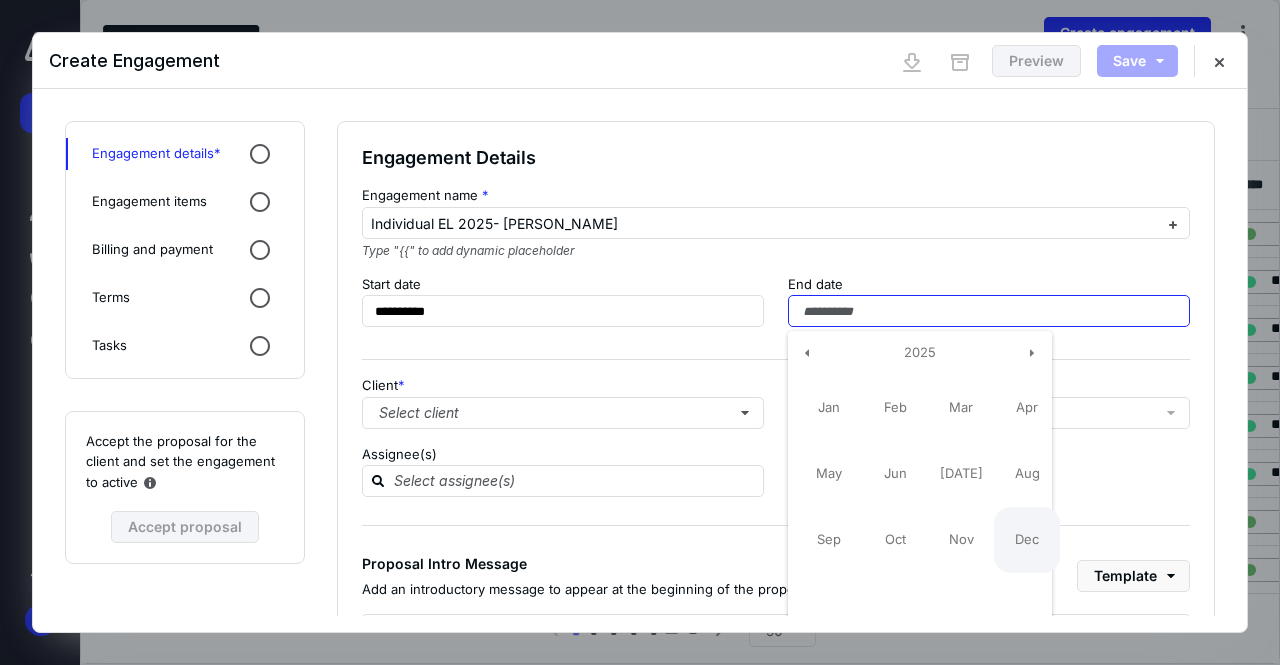 click on "Dec" at bounding box center (1027, 540) 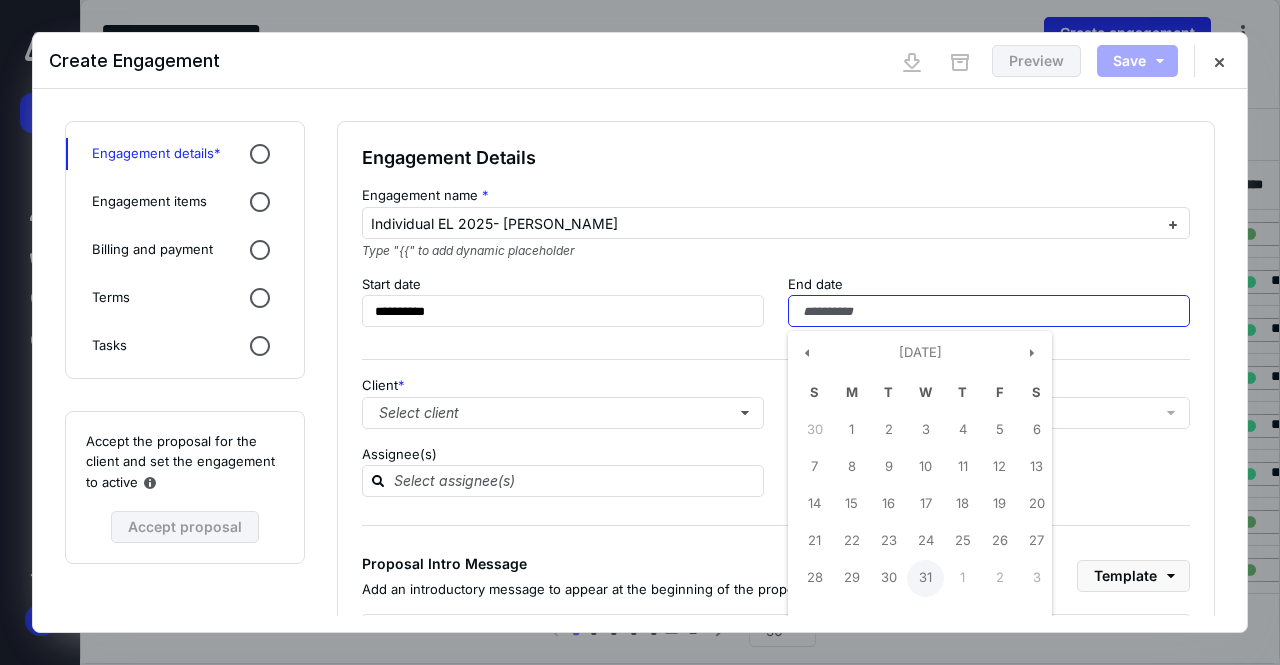 click on "31" at bounding box center (925, 578) 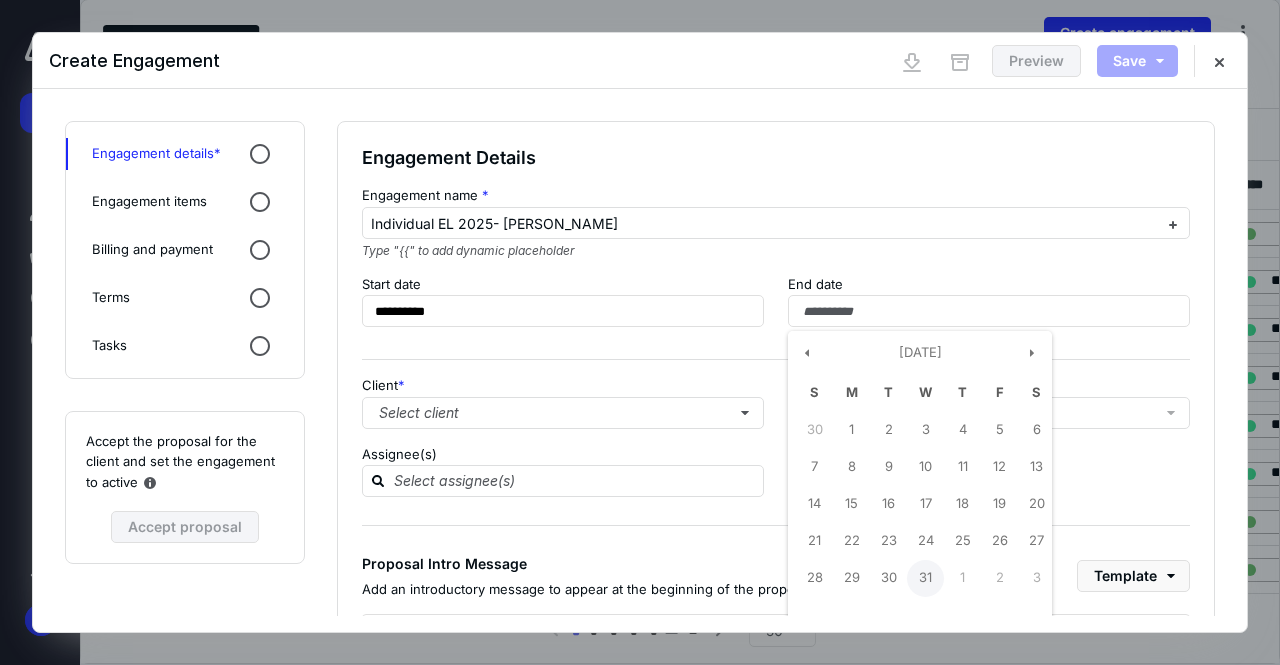 type on "**********" 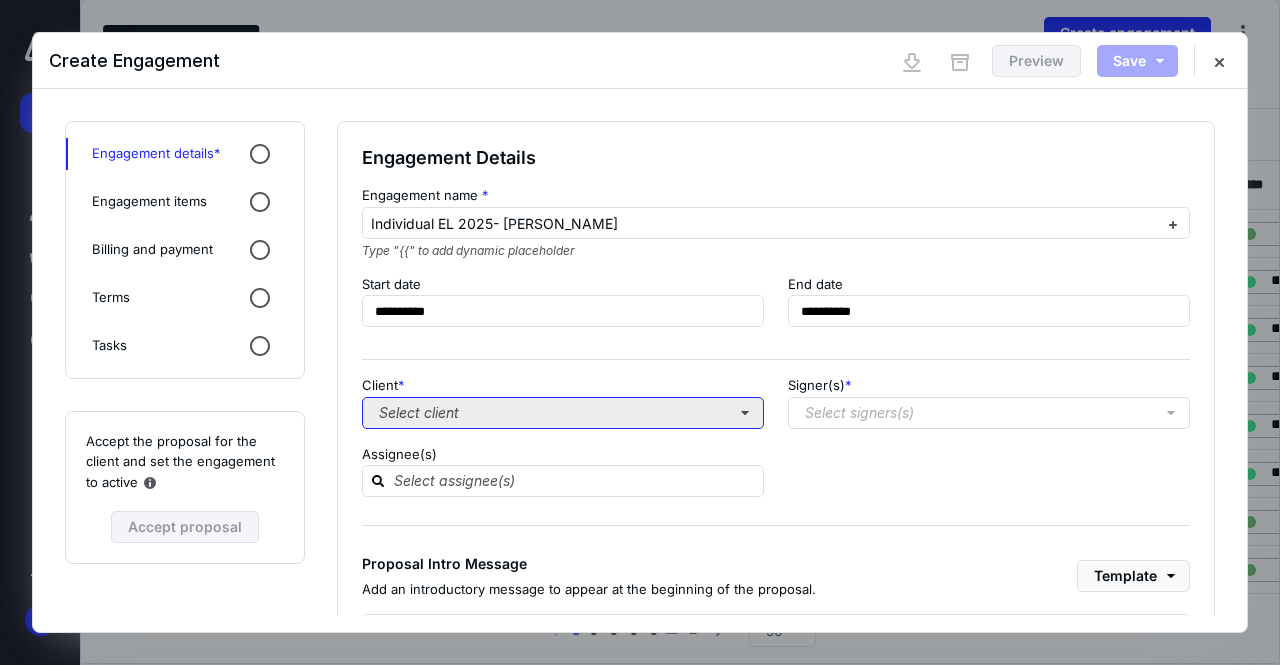 click on "Select client" at bounding box center [563, 413] 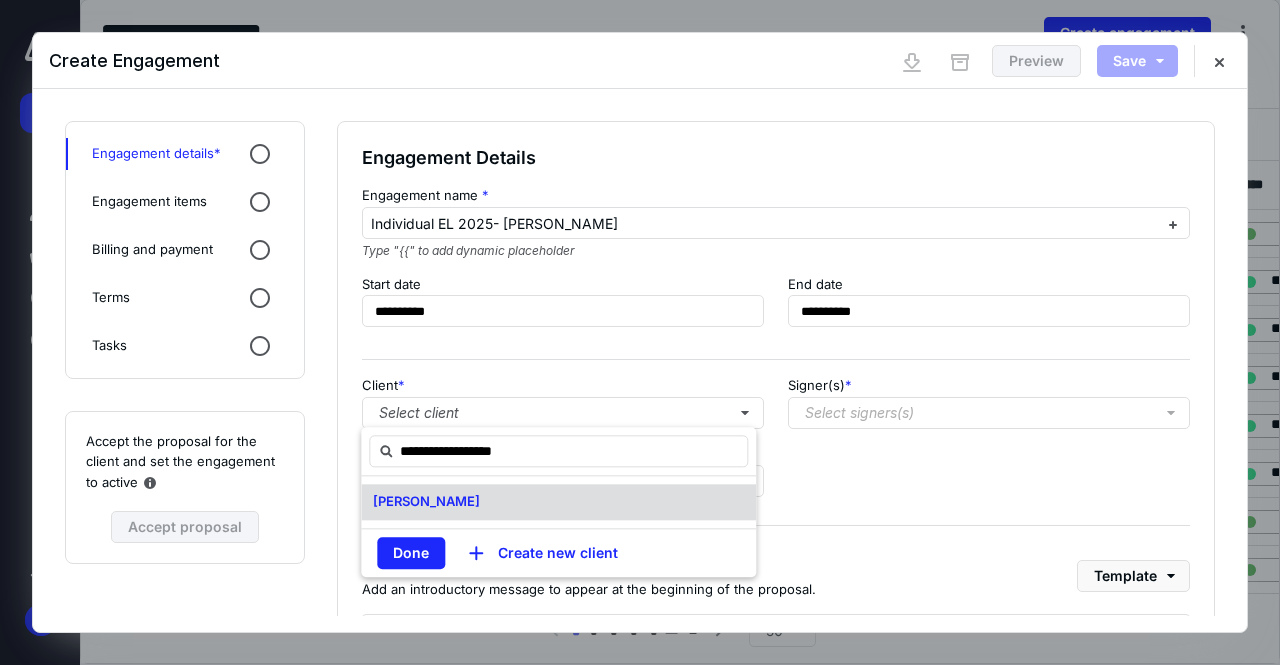 click on "[PERSON_NAME]" at bounding box center (426, 501) 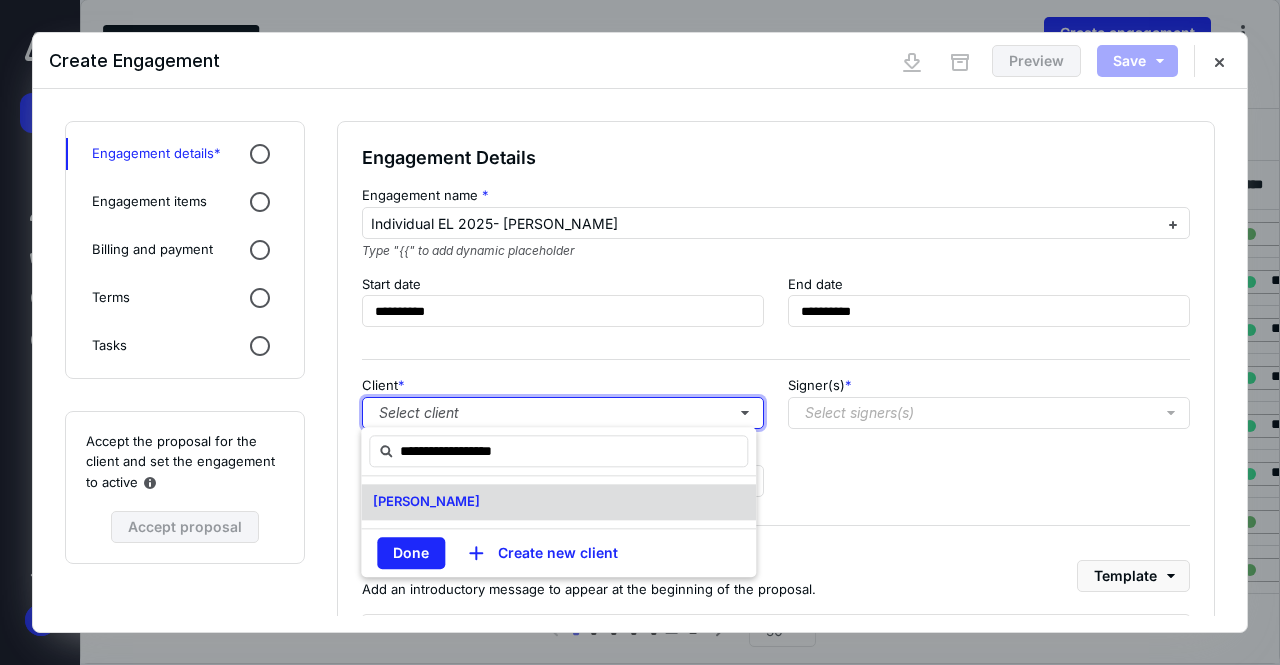 type 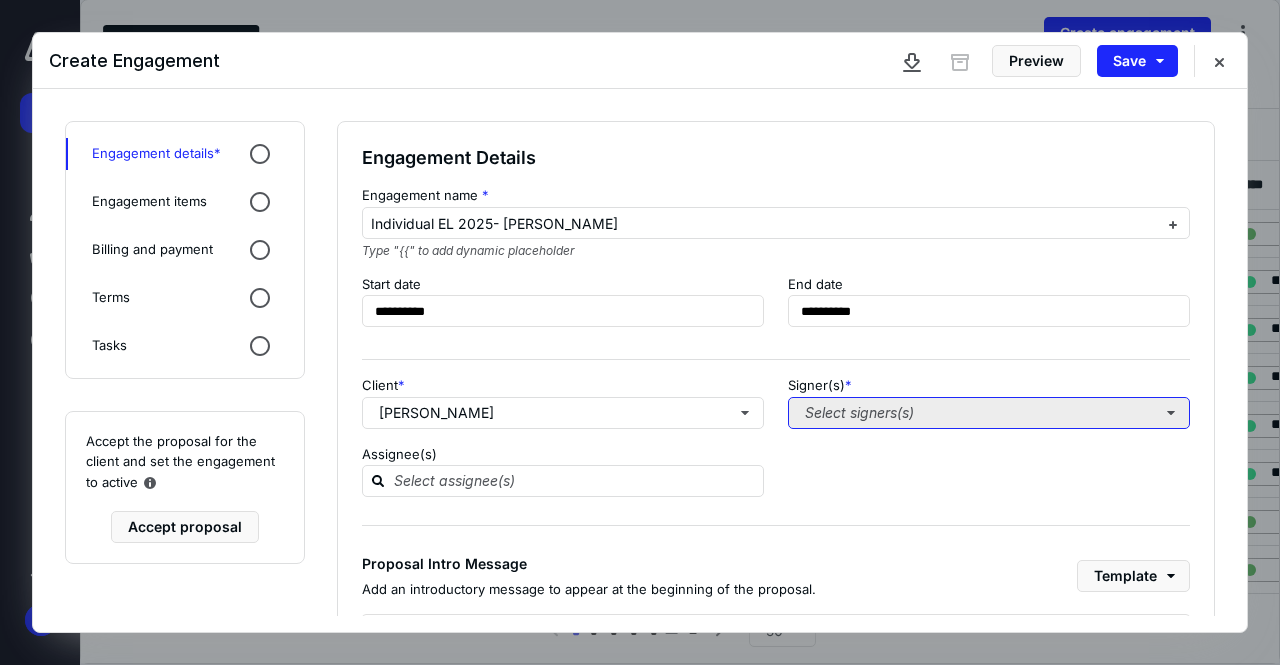 click on "Select signers(s)" at bounding box center [989, 413] 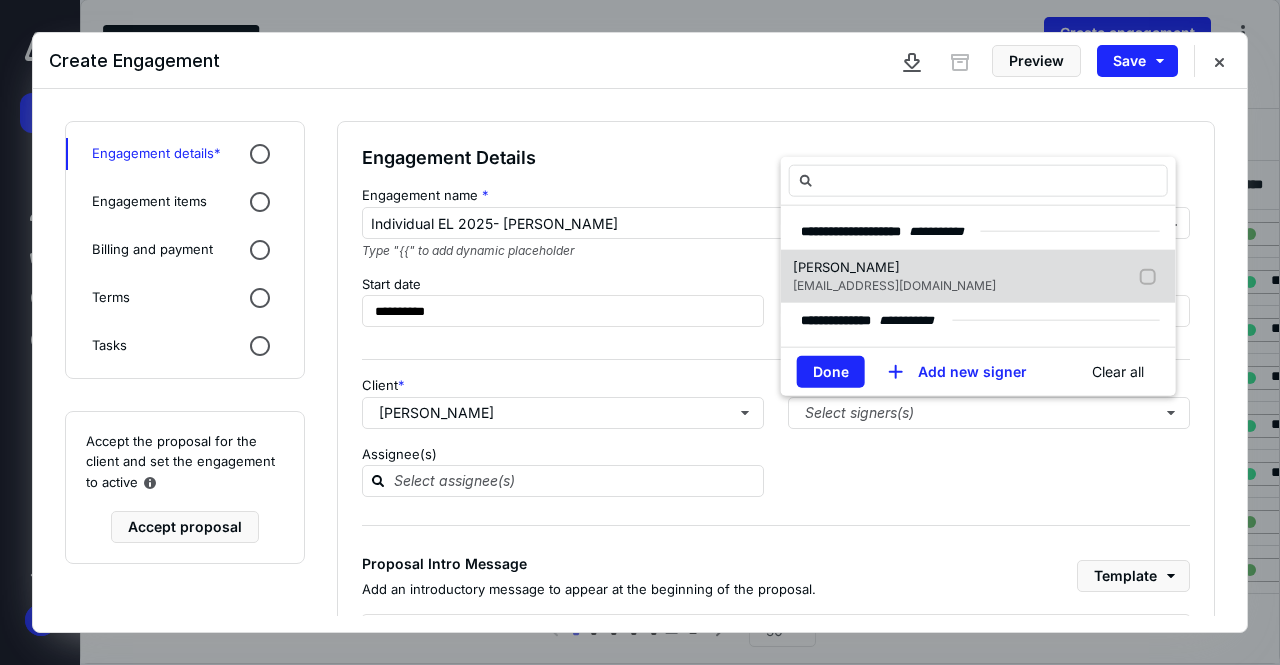 click on "[EMAIL_ADDRESS][DOMAIN_NAME]" at bounding box center [894, 285] 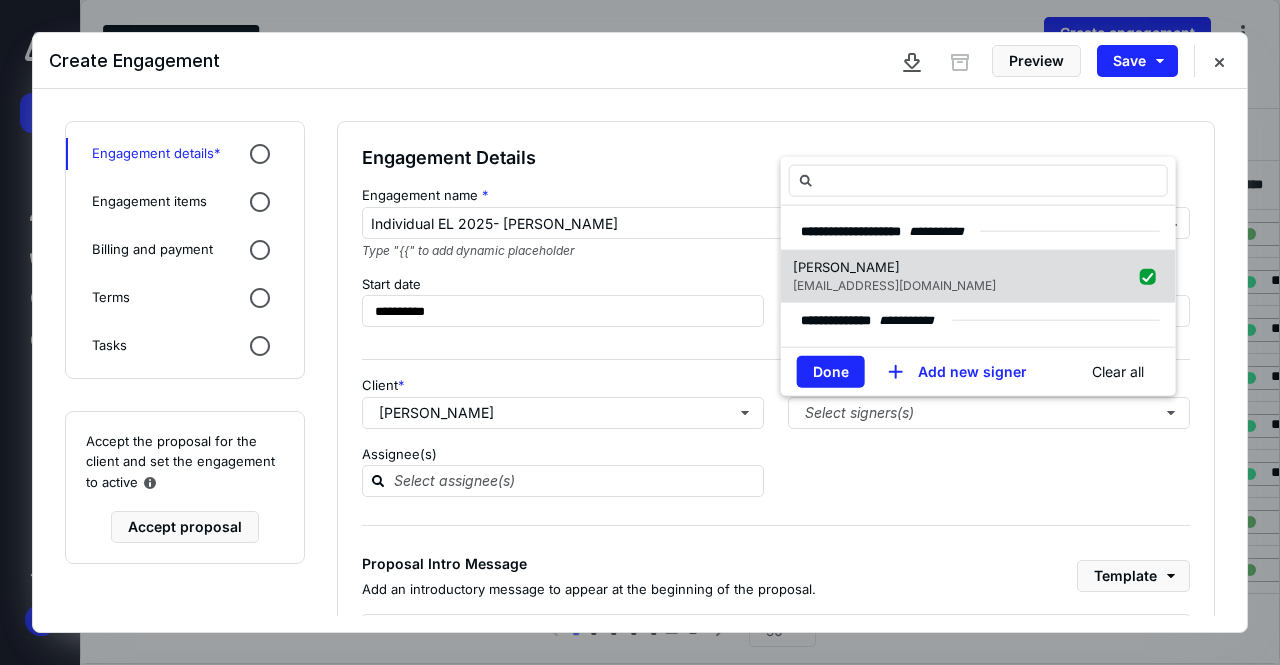 checkbox on "true" 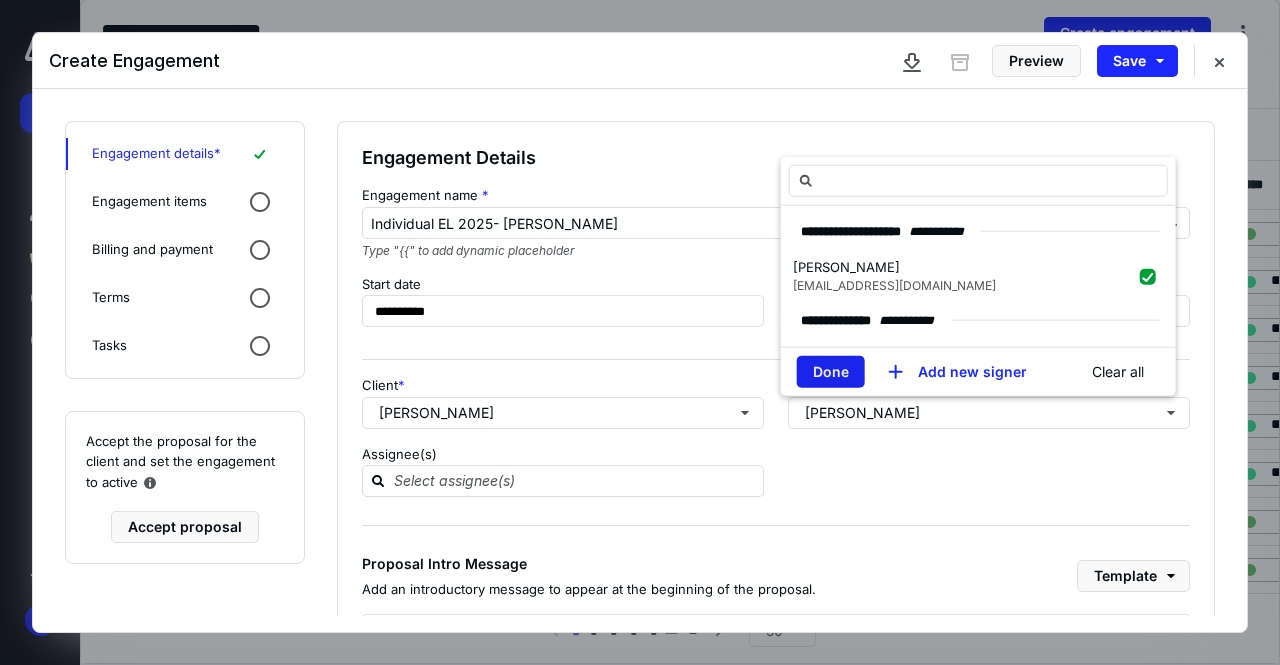 click on "Done" at bounding box center [831, 372] 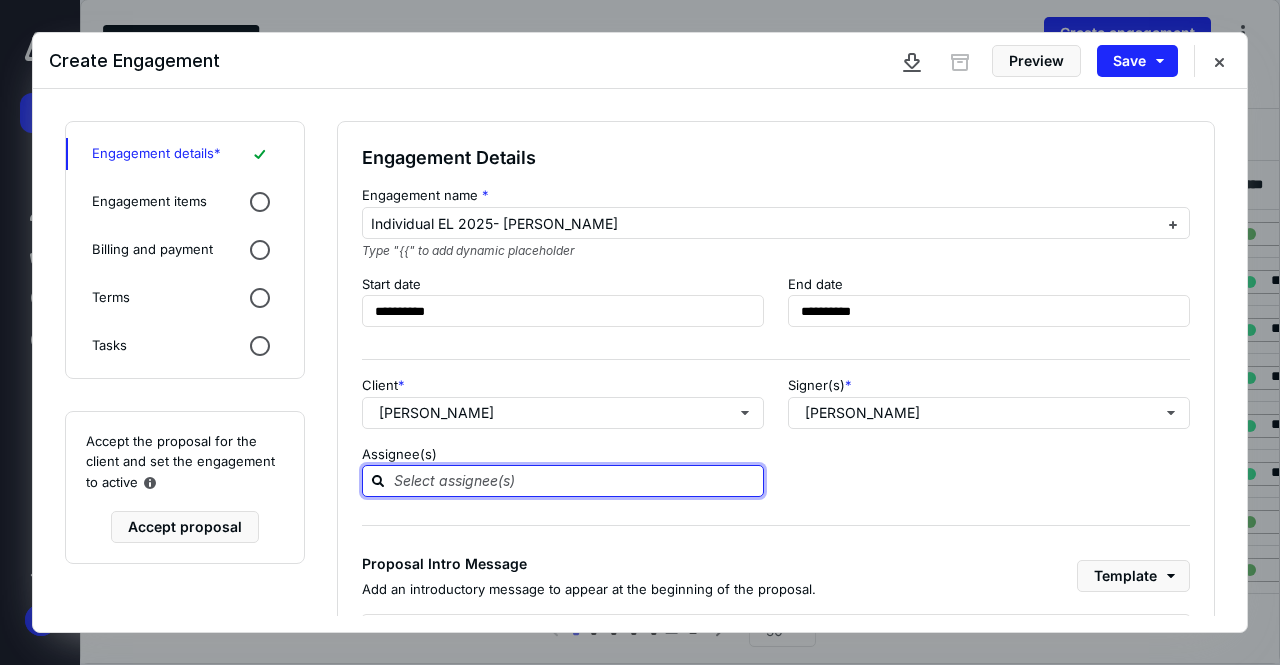 click at bounding box center [575, 480] 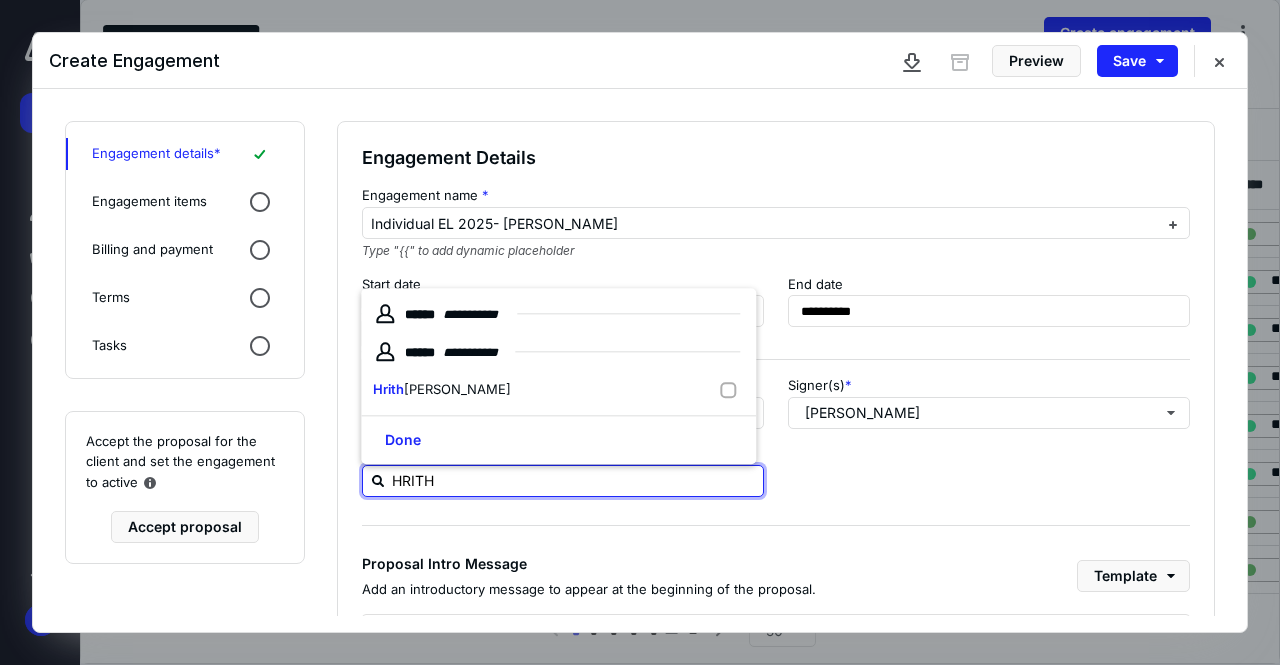 type on "HRITHI" 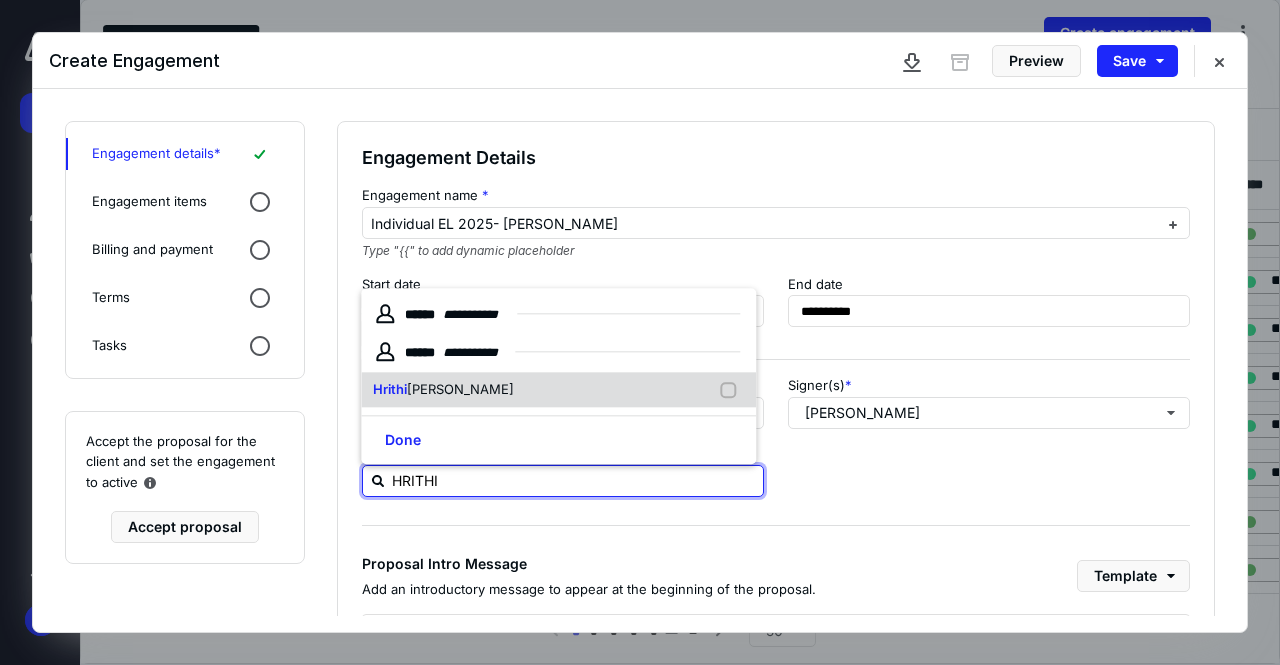 click on "[PERSON_NAME]" at bounding box center (460, 389) 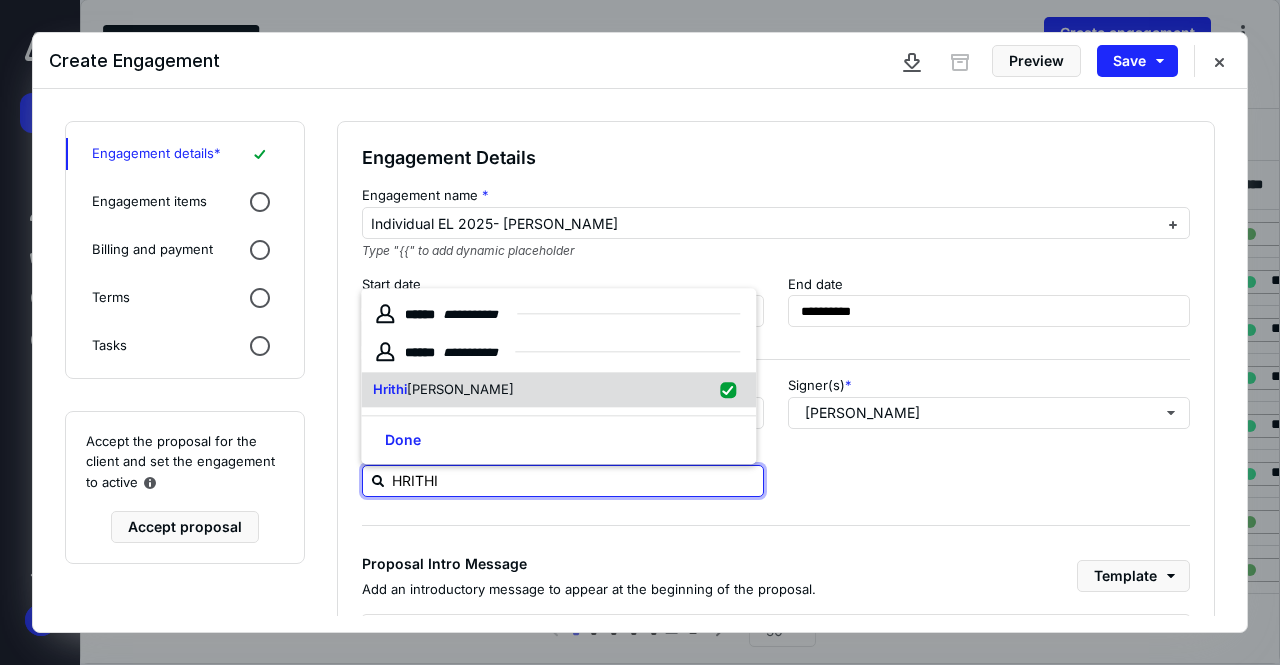 checkbox on "true" 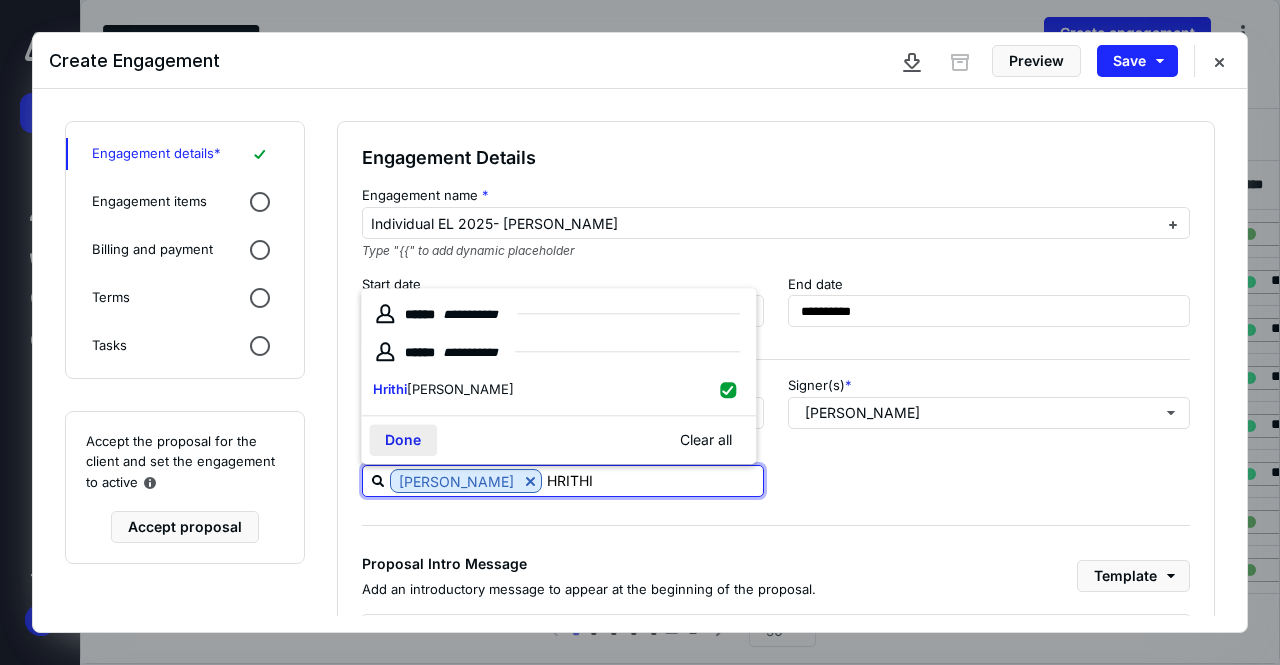 type on "HRITHI" 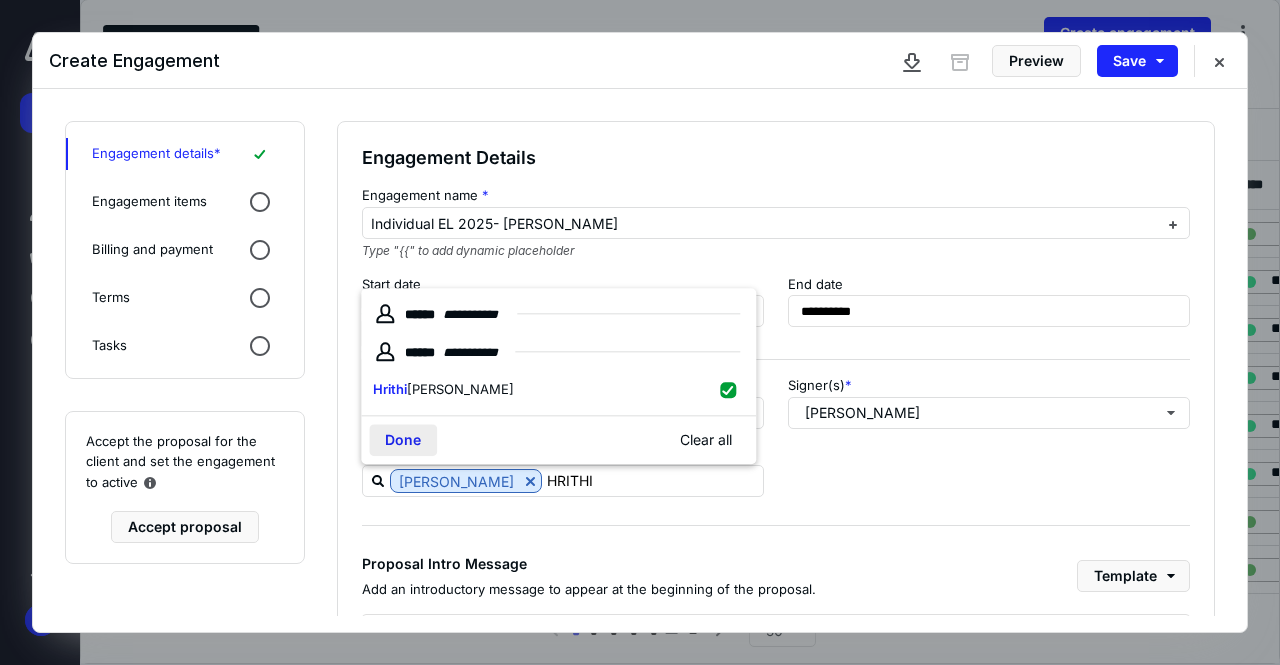 click on "Done" at bounding box center [403, 441] 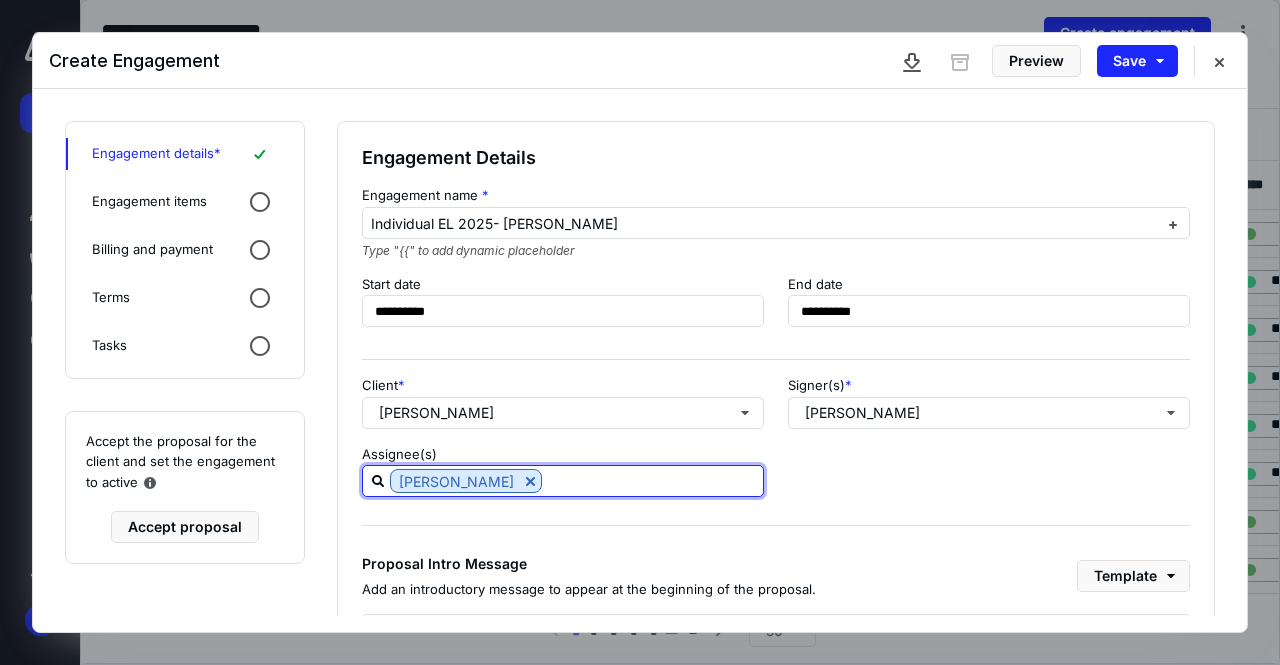 click at bounding box center (652, 480) 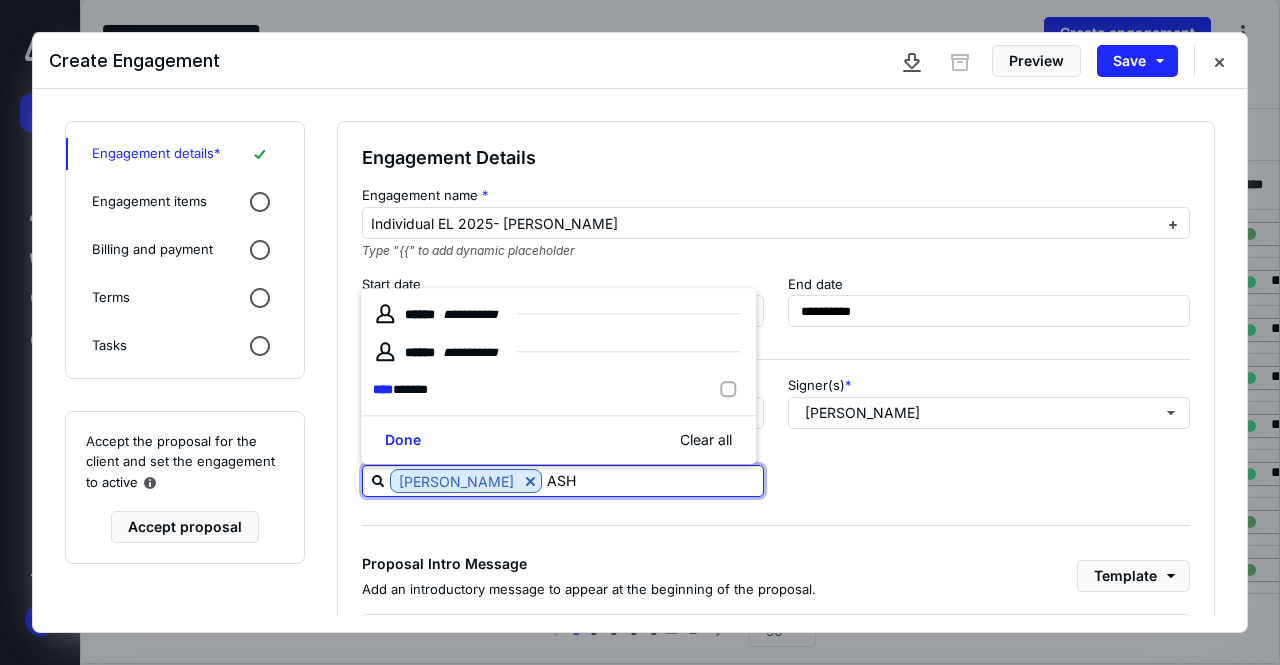 type on "ASHW" 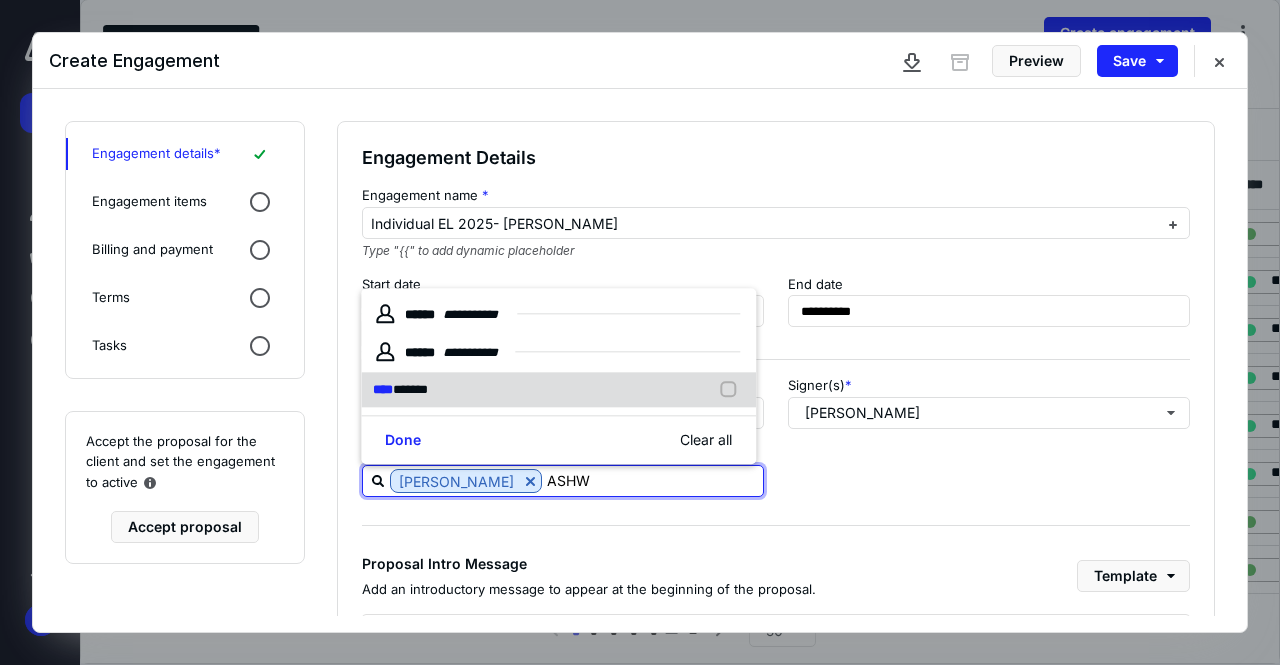 click on "**** *******" at bounding box center (558, 390) 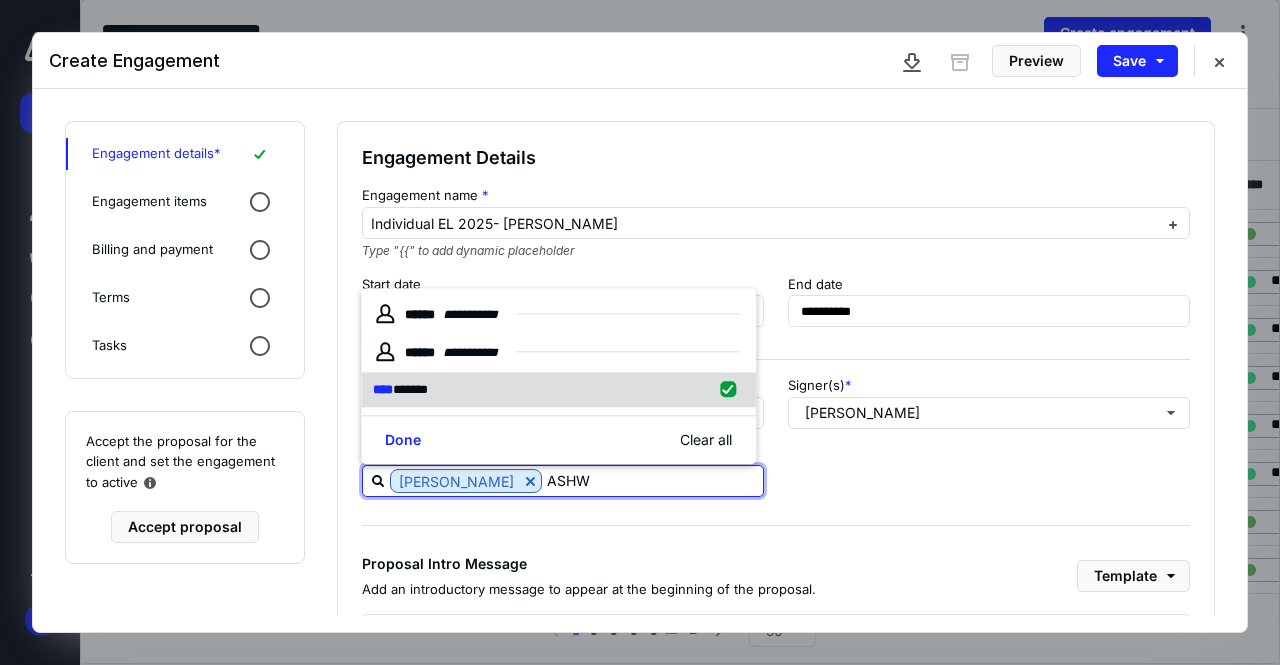 checkbox on "true" 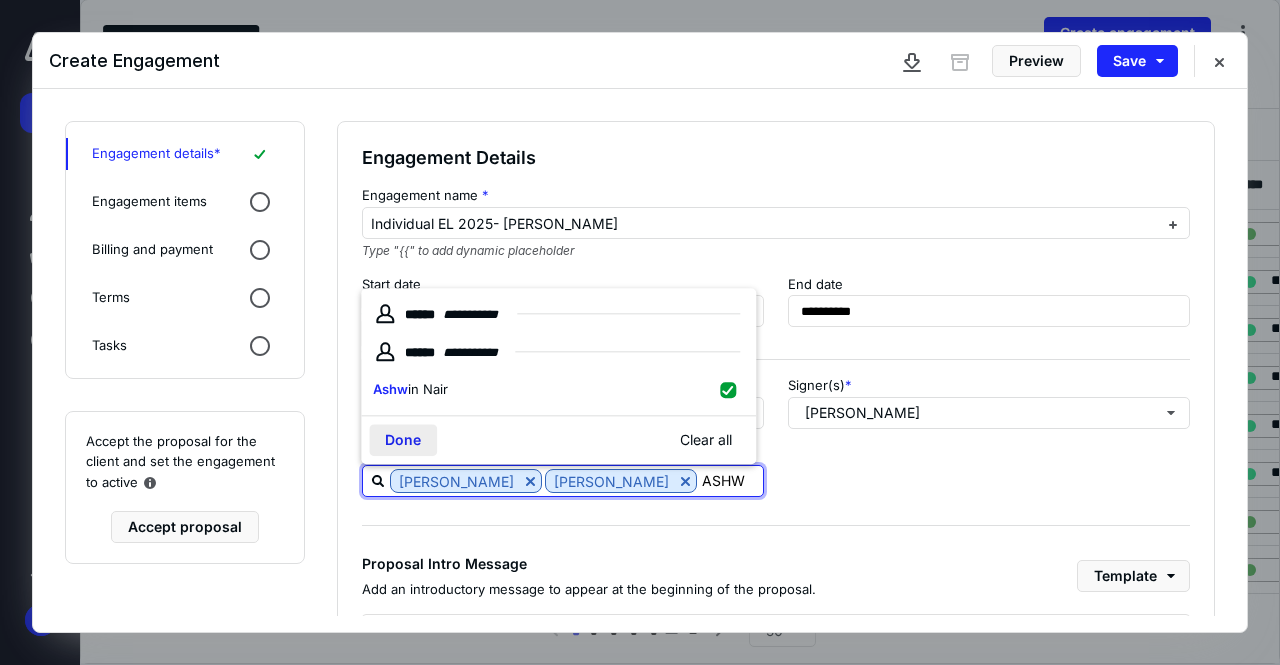 type on "ASHW" 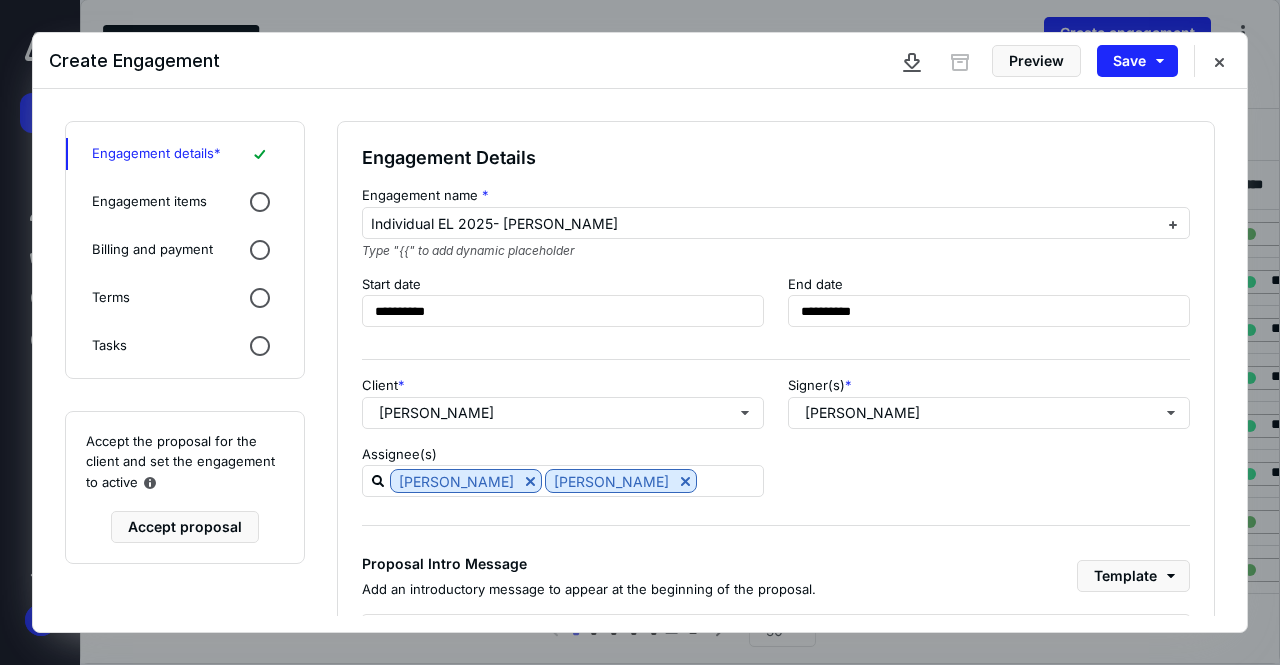 click on "Engagement items" at bounding box center (149, 202) 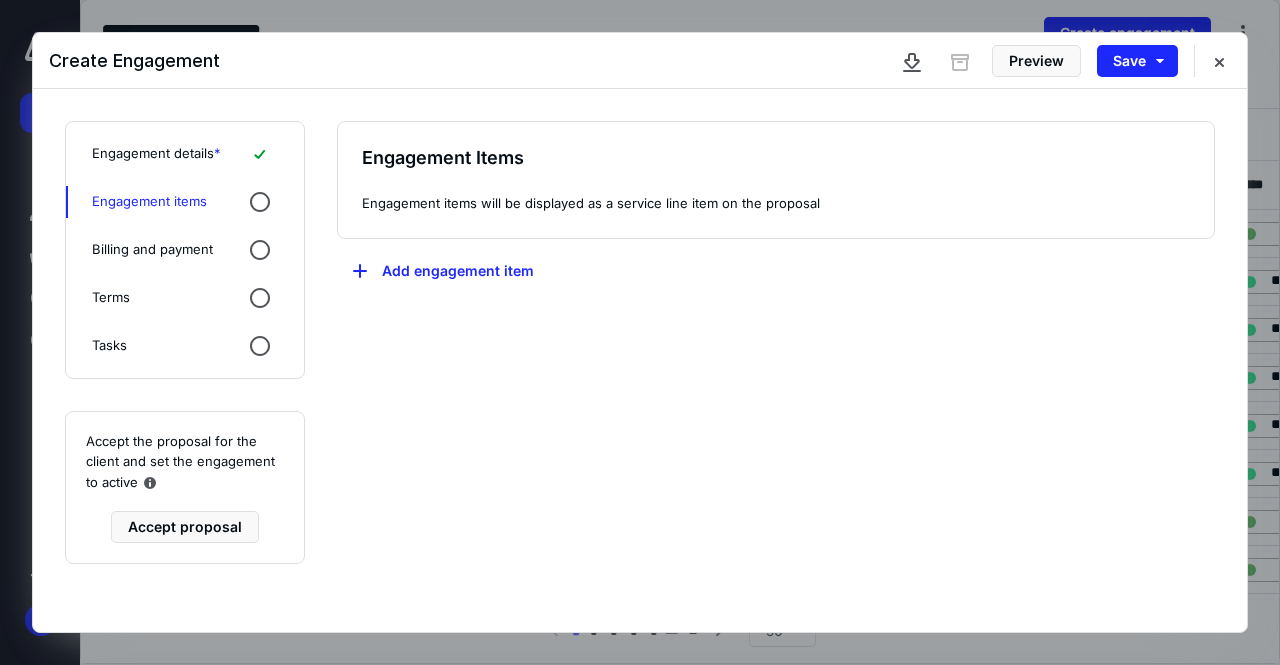 click on "Engagement Items Engagement items will be displayed as a service line item on the proposal Add engagement item" at bounding box center (776, 204) 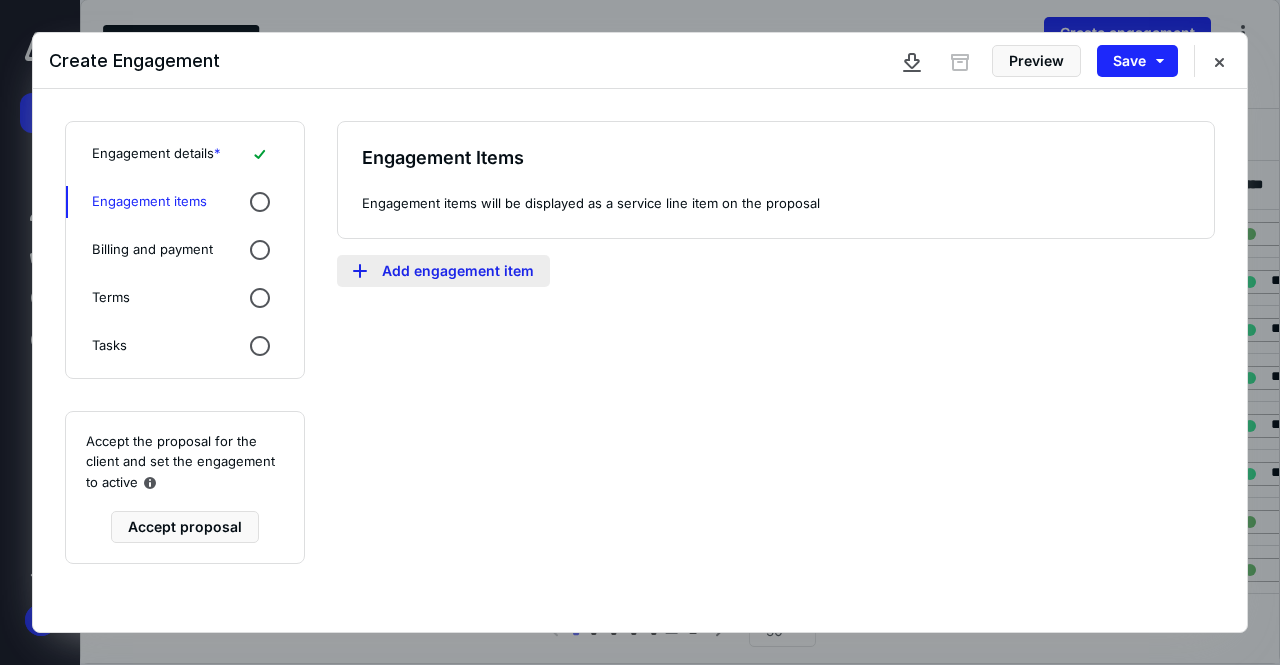 click on "Add engagement item" at bounding box center (443, 271) 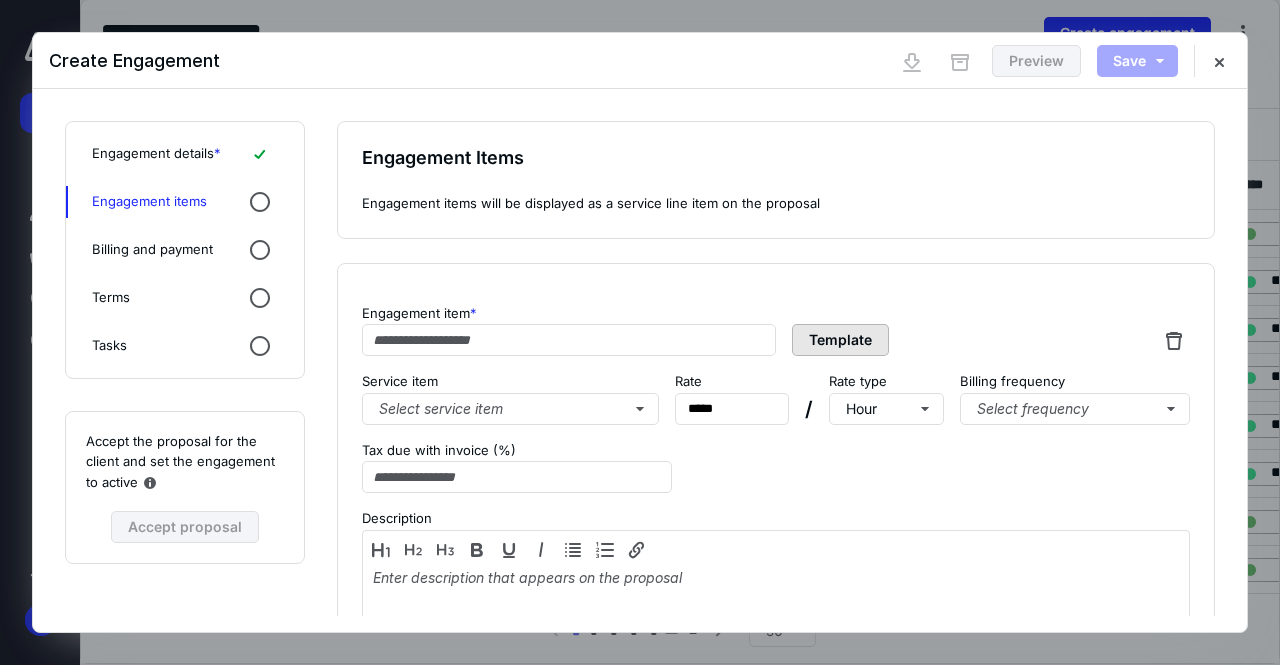 click on "Template" at bounding box center [840, 340] 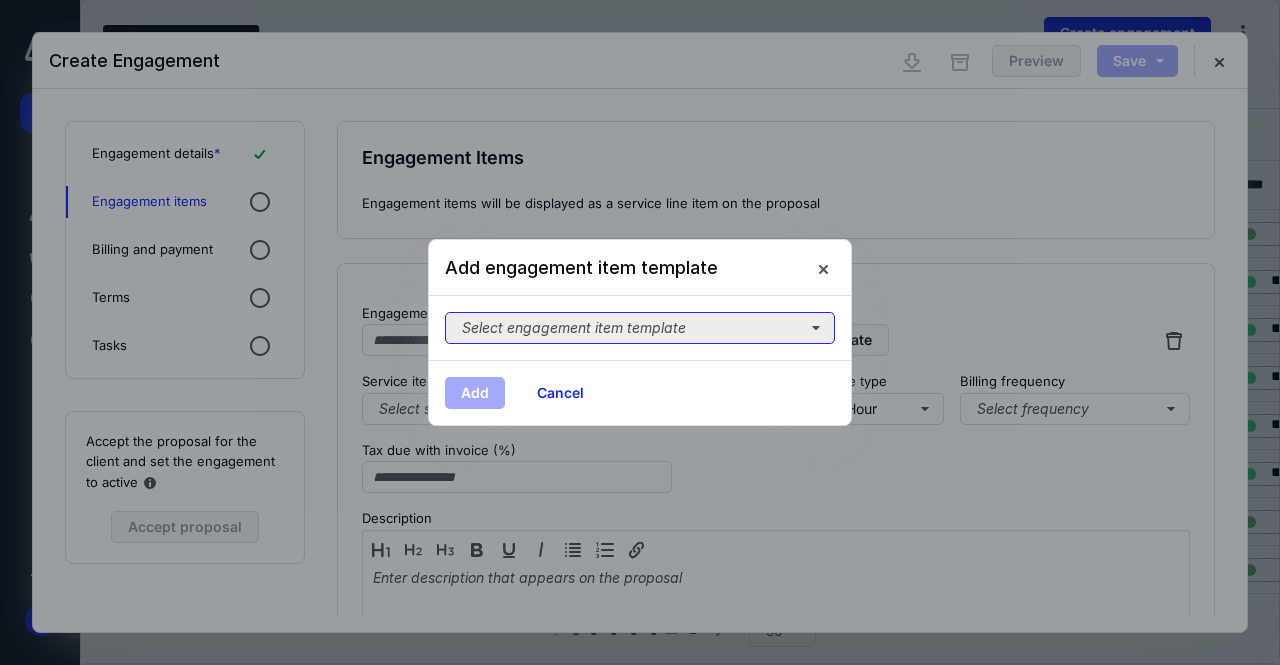 click on "Select engagement item template" at bounding box center (640, 328) 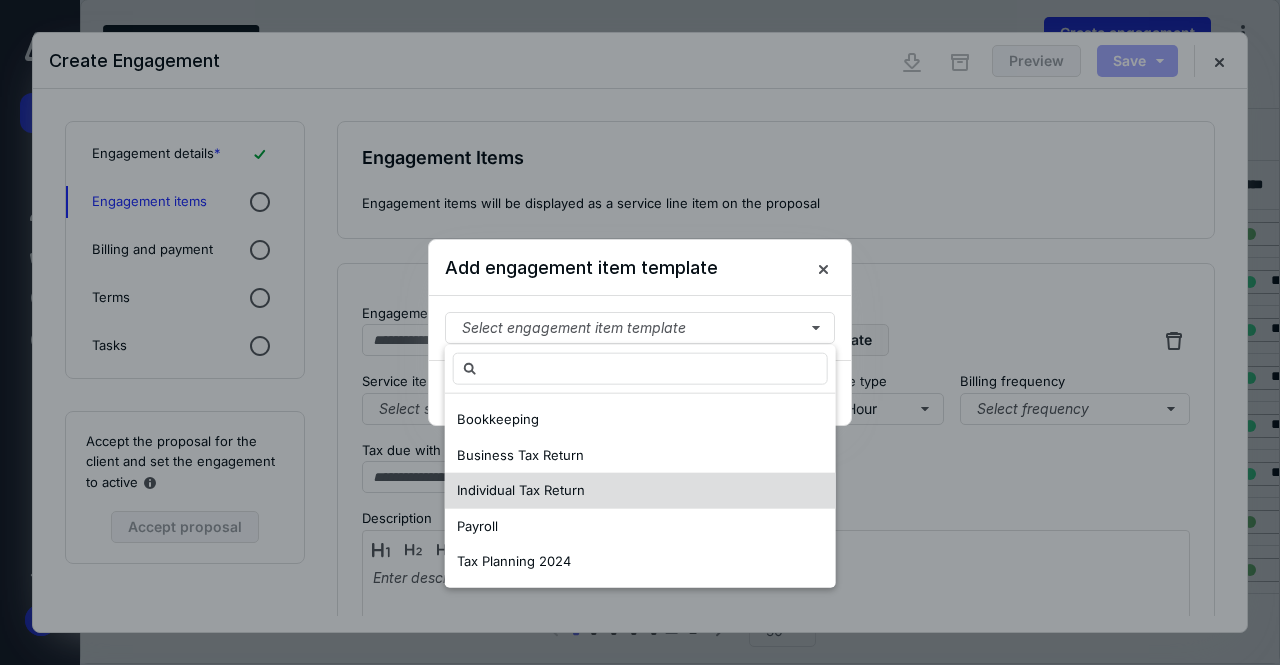 click on "Individual Tax Return" at bounding box center (521, 490) 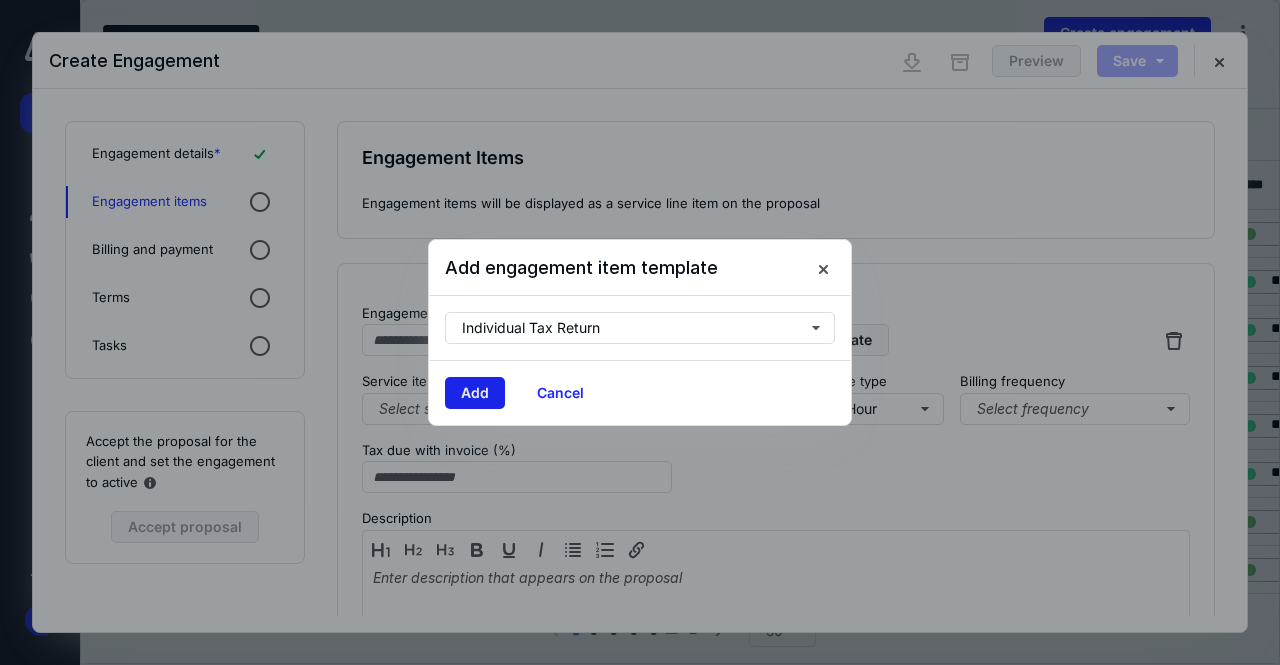 click on "Add" at bounding box center (475, 393) 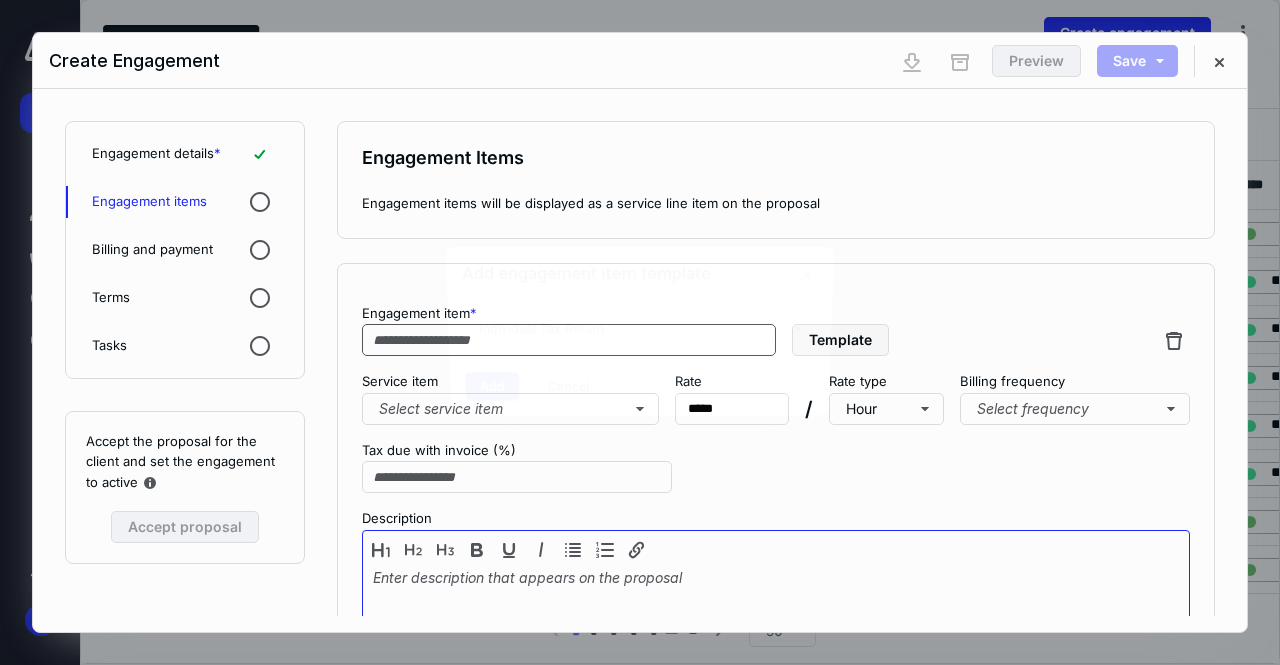 type on "**********" 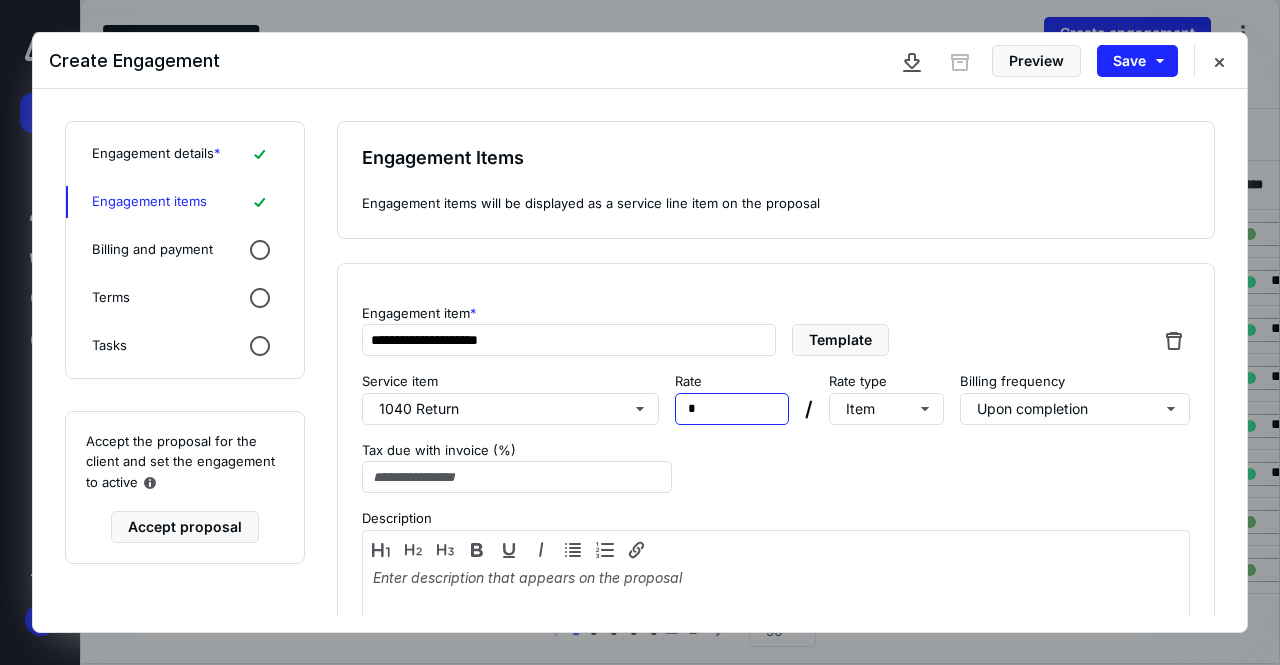click on "Rate * *****" at bounding box center [732, 398] 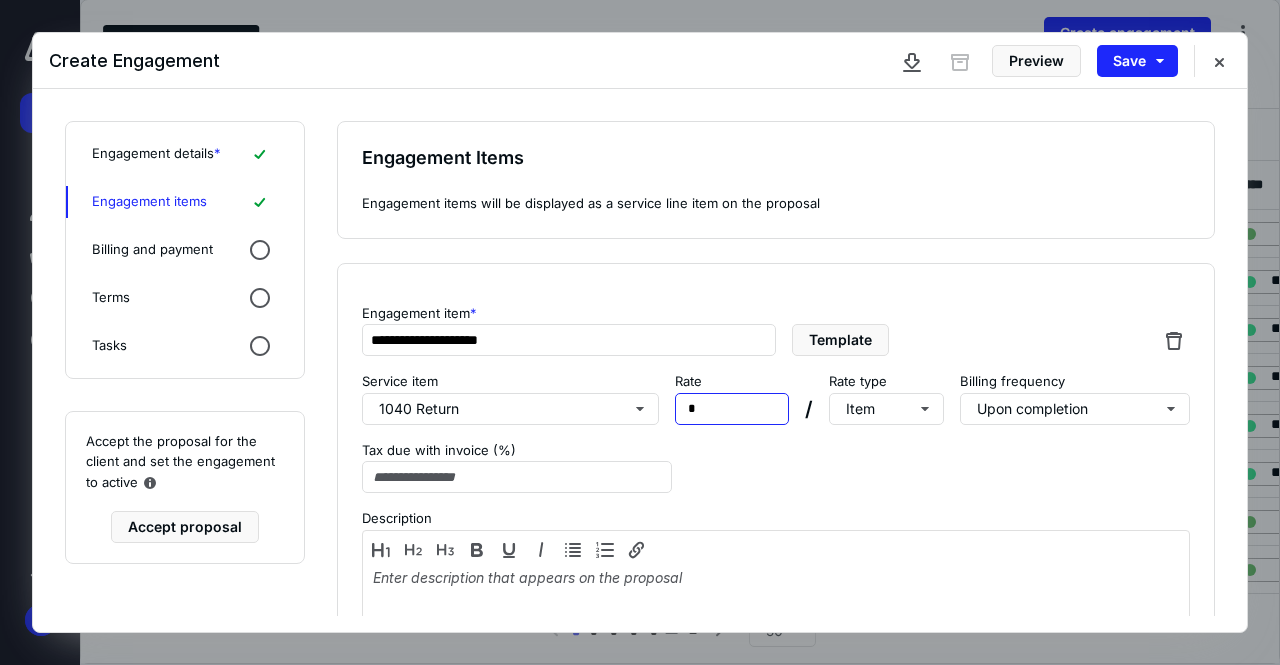 click on "Rate * *****" at bounding box center [732, 398] 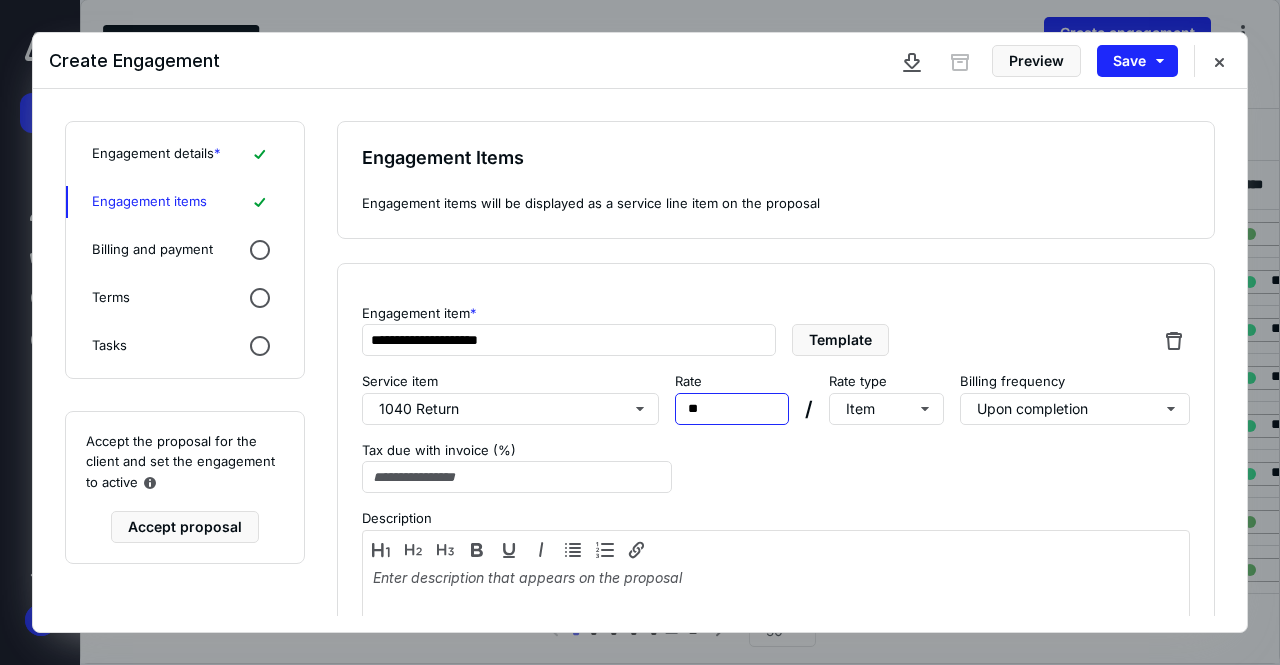 type on "***" 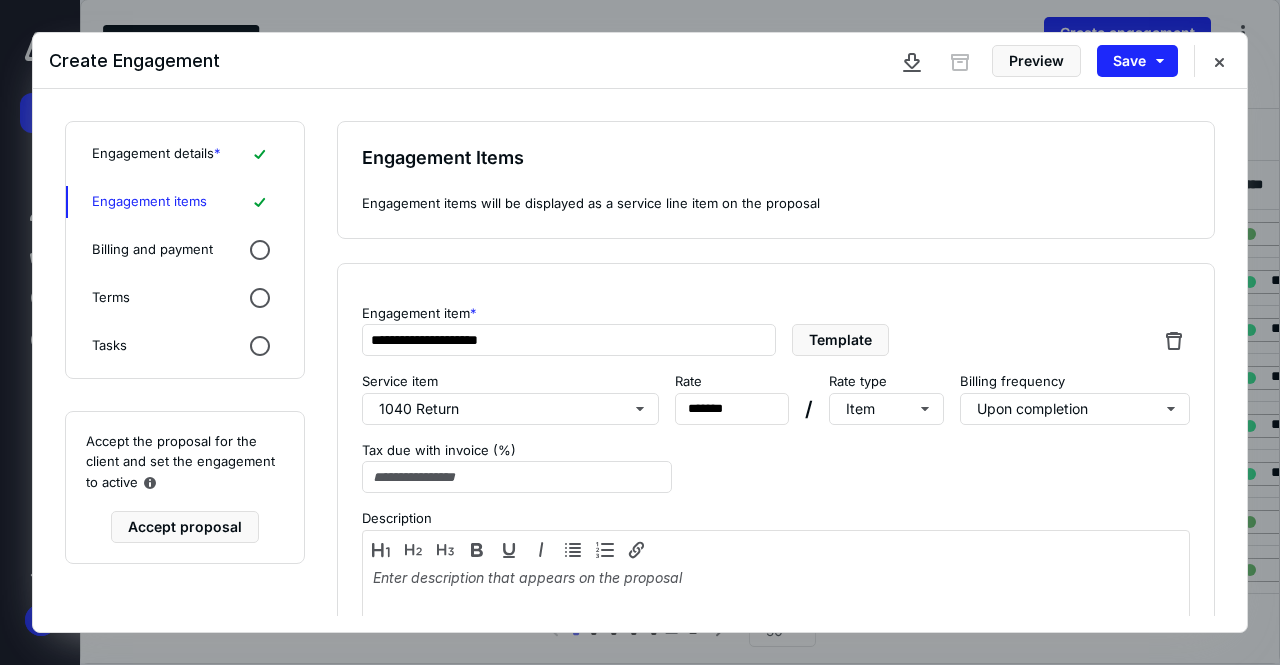 click on "Description" at bounding box center [776, 519] 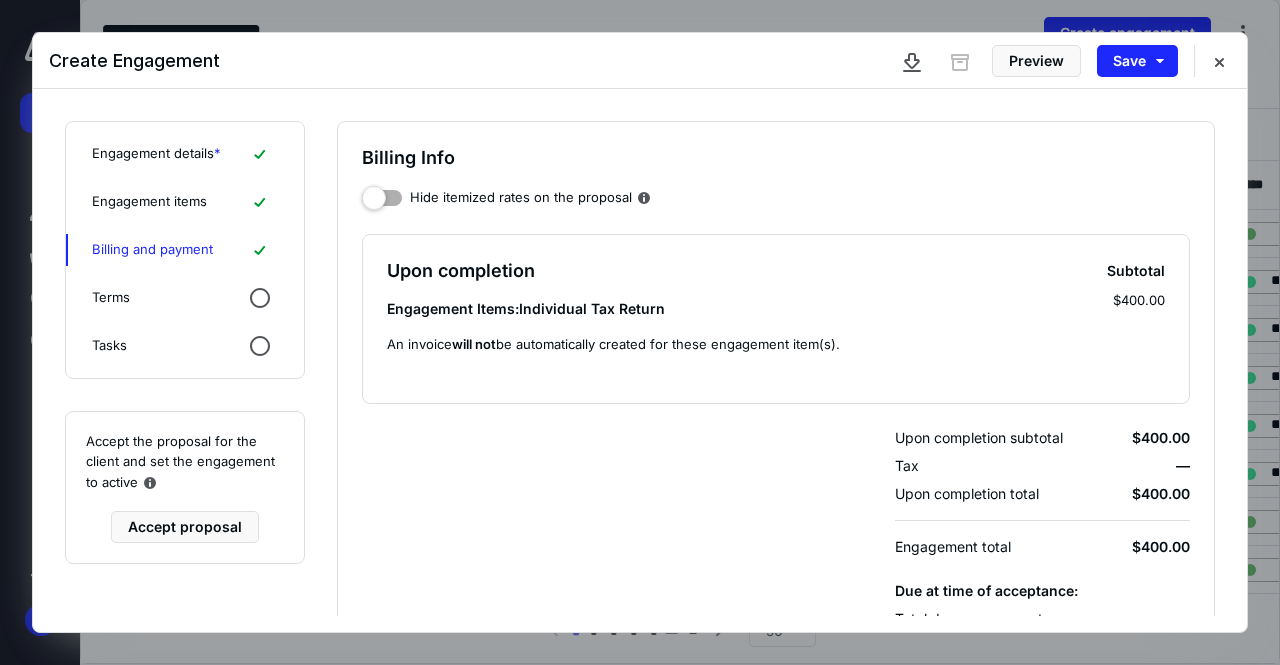 click 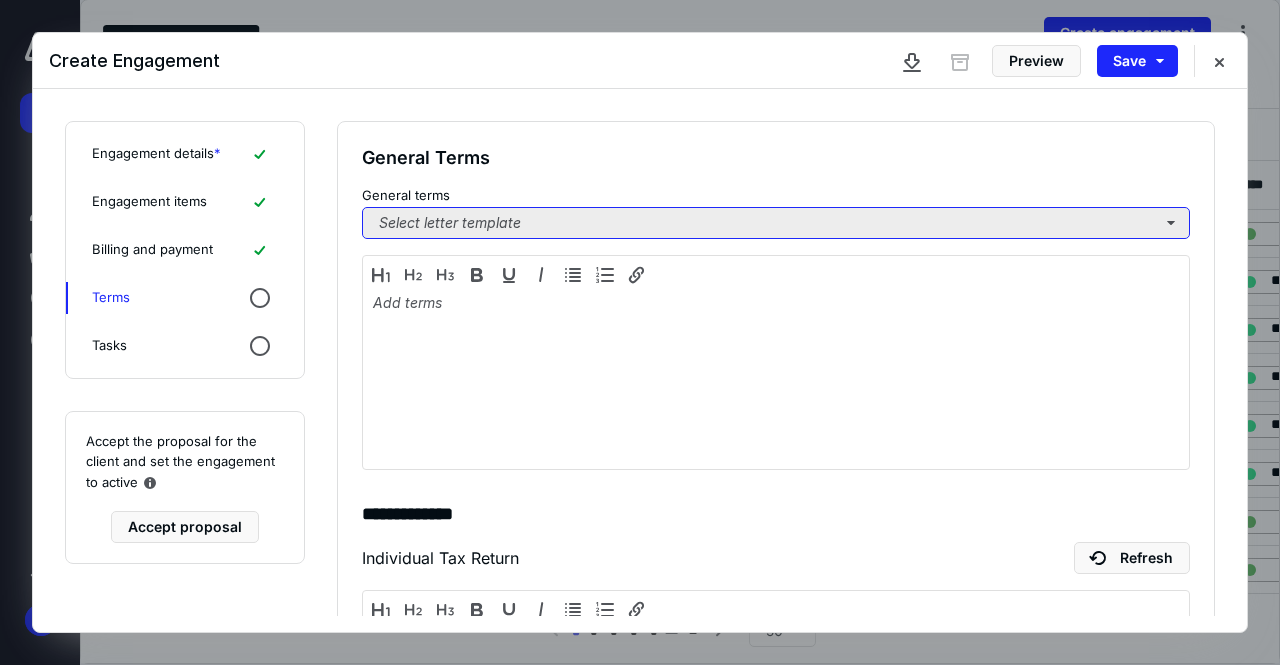 click on "Select letter template" at bounding box center (776, 223) 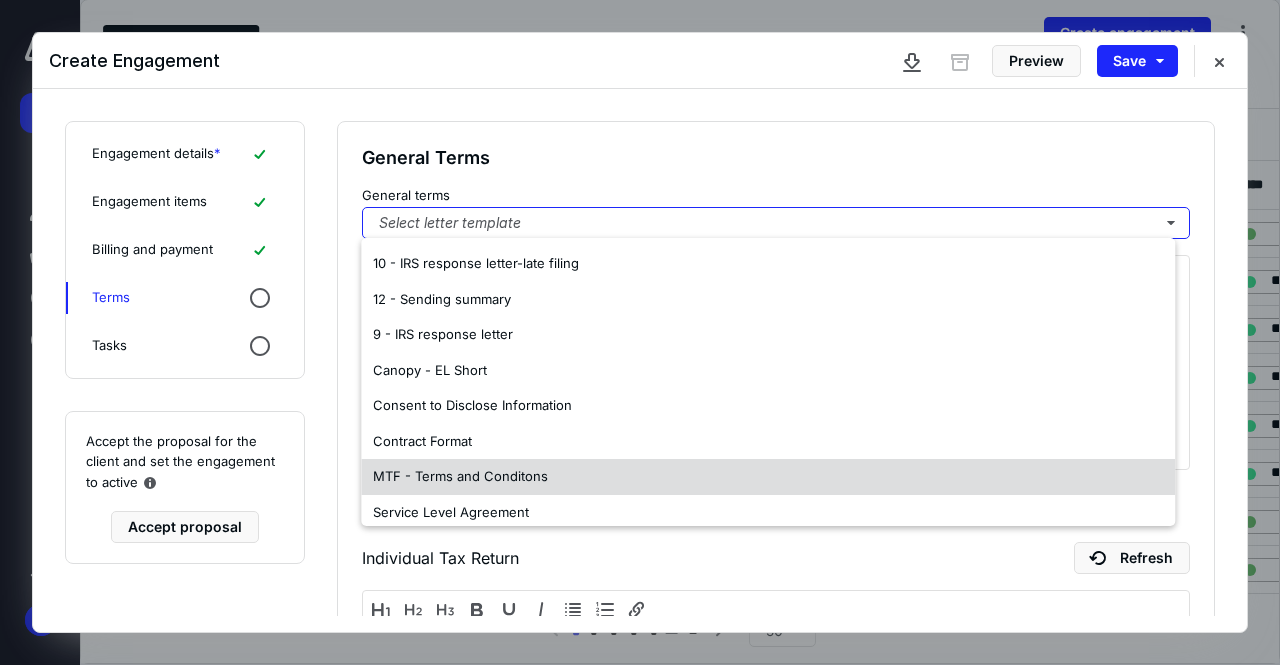 click on "MTF - Terms and Conditons" at bounding box center [460, 476] 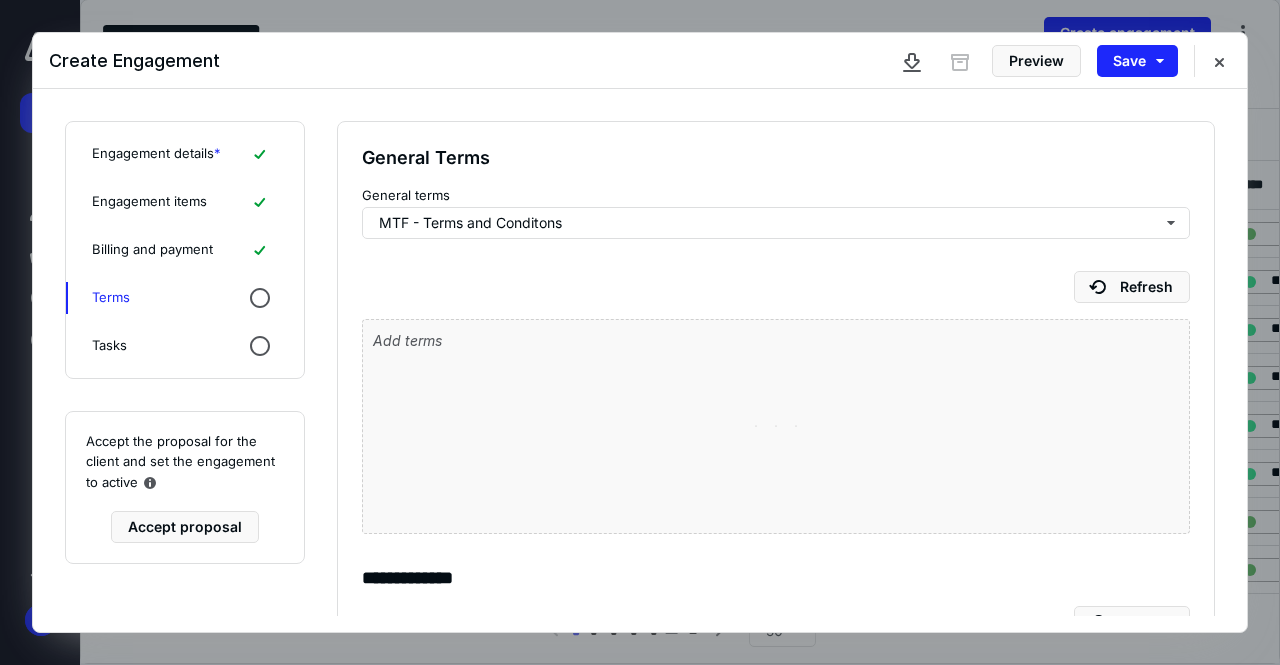 scroll, scrollTop: 222, scrollLeft: 0, axis: vertical 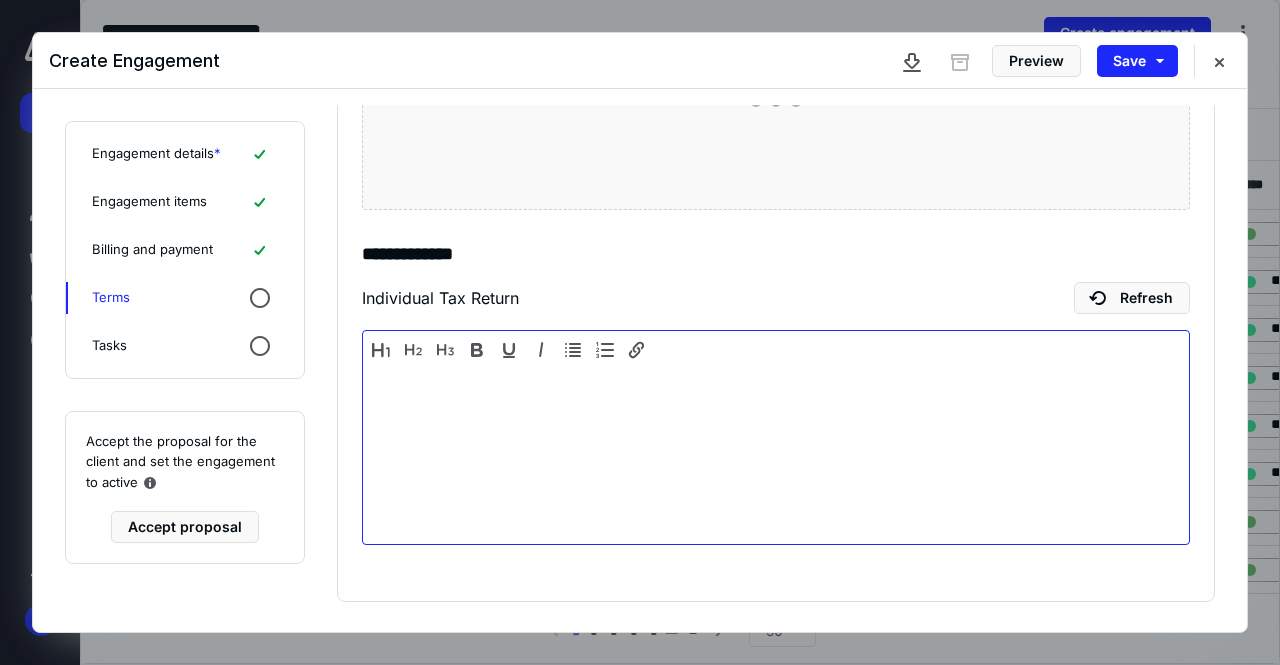 click at bounding box center (776, 452) 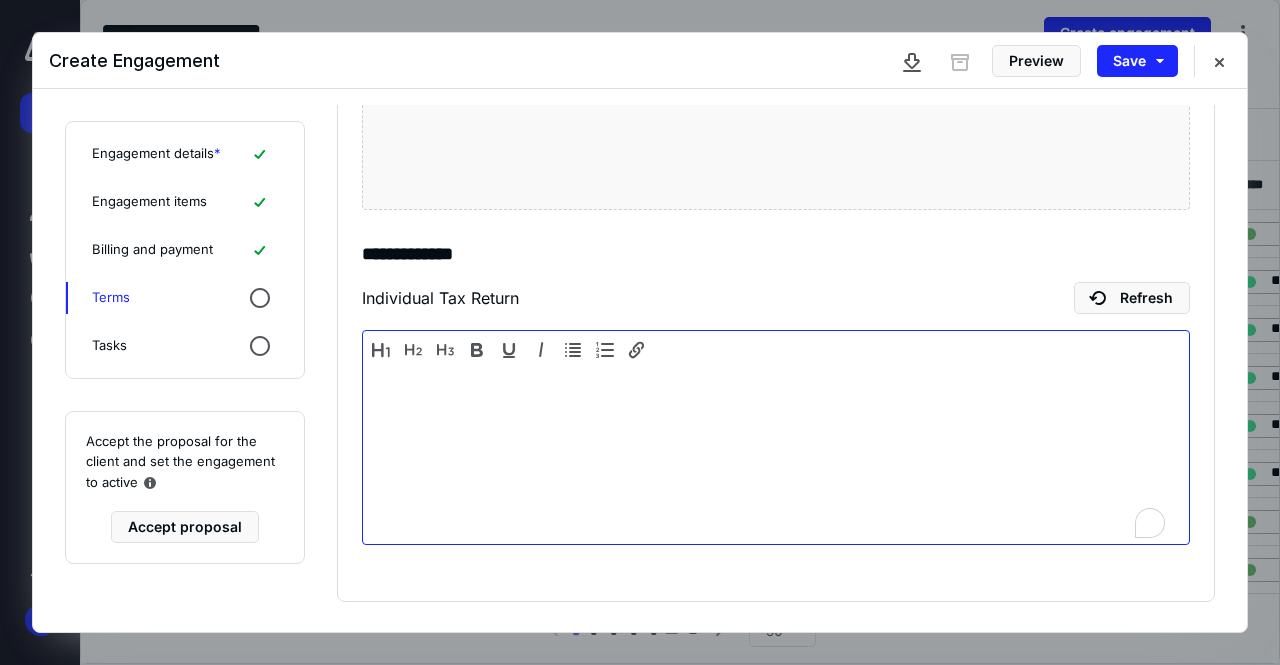type 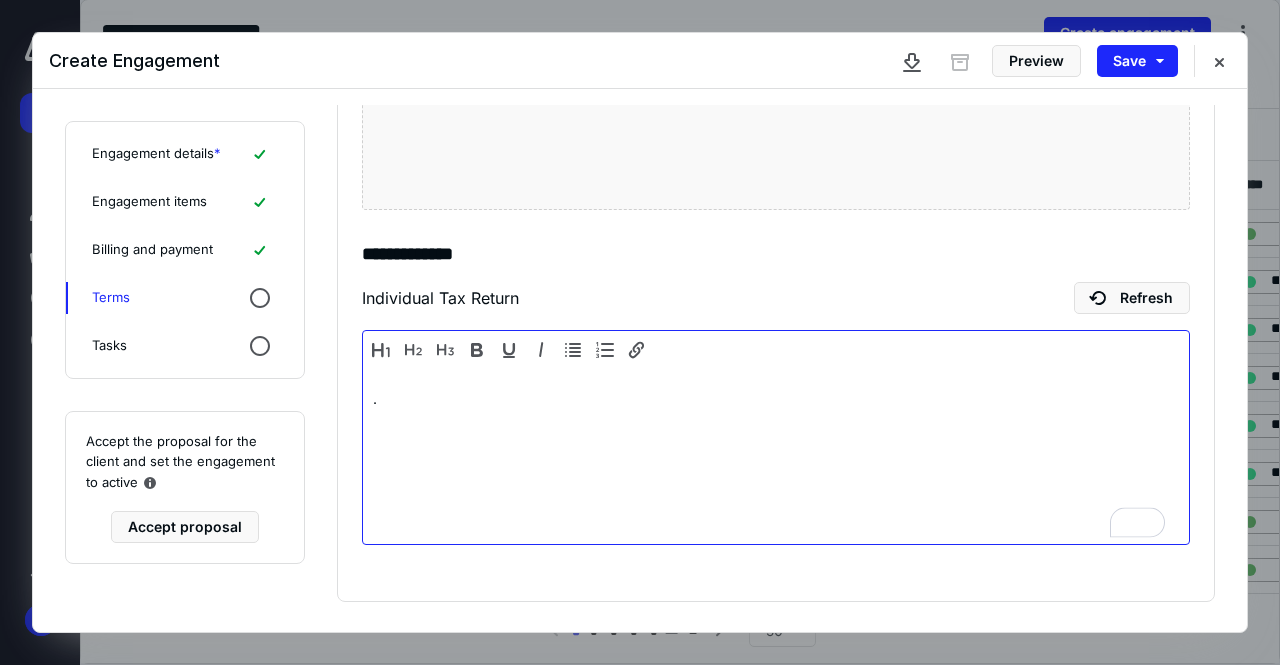 scroll, scrollTop: 896, scrollLeft: 0, axis: vertical 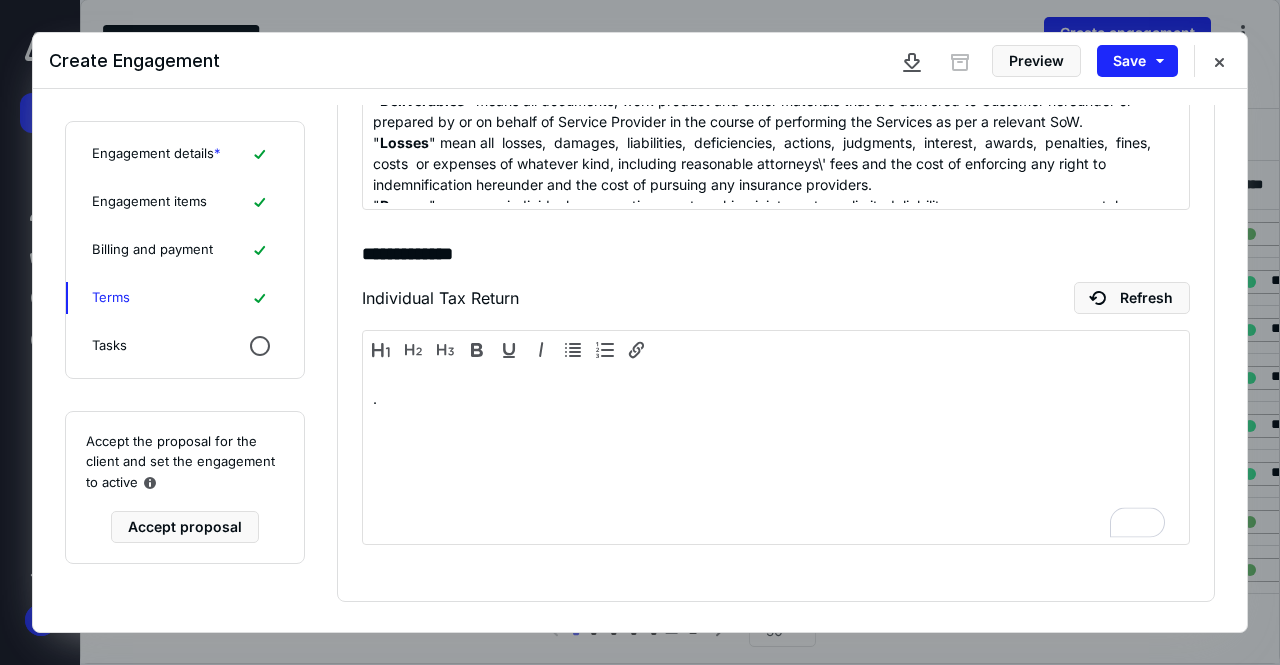 click on "Tasks" at bounding box center [185, 346] 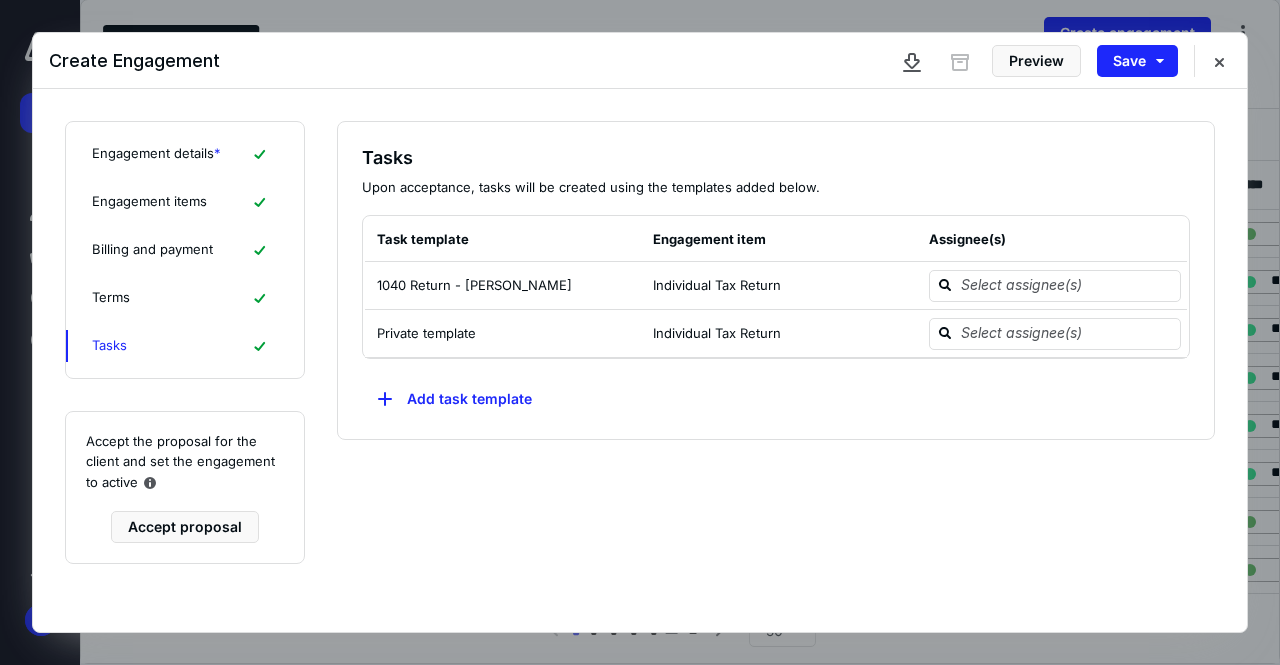 scroll, scrollTop: 0, scrollLeft: 0, axis: both 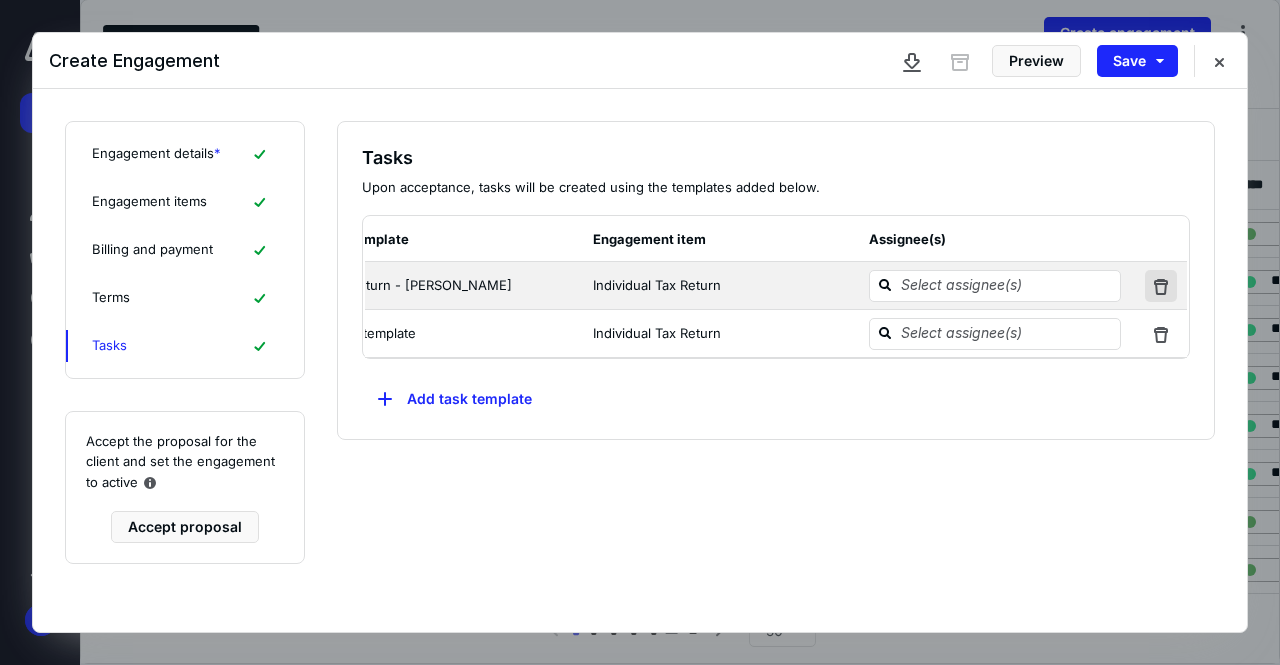 click at bounding box center (1161, 286) 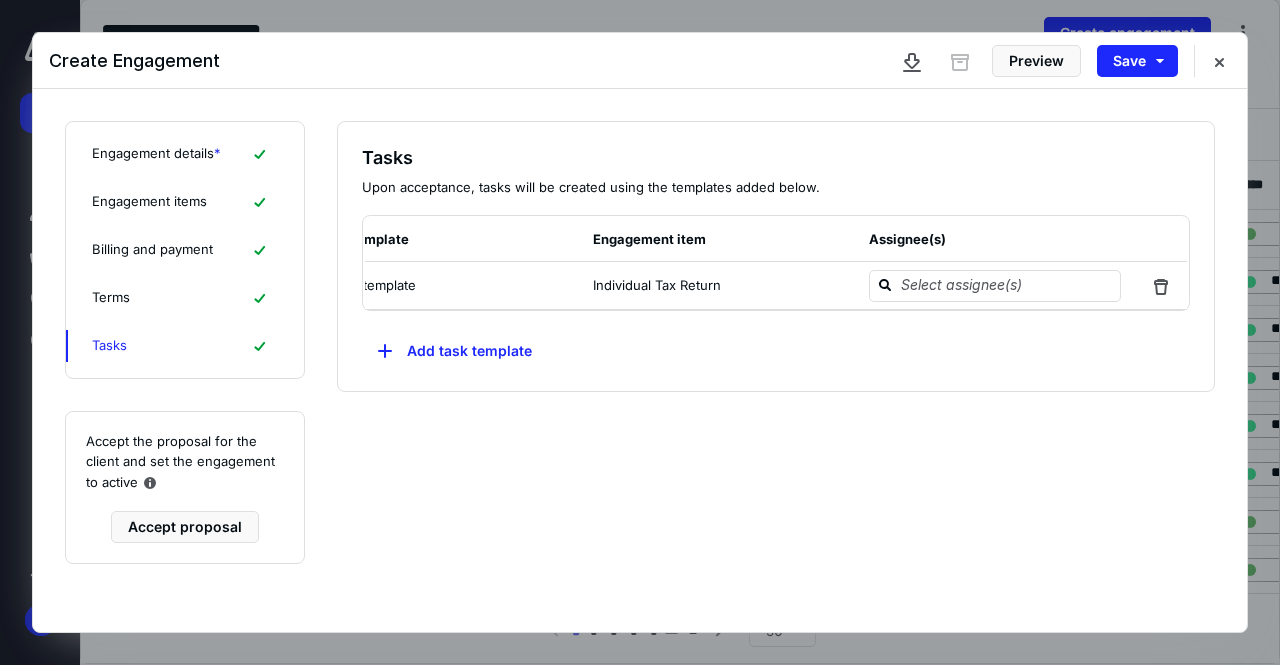 click at bounding box center (1161, 286) 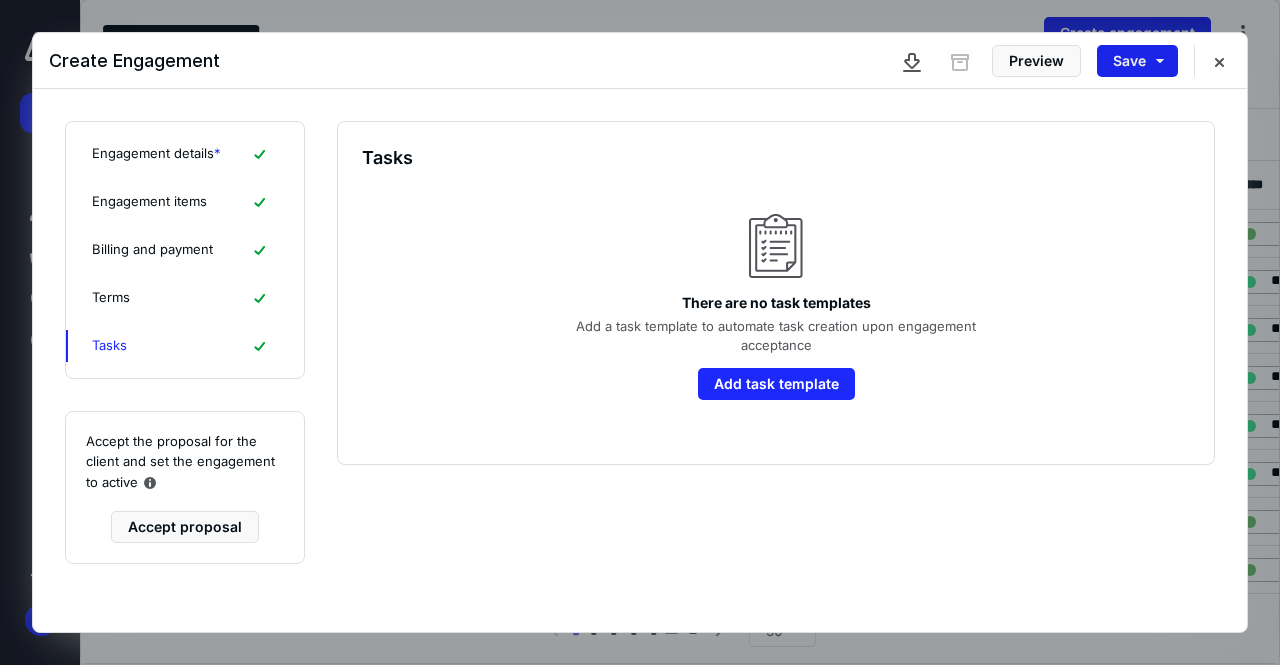 click on "Save" at bounding box center (1137, 61) 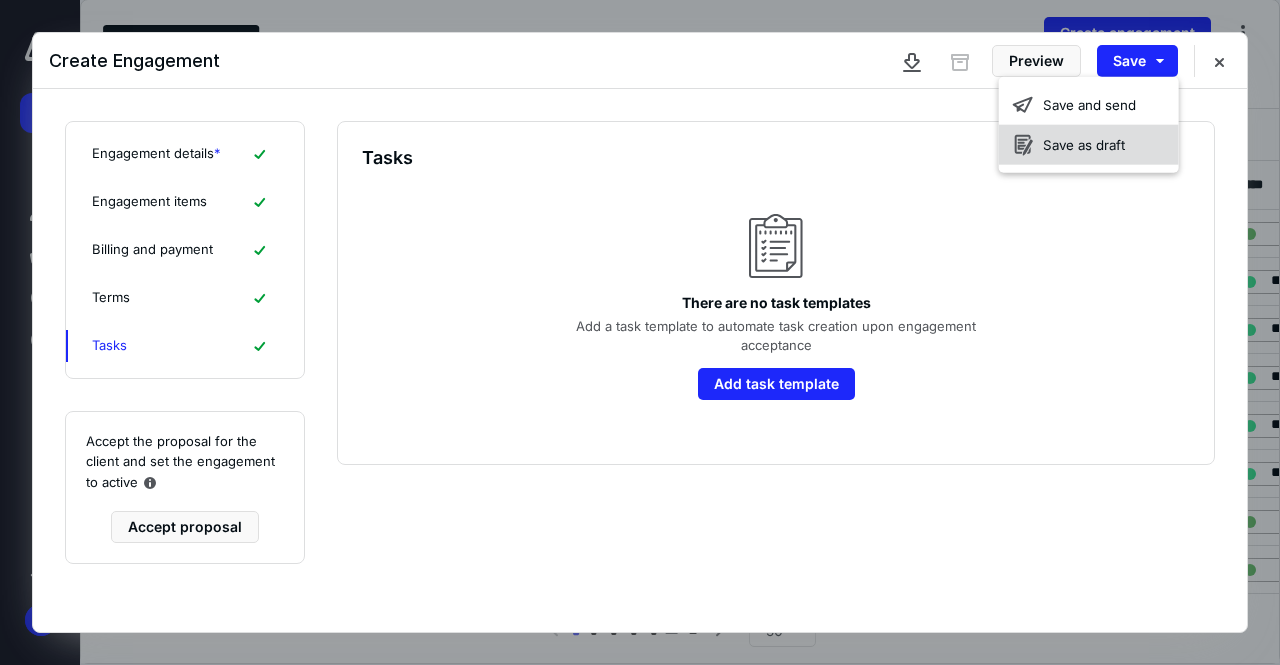 click on "Save as draft" at bounding box center (1089, 145) 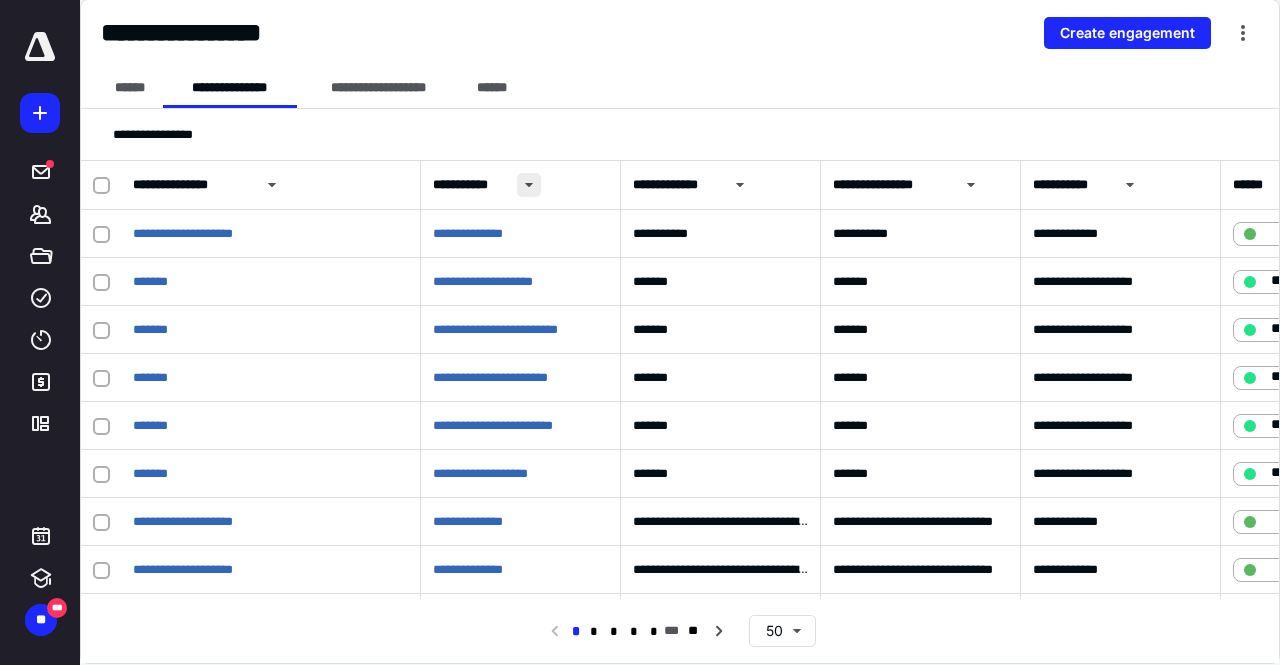 click at bounding box center (529, 185) 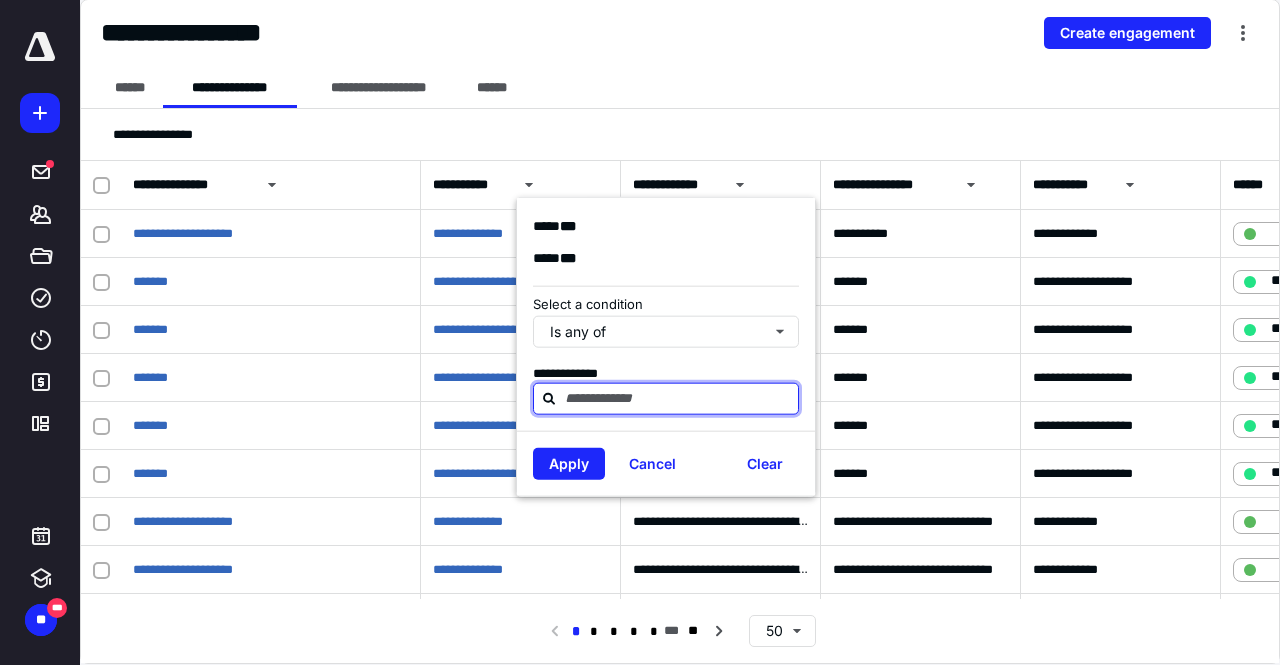 type on "**********" 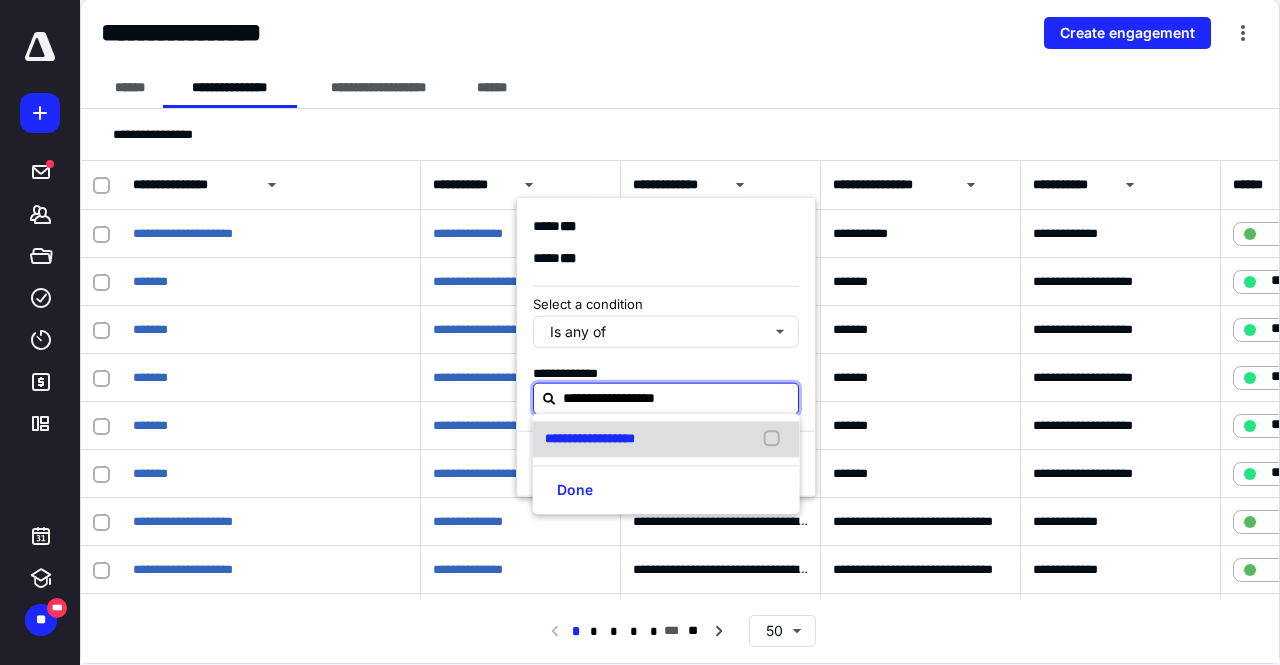click on "**********" at bounding box center [590, 438] 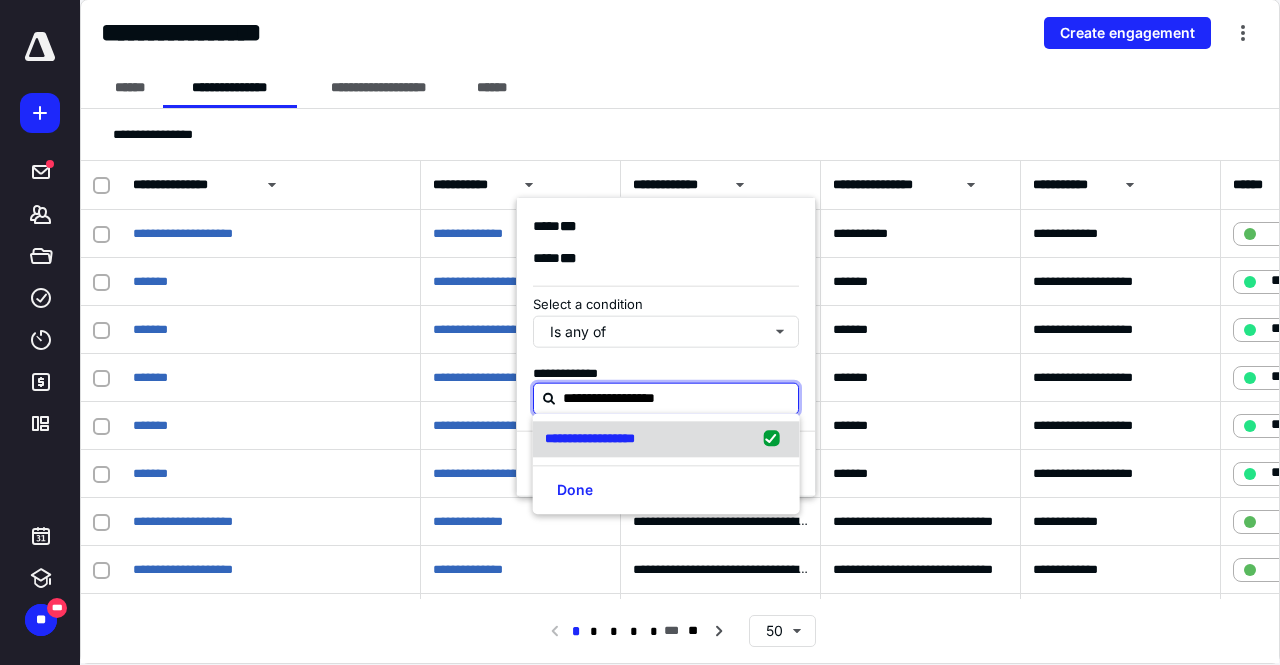 checkbox on "true" 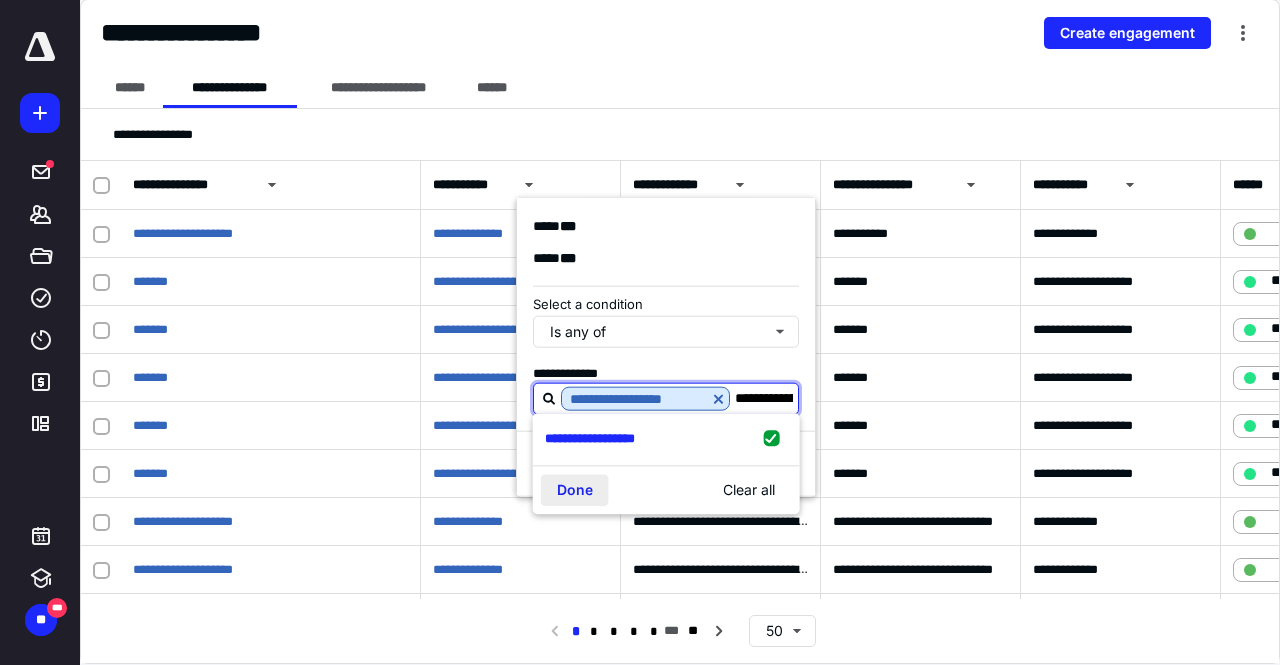 type on "**********" 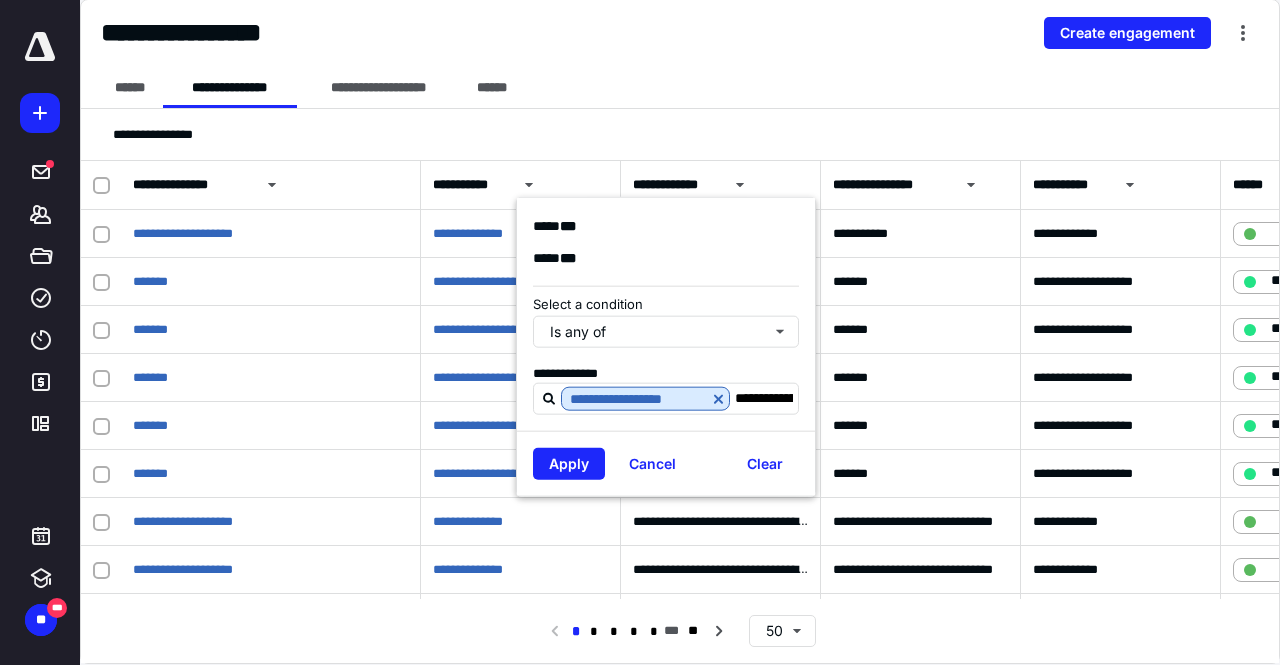 type 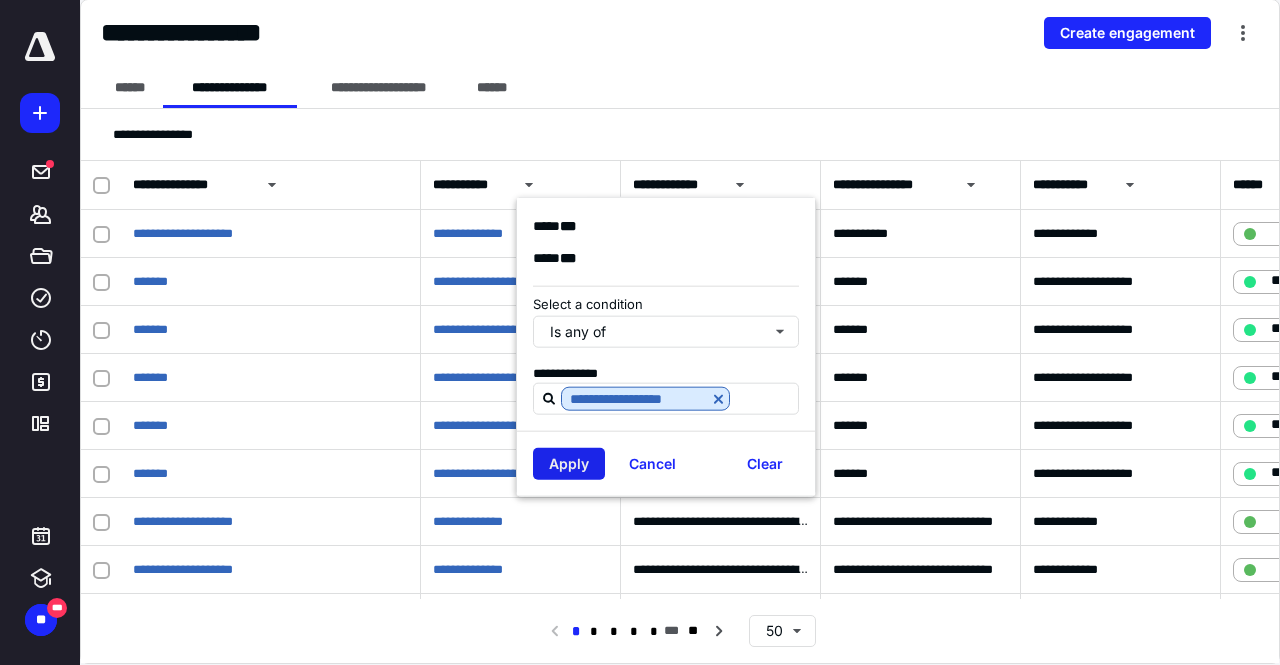click on "Apply" at bounding box center (569, 464) 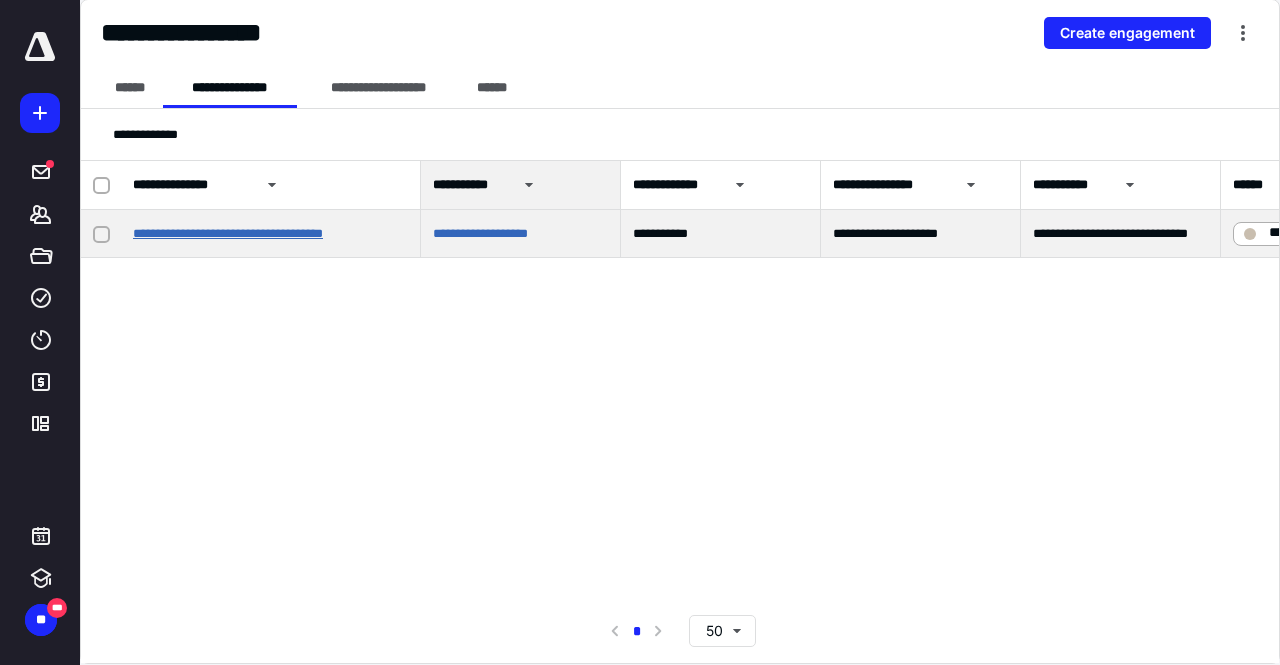 click on "**********" at bounding box center [228, 233] 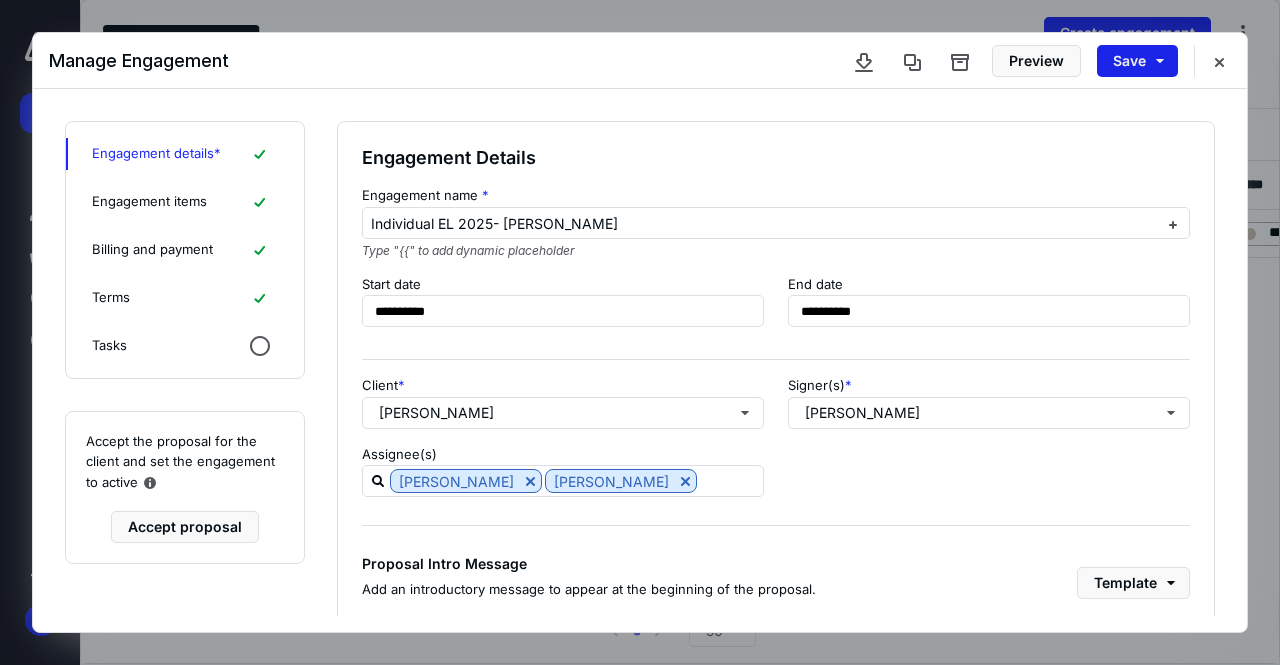 click on "Save" at bounding box center [1137, 61] 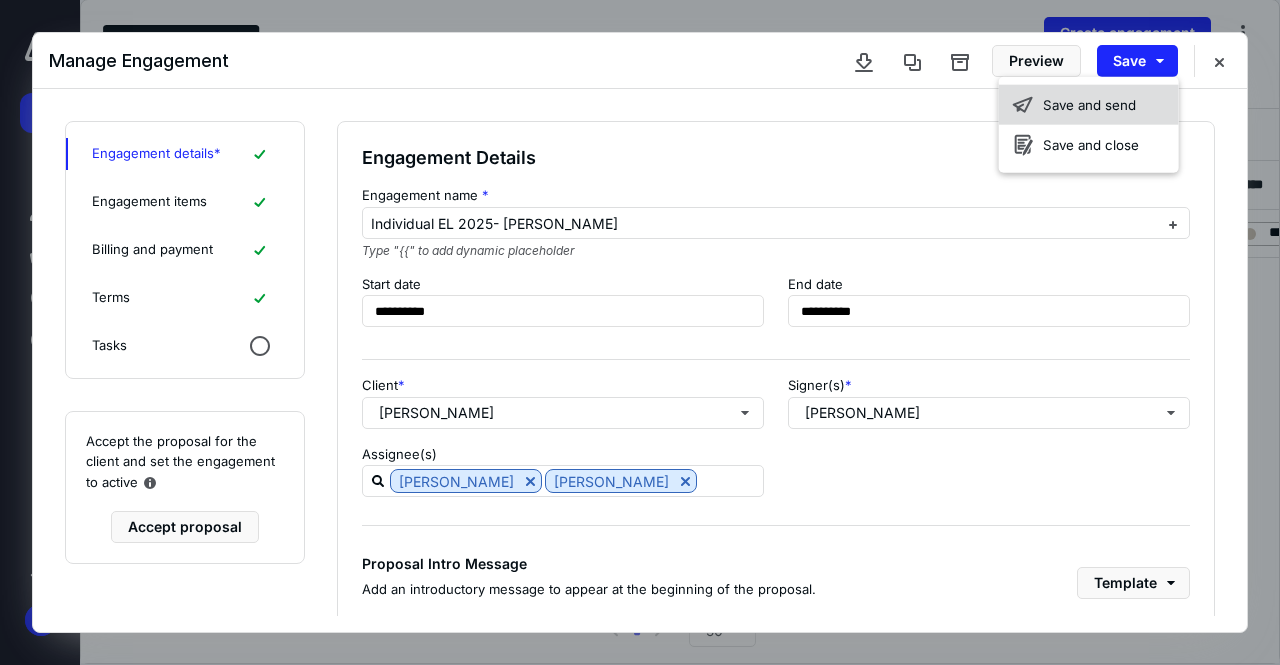 click on "Save and send" at bounding box center (1089, 105) 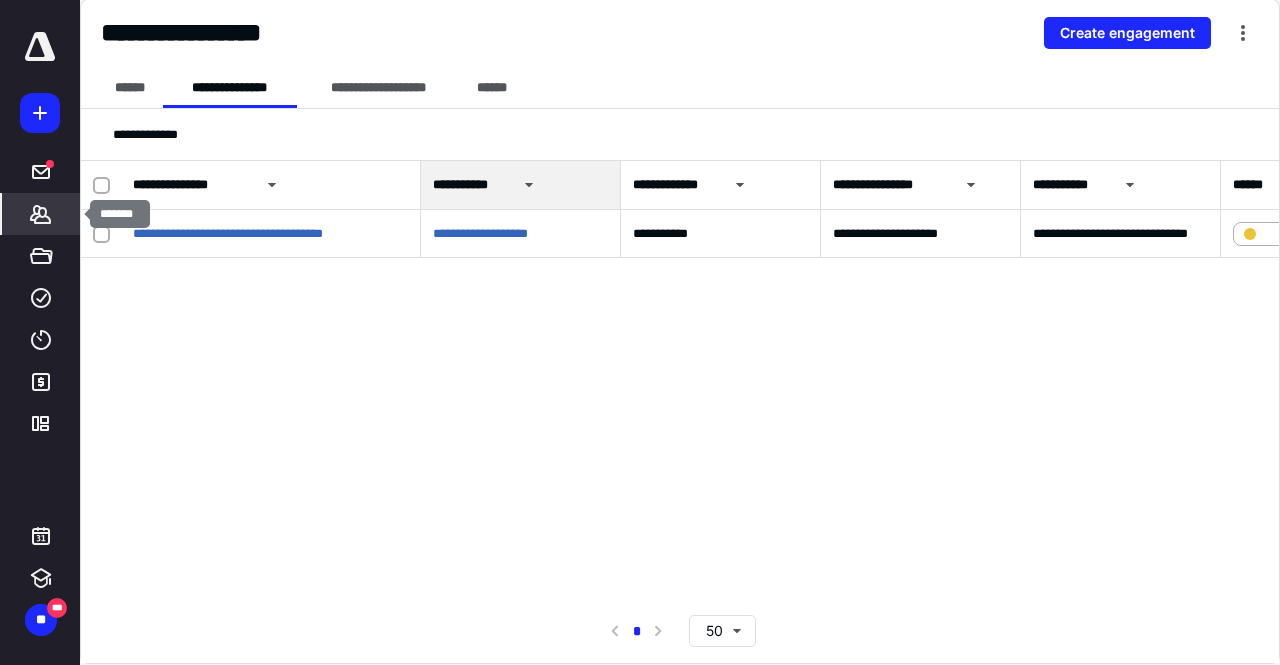 click 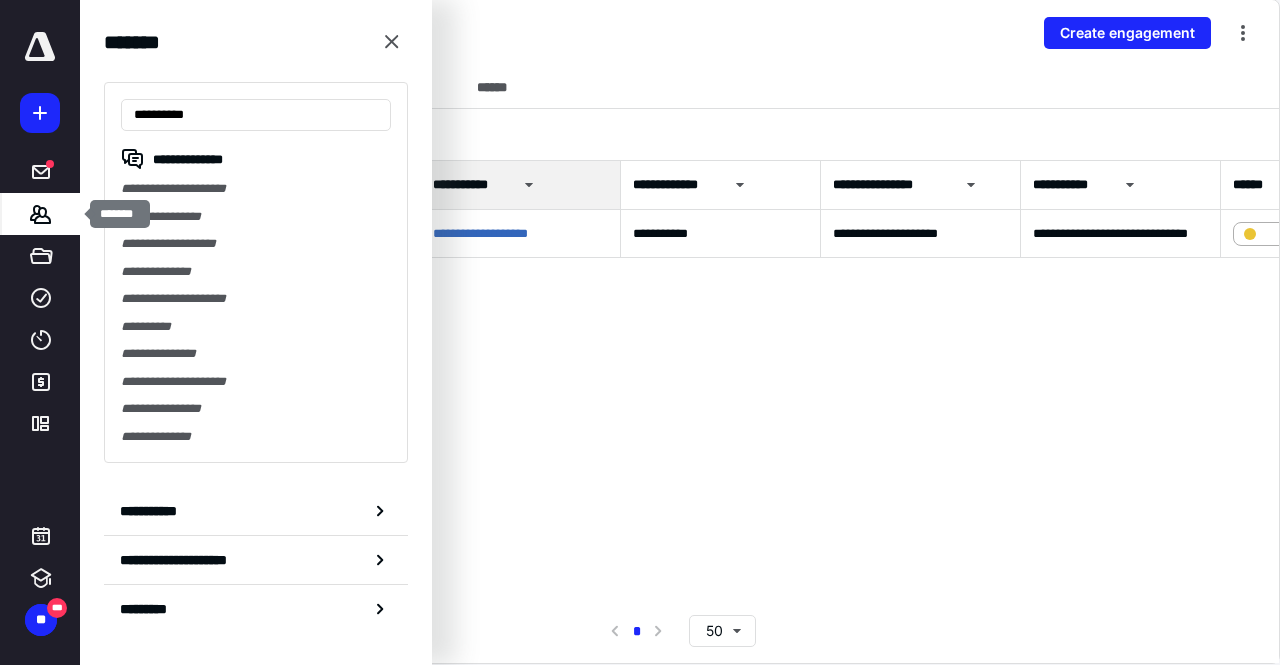 type on "**********" 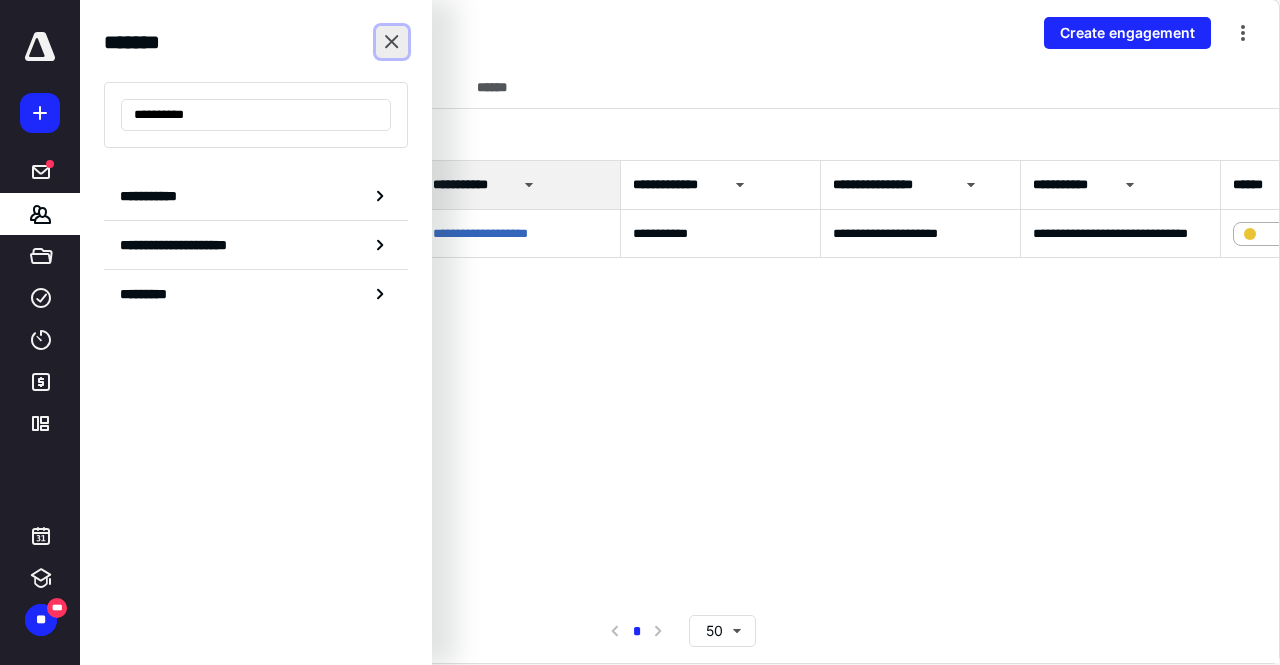 drag, startPoint x: 42, startPoint y: 217, endPoint x: 389, endPoint y: 36, distance: 391.3694 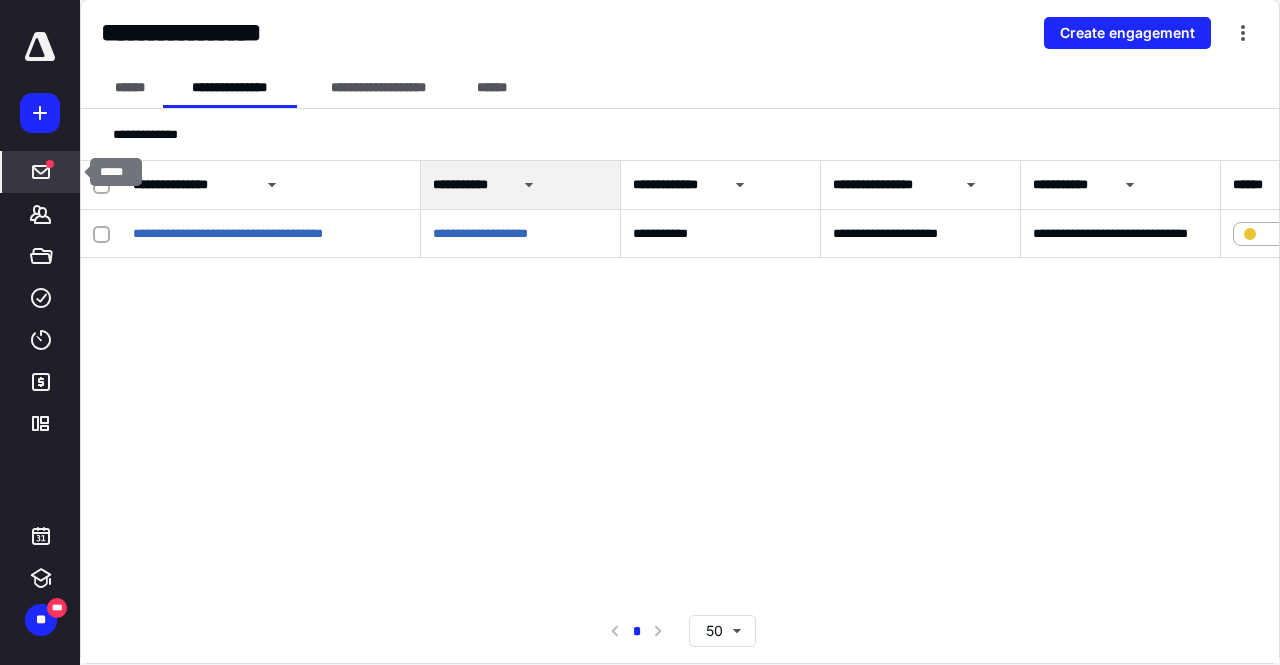 click 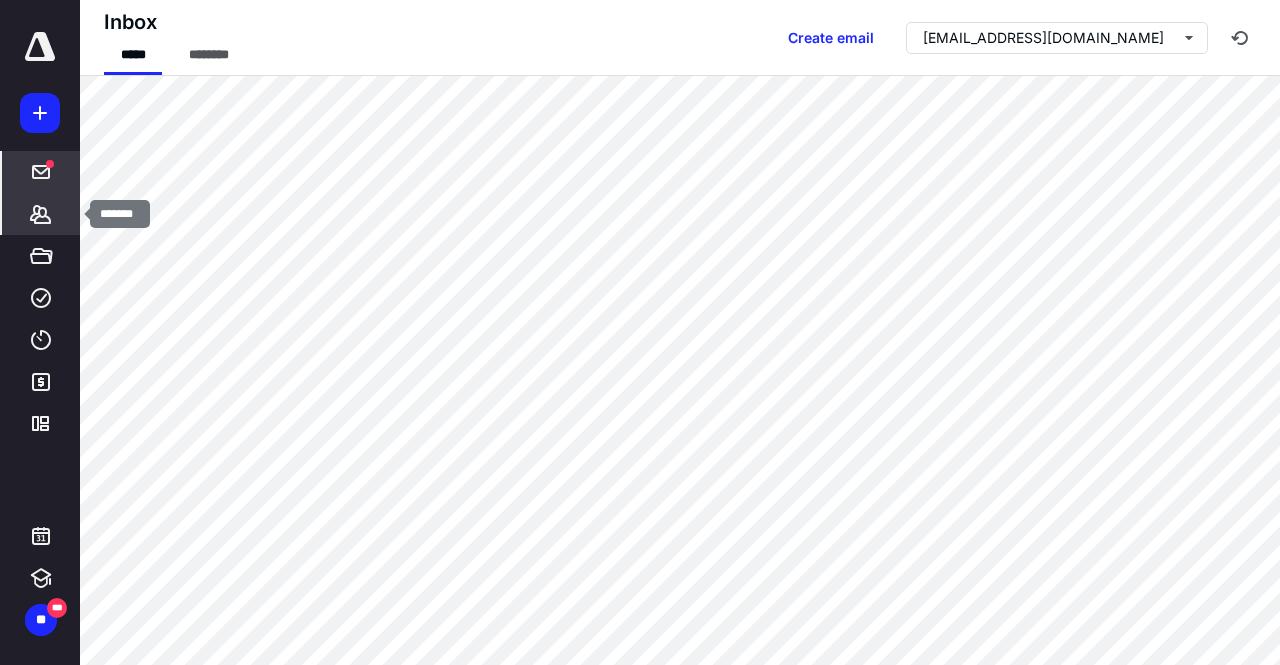 click on "*******" at bounding box center (41, 214) 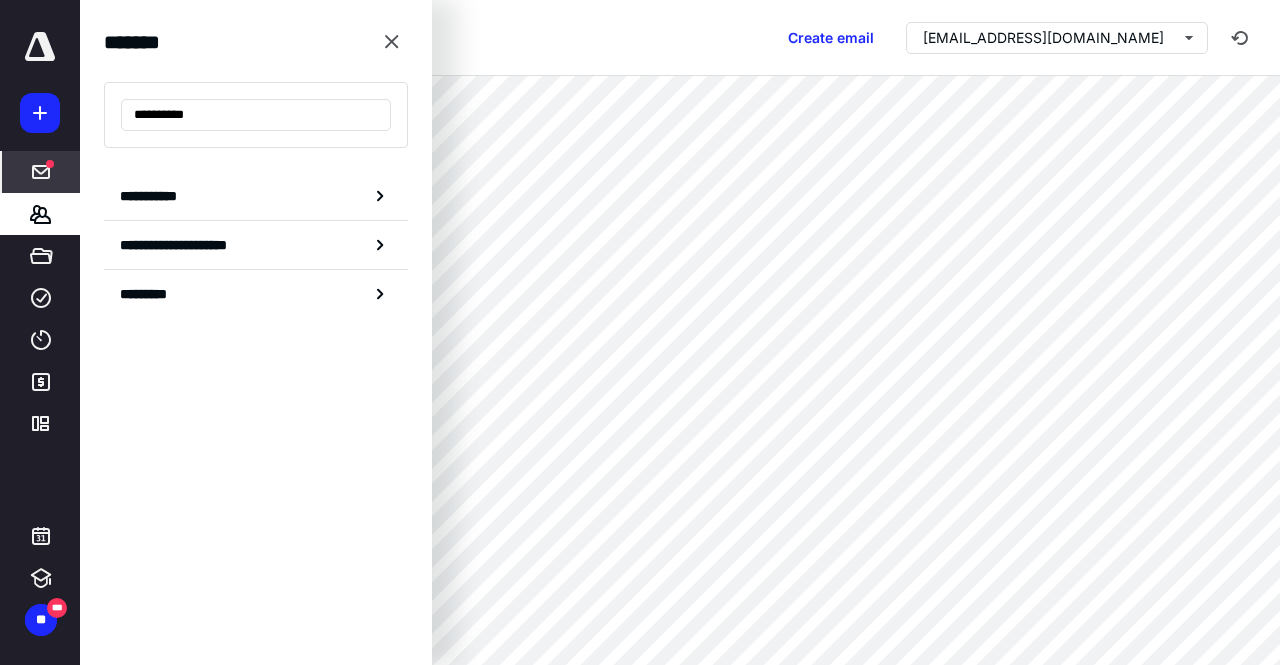type on "**********" 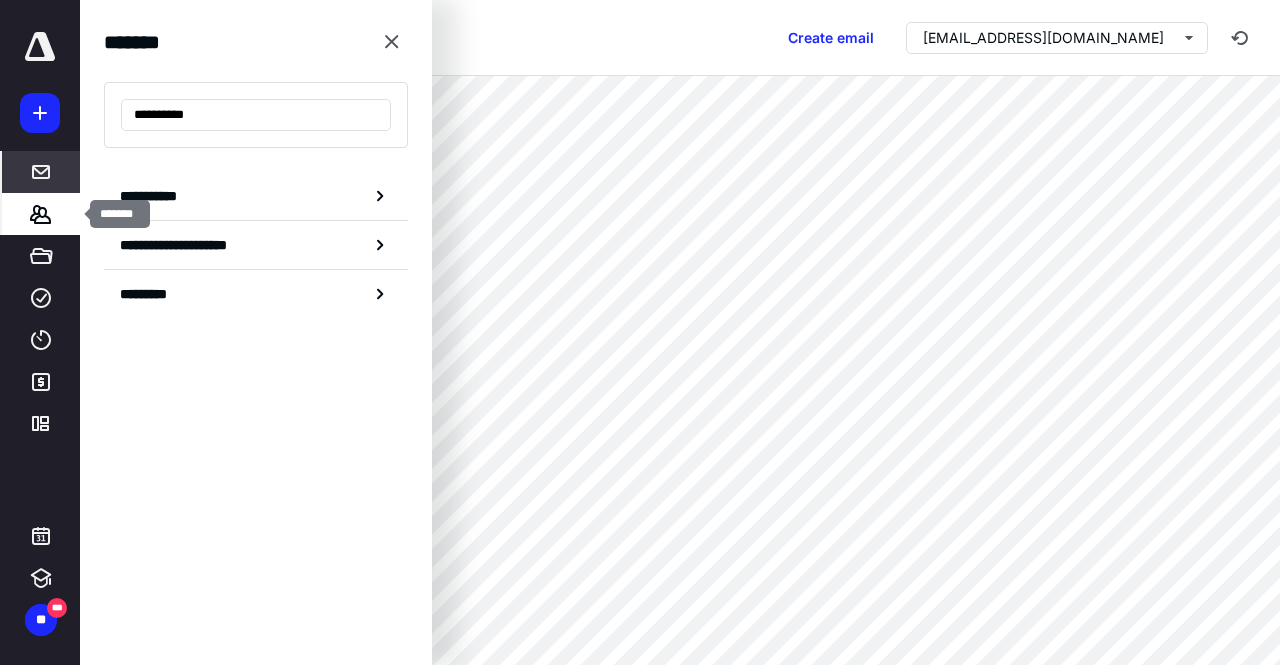 click on "*******" at bounding box center (41, 214) 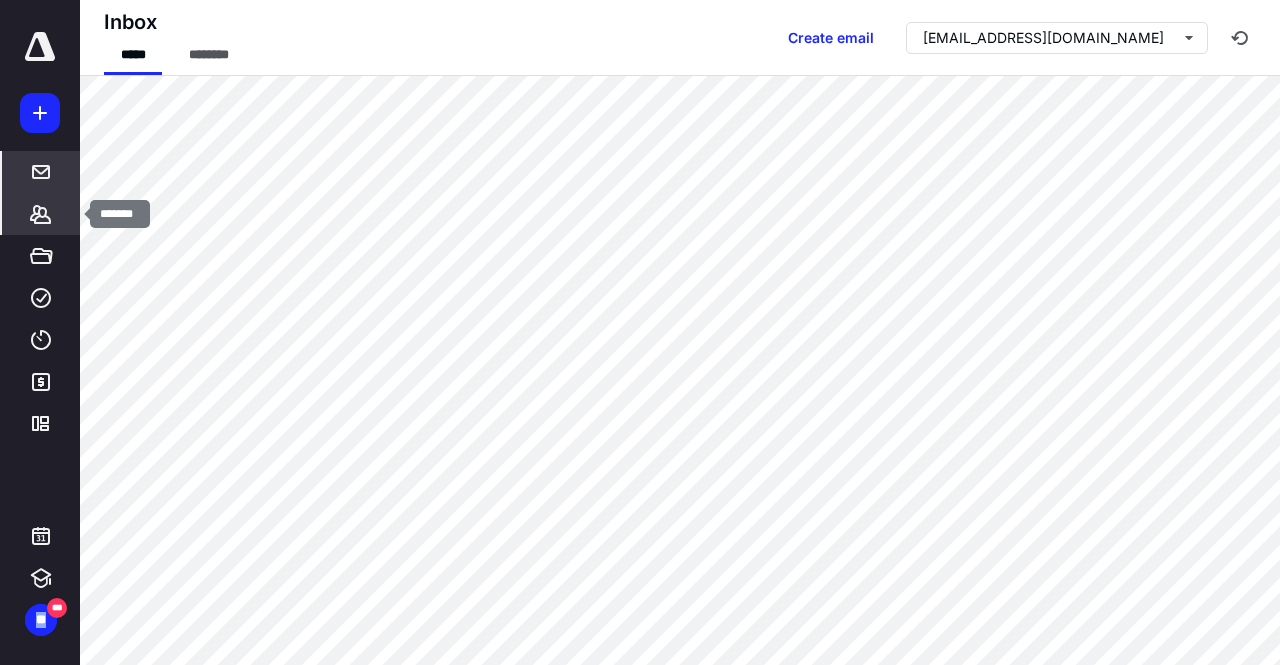 click on "*******" at bounding box center (41, 214) 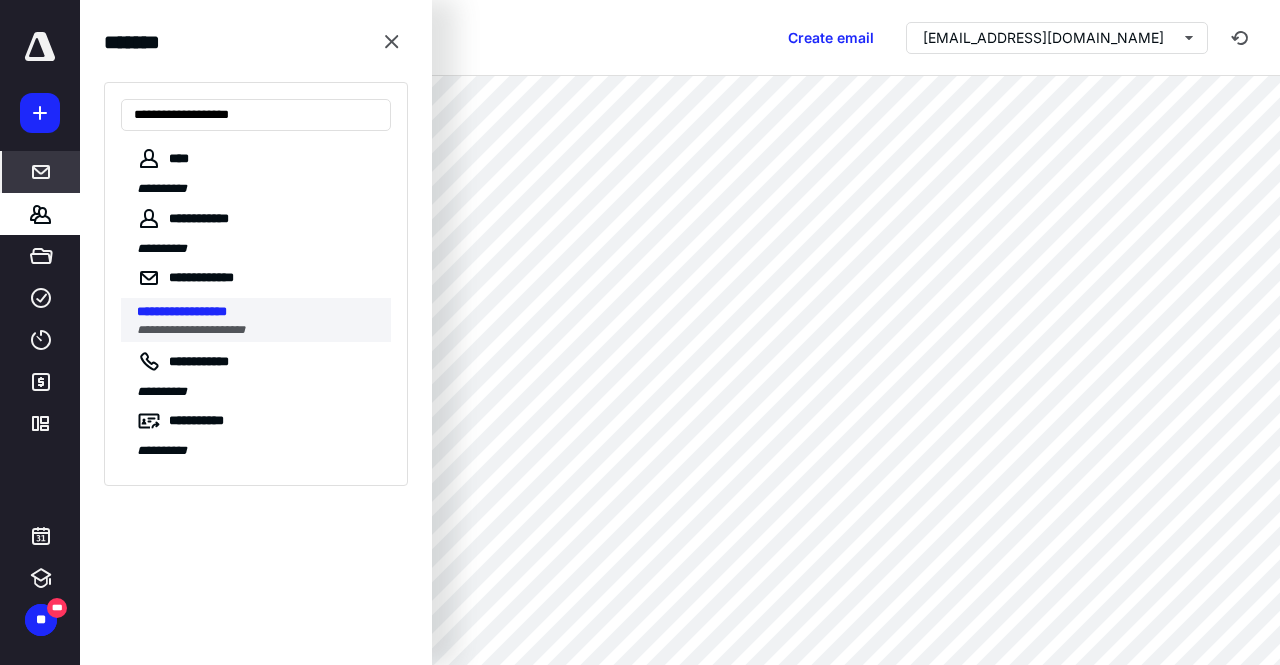 type on "**********" 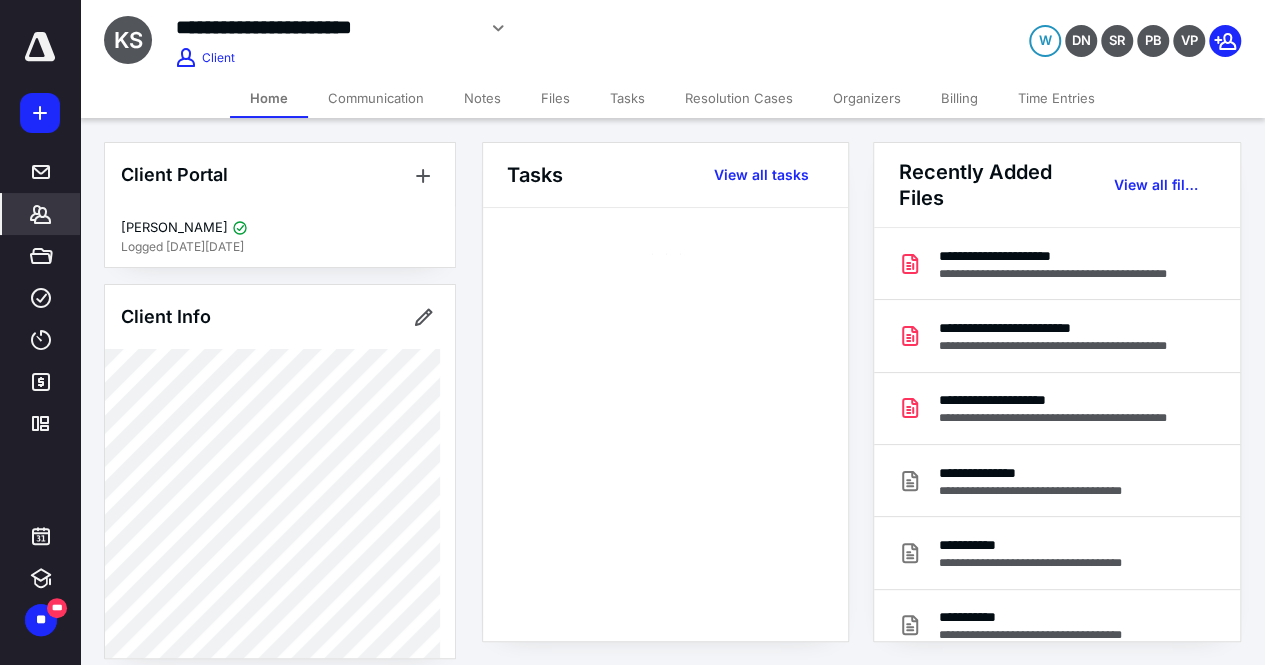 click on "Billing" at bounding box center [959, 98] 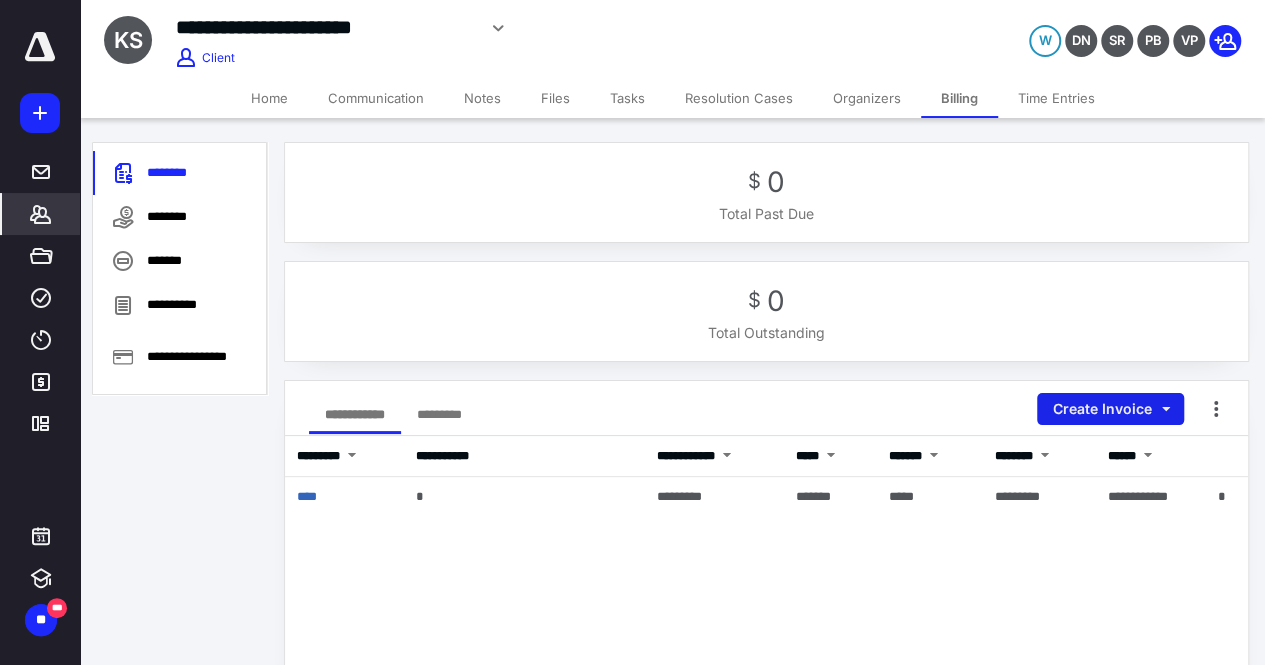 click on "Create Invoice" at bounding box center [1110, 409] 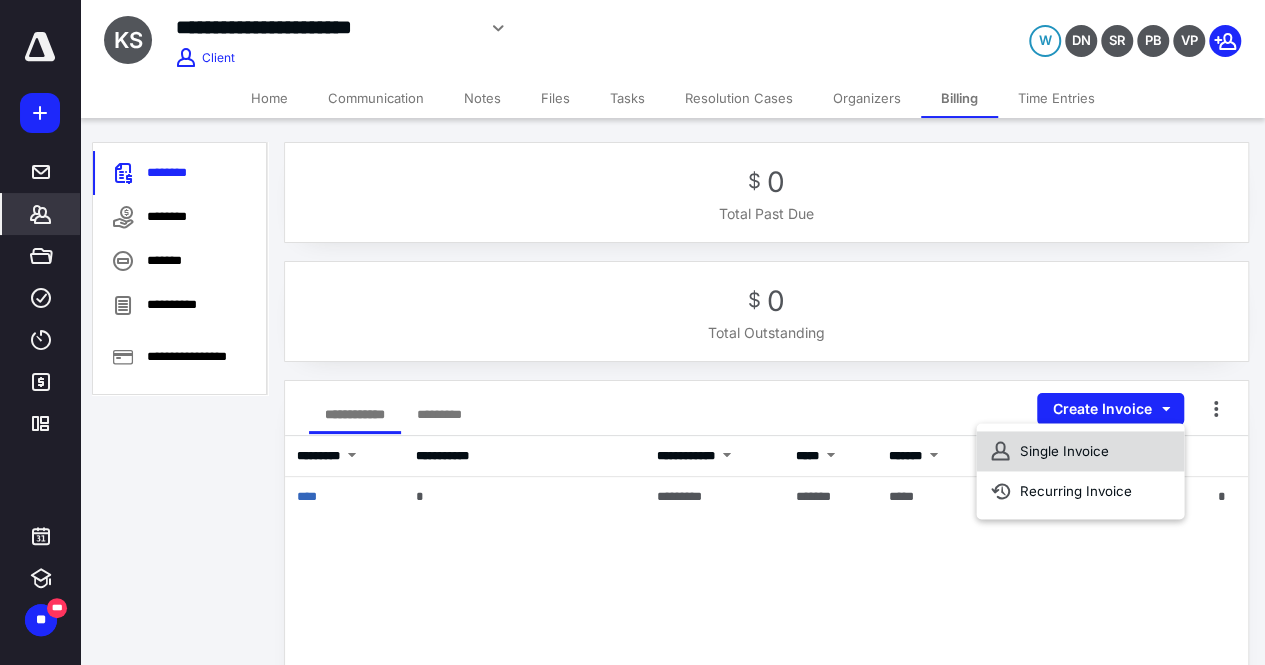 click on "Single Invoice" at bounding box center [1080, 451] 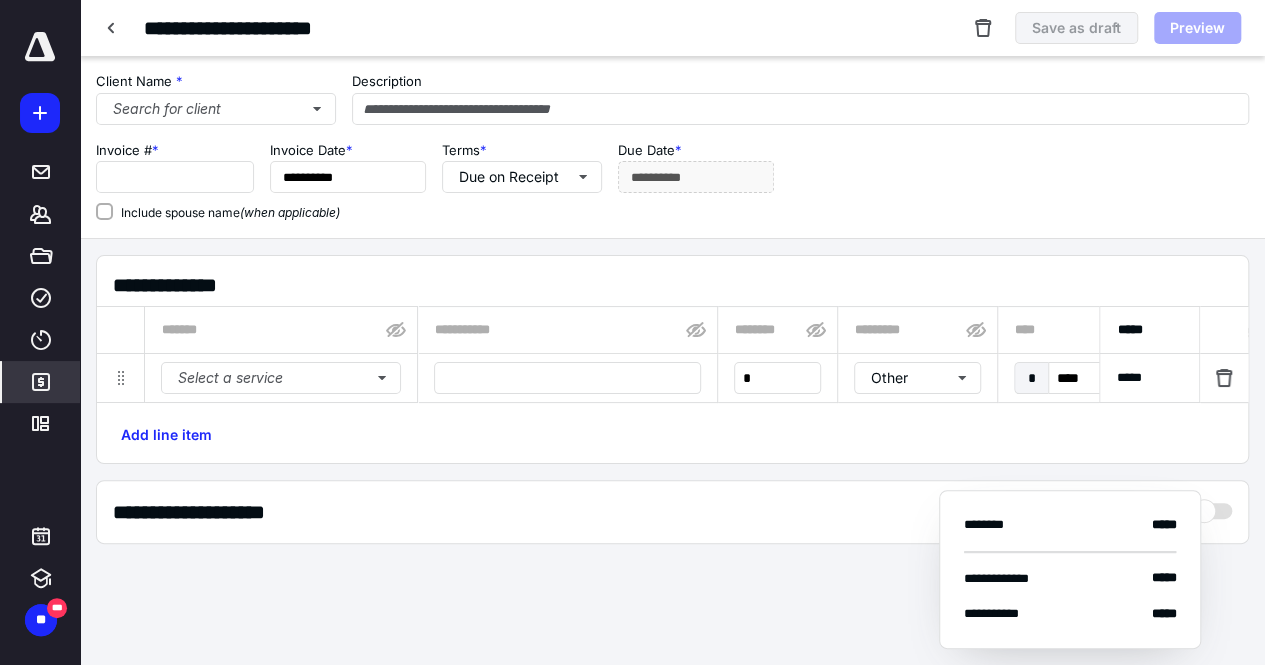 type on "****" 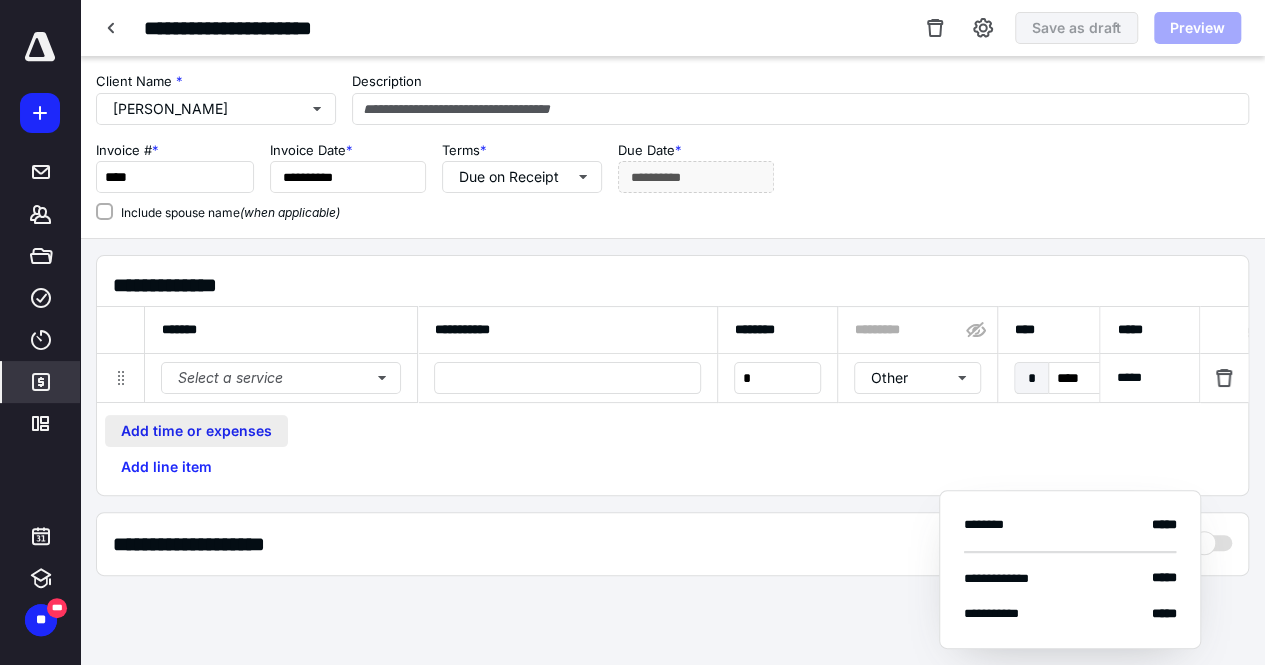 click on "Add time or expenses" at bounding box center [196, 431] 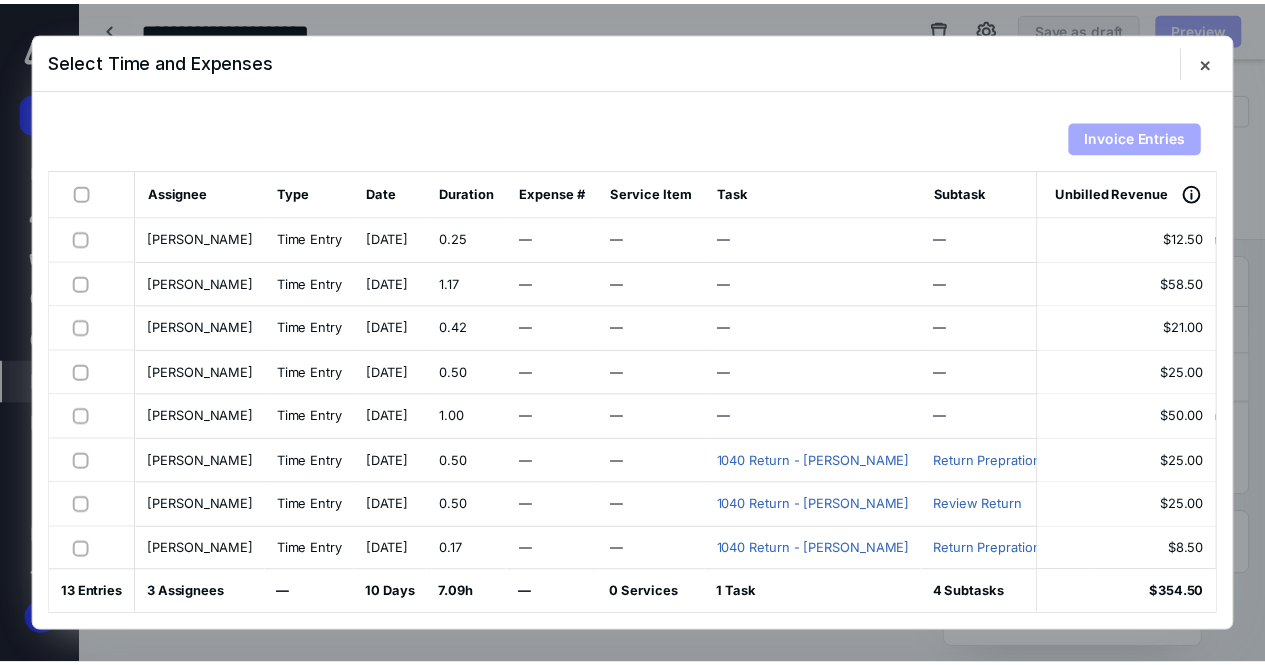 scroll, scrollTop: 234, scrollLeft: 0, axis: vertical 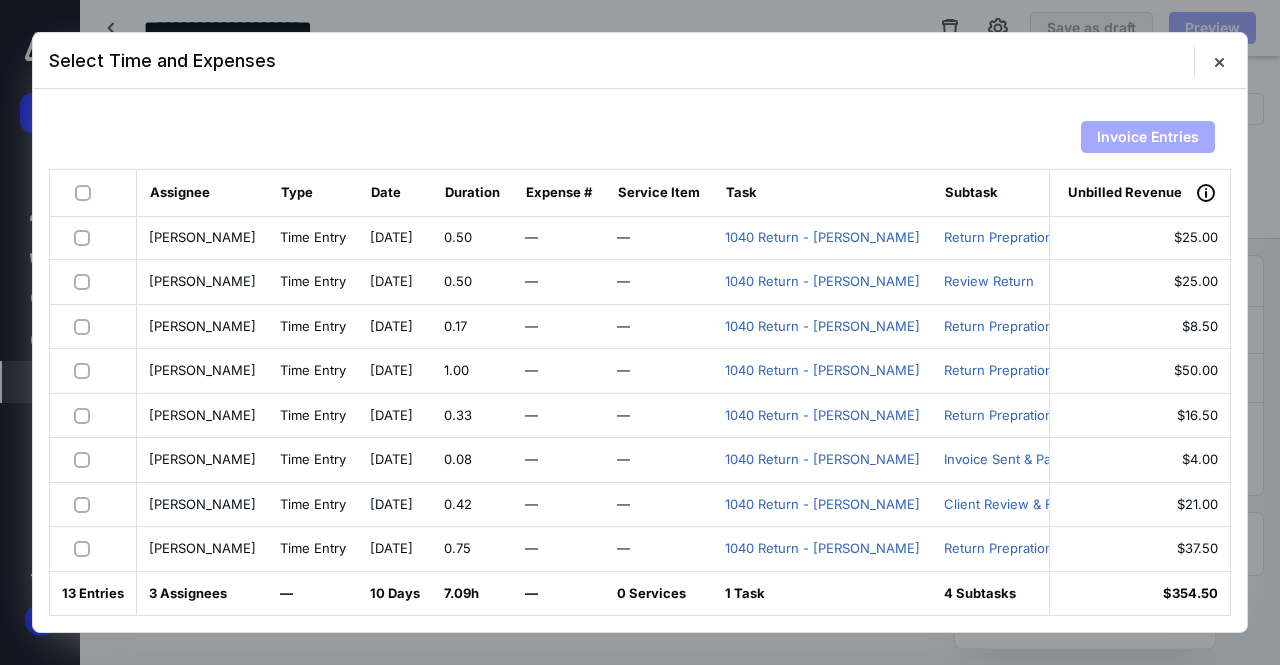 click at bounding box center (86, 548) 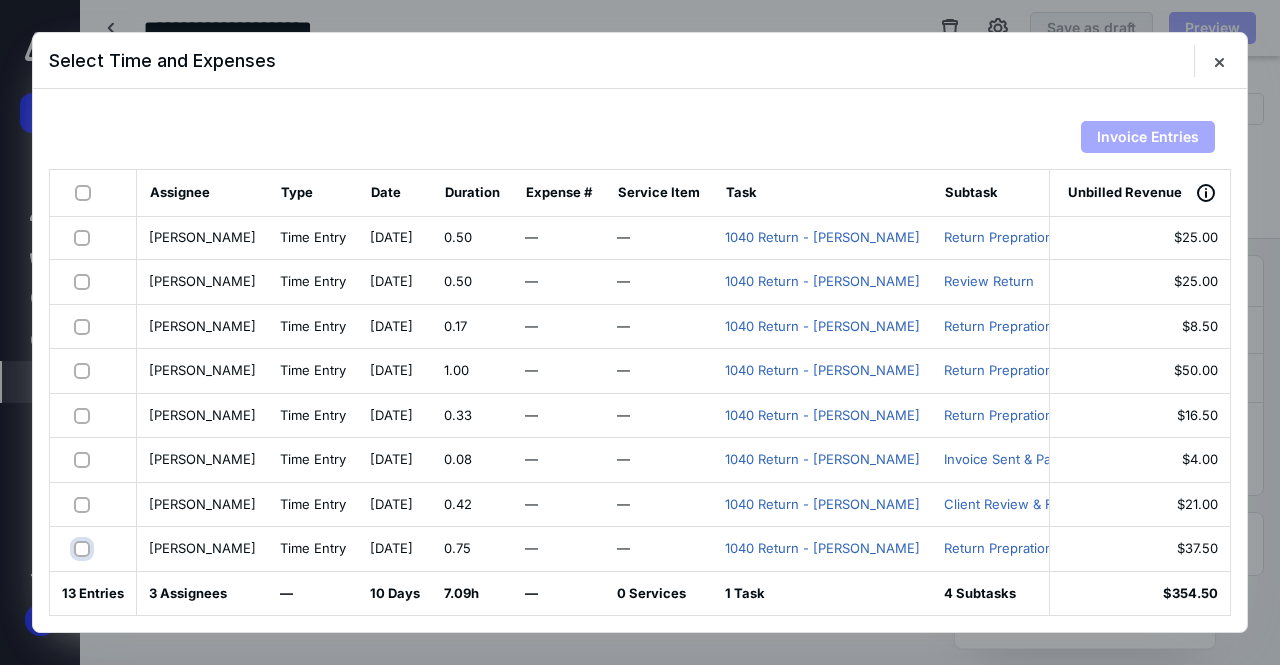 click at bounding box center [84, 548] 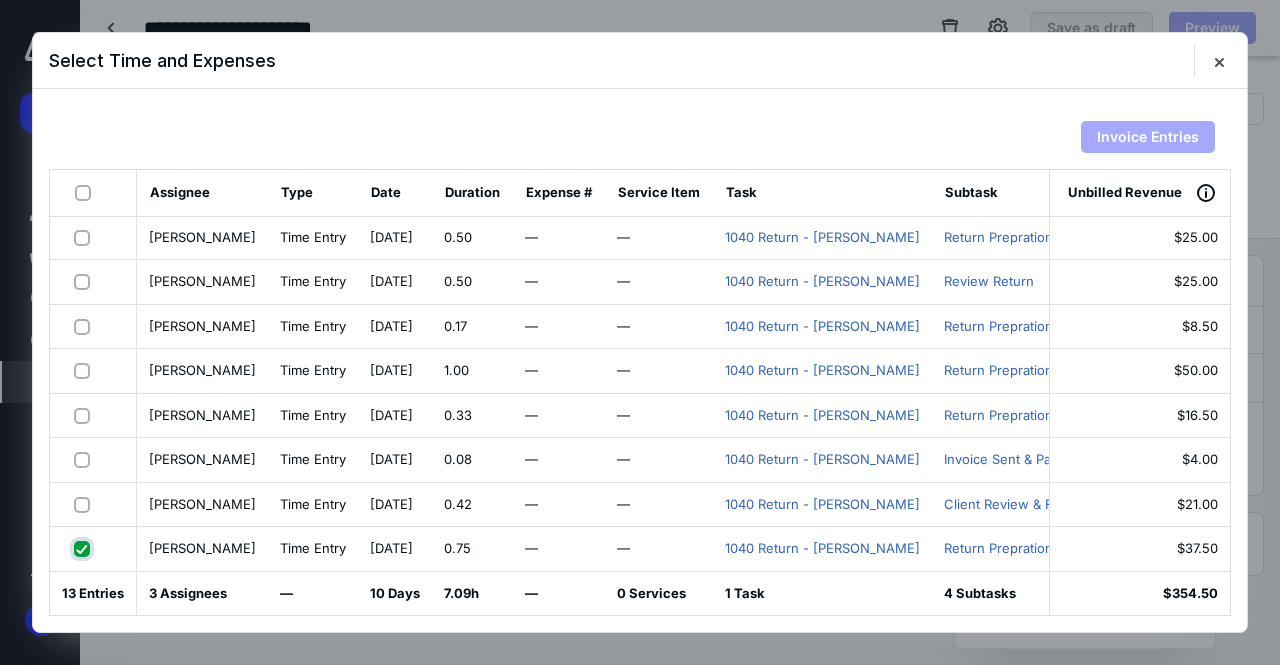 checkbox on "true" 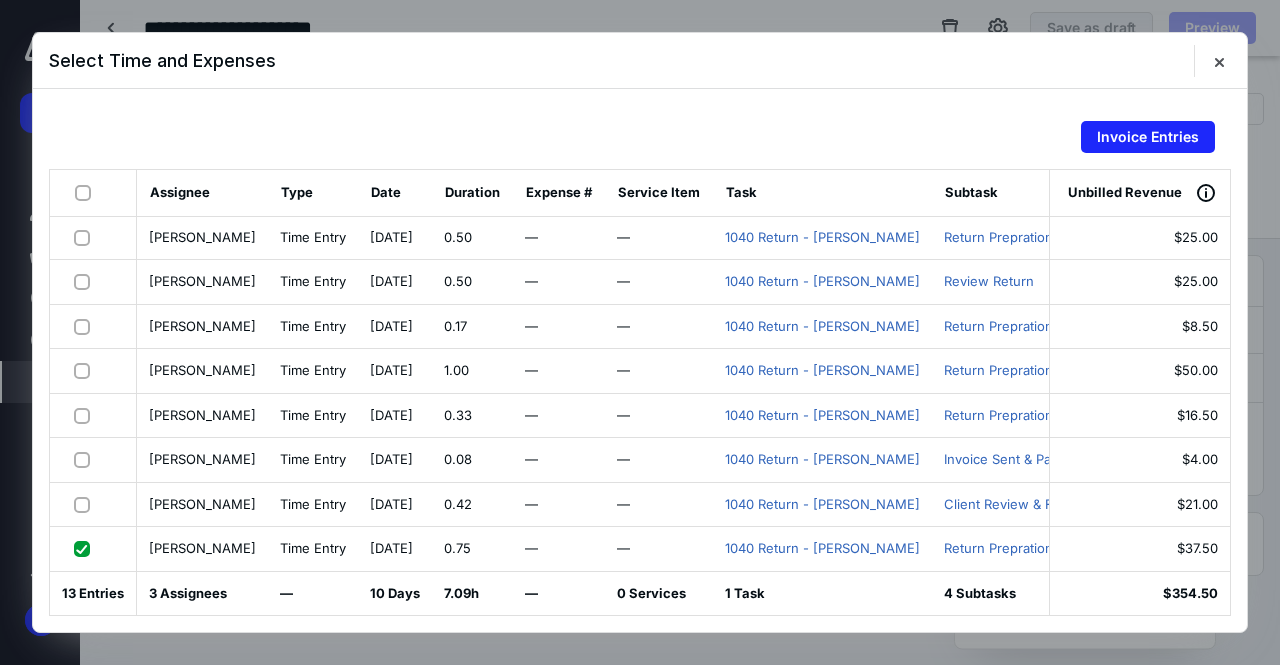 click on "Invoice Entries" at bounding box center [640, 137] 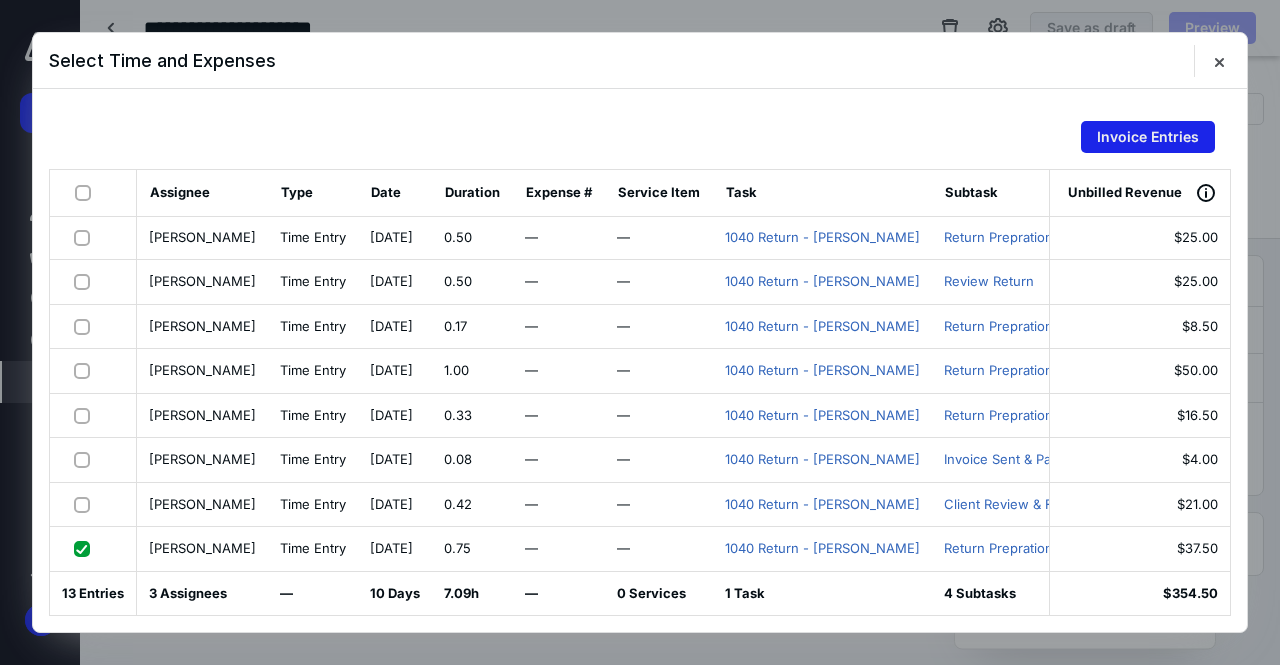 click on "Invoice Entries" at bounding box center [1148, 137] 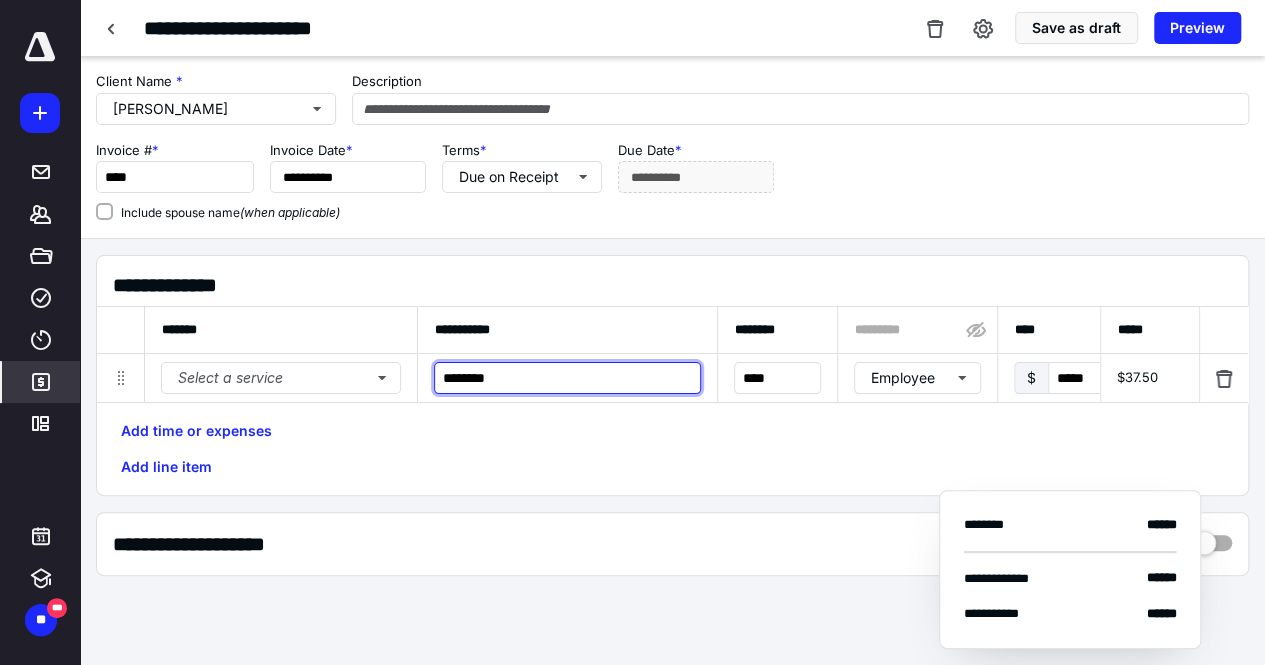 click on "********" at bounding box center [567, 378] 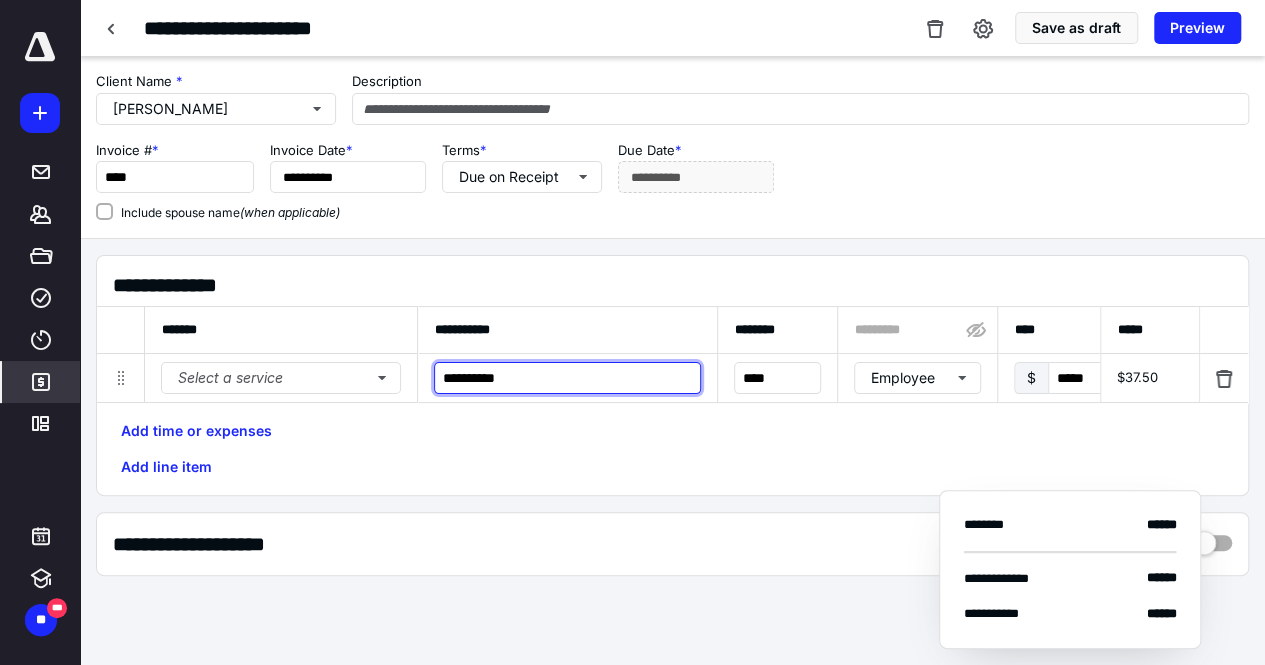 type on "*********" 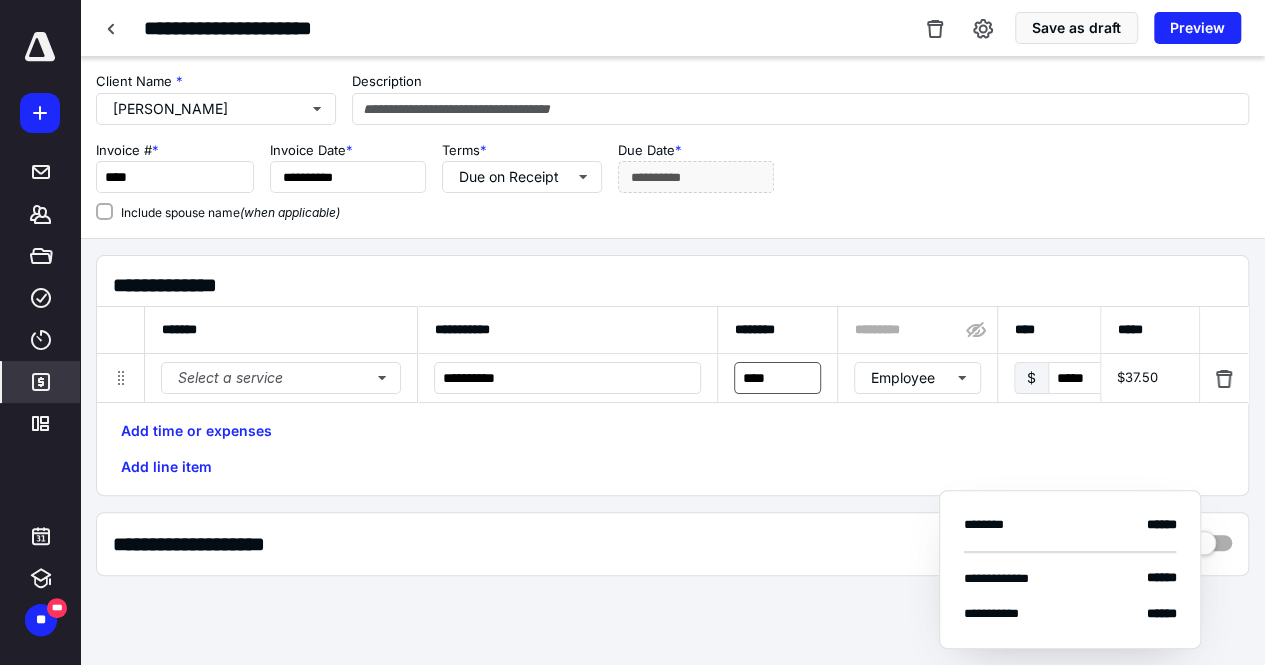 drag, startPoint x: 778, startPoint y: 398, endPoint x: 791, endPoint y: 377, distance: 24.698177 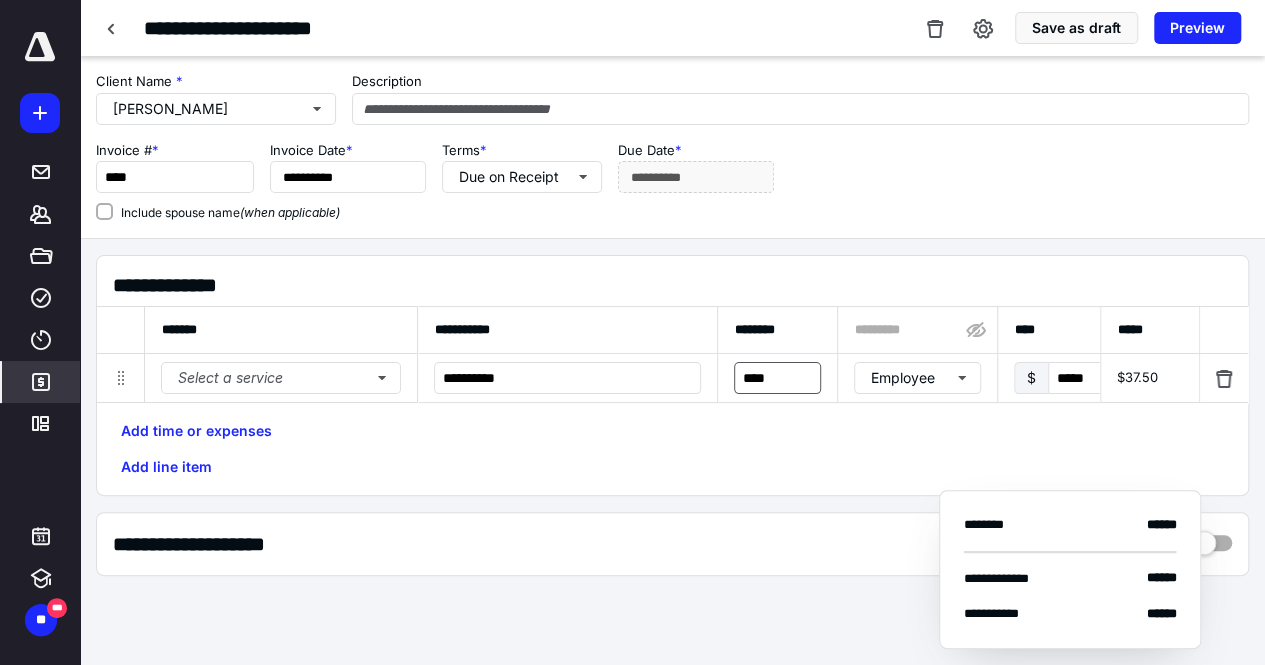 click on "****" at bounding box center (777, 378) 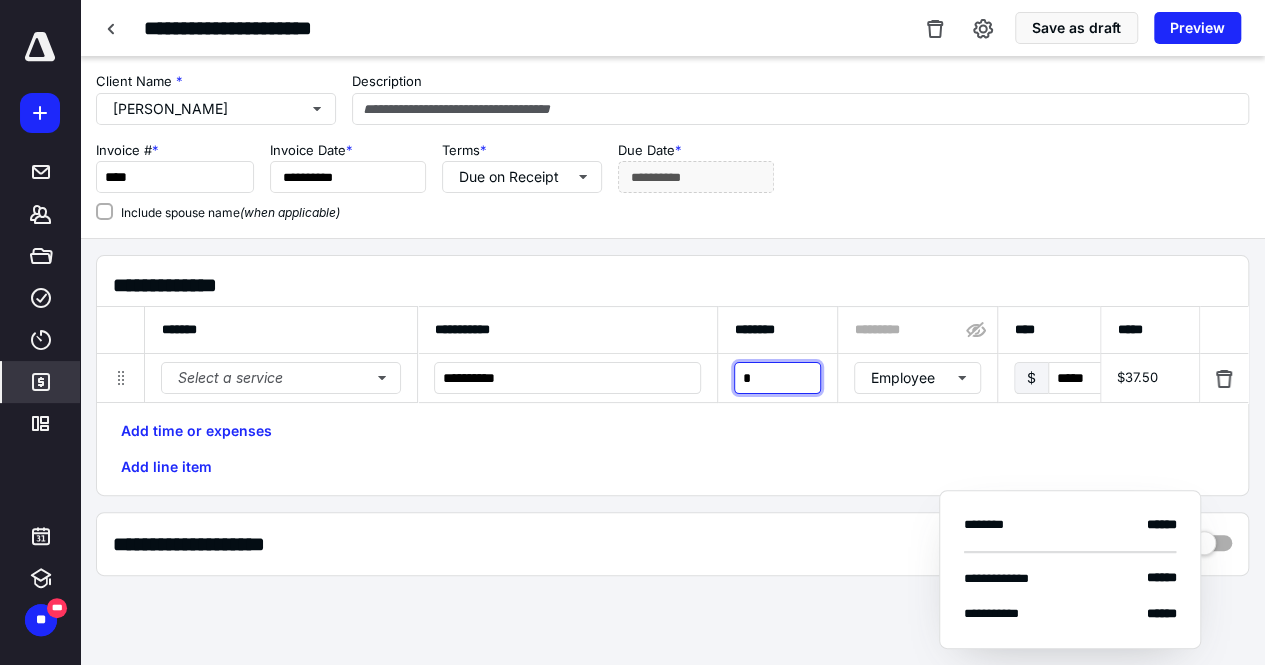 click on "*" at bounding box center [777, 378] 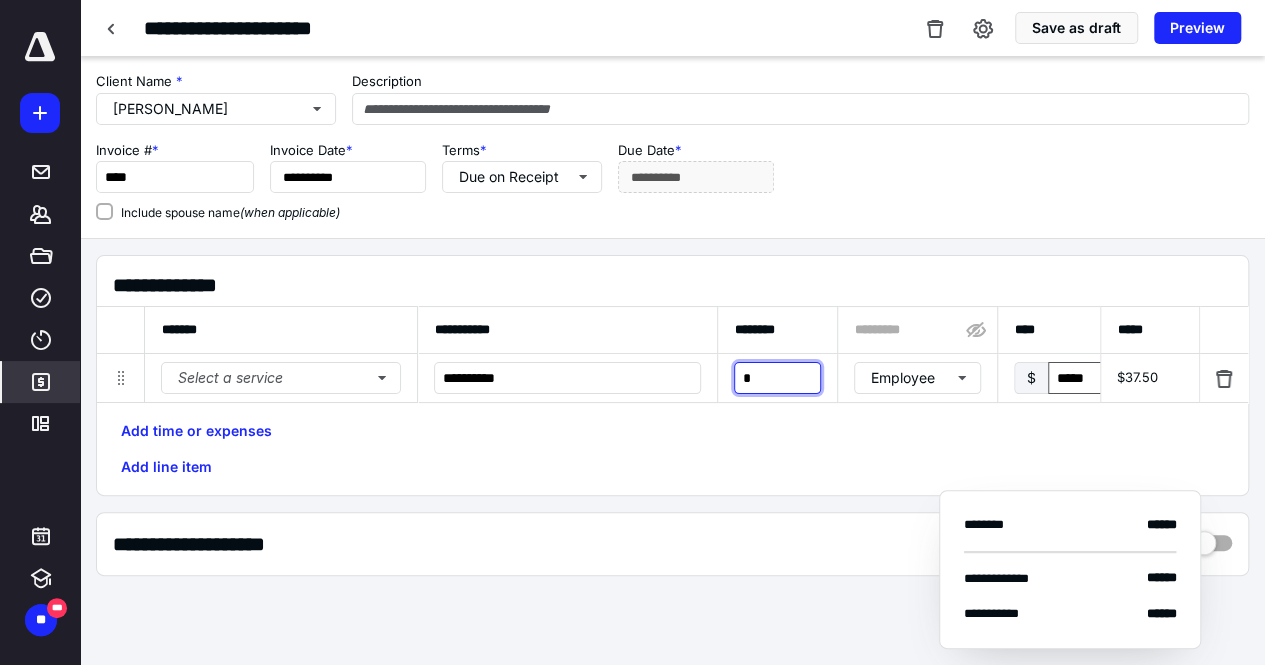 type on "*" 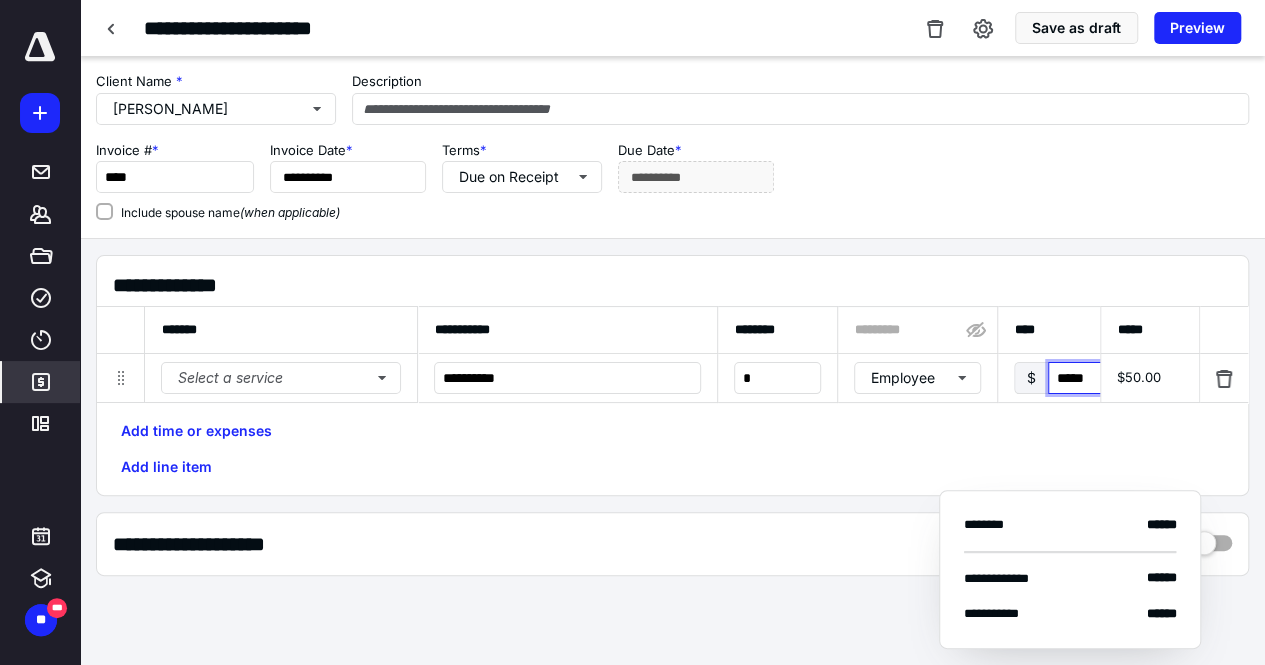 click on "*****" at bounding box center [1094, 378] 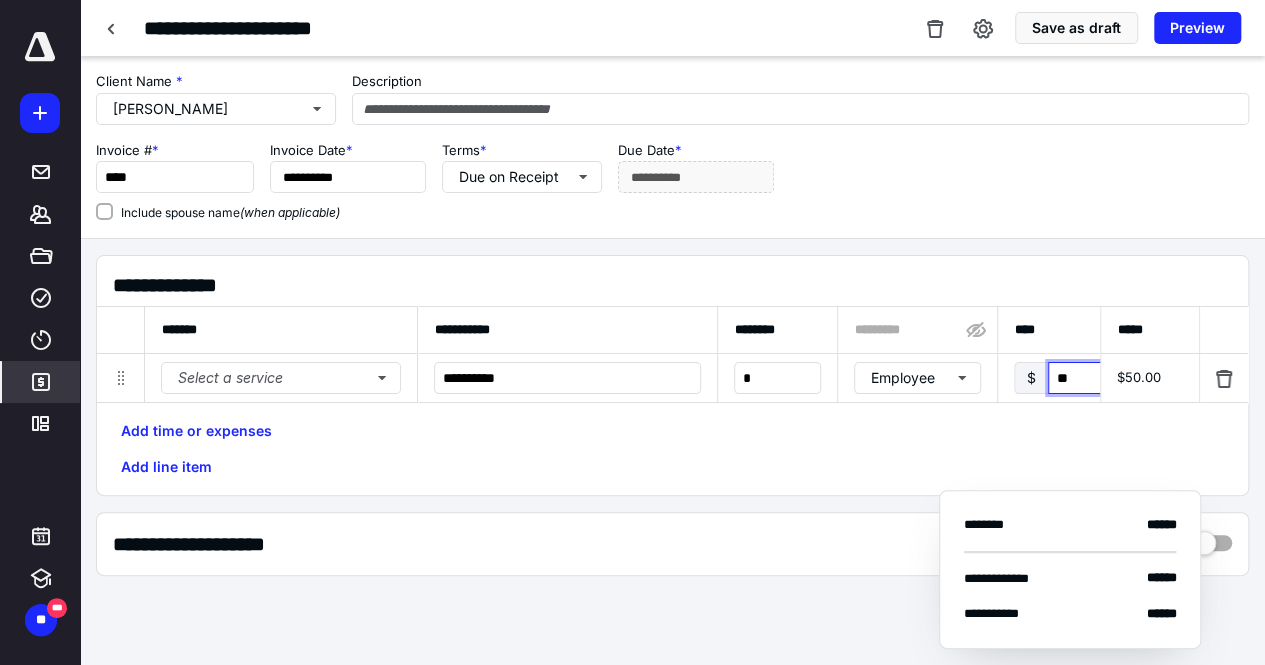 type on "***" 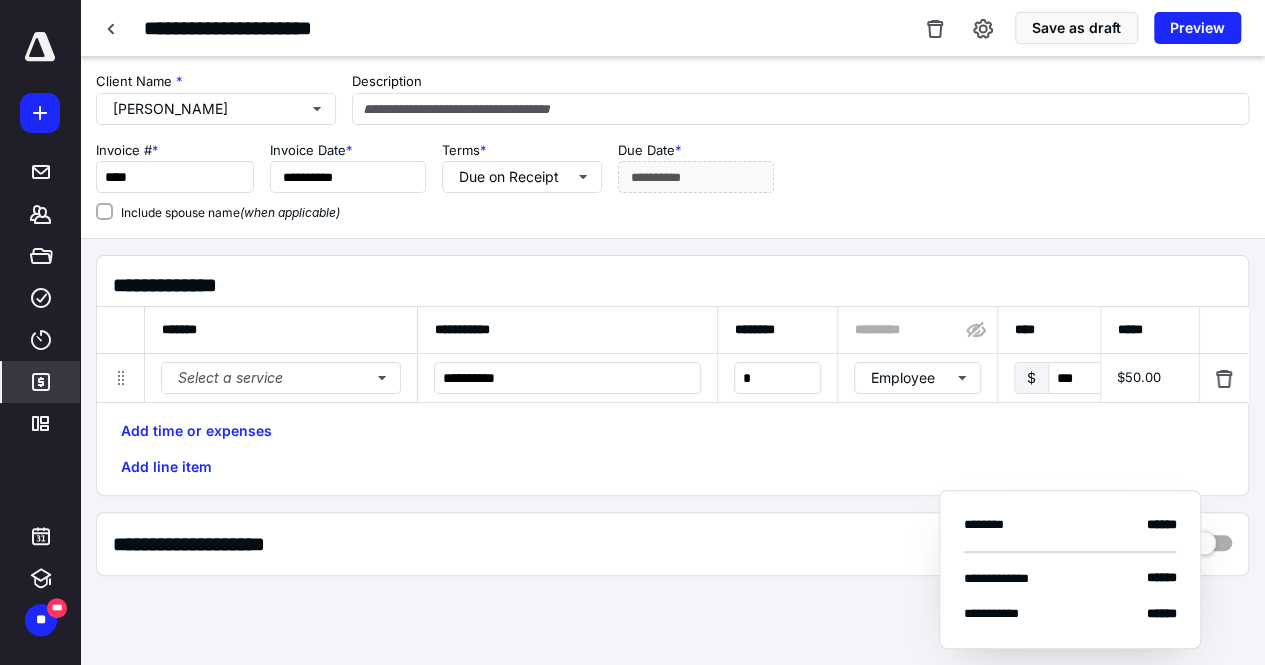 click on "**********" at bounding box center (672, 360) 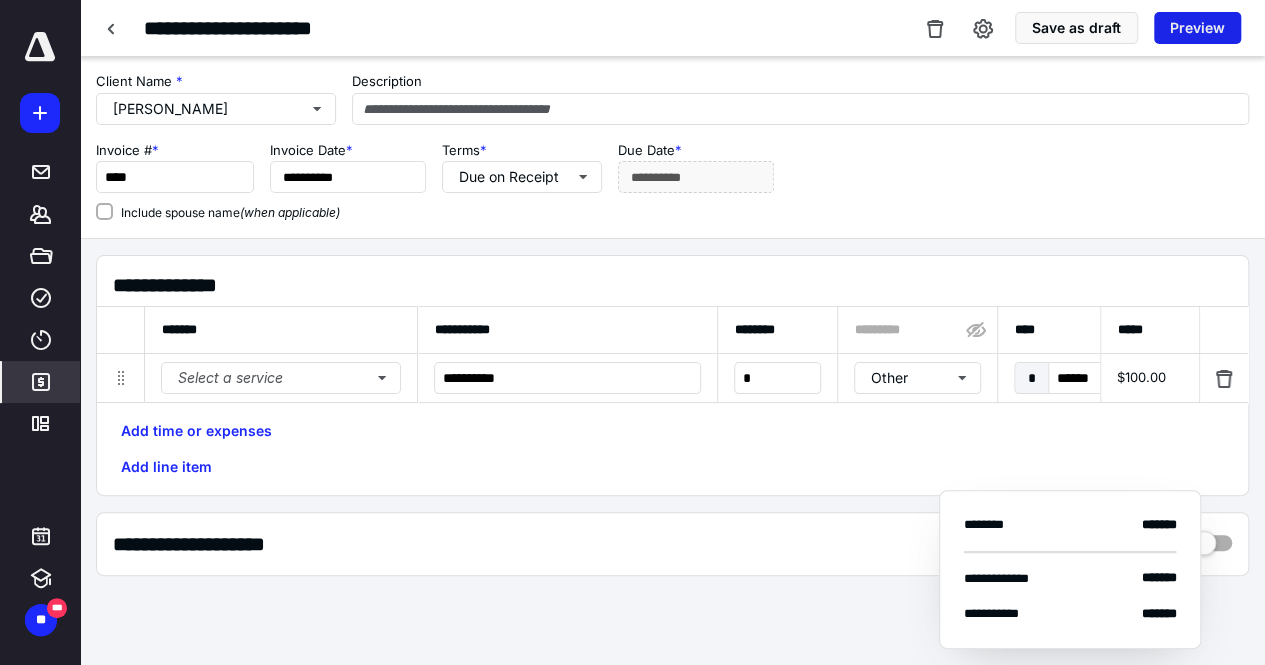click on "Preview" at bounding box center (1197, 28) 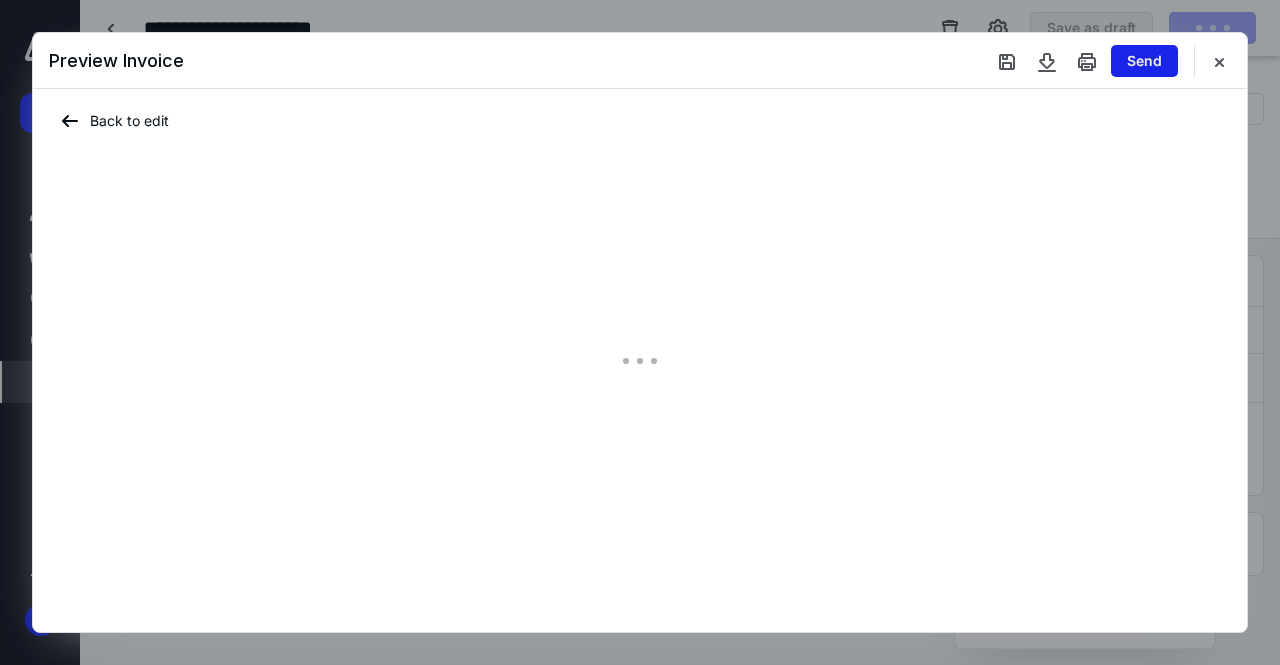 click on "Send" at bounding box center [1144, 61] 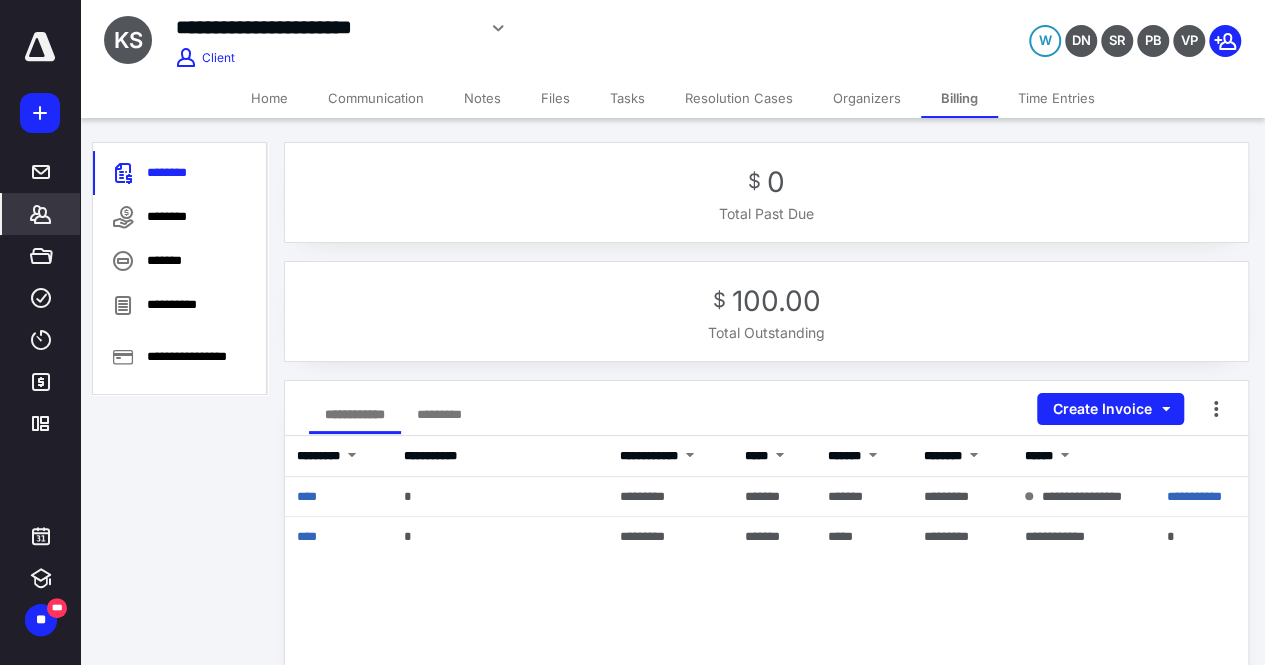 click on "Home" at bounding box center [269, 98] 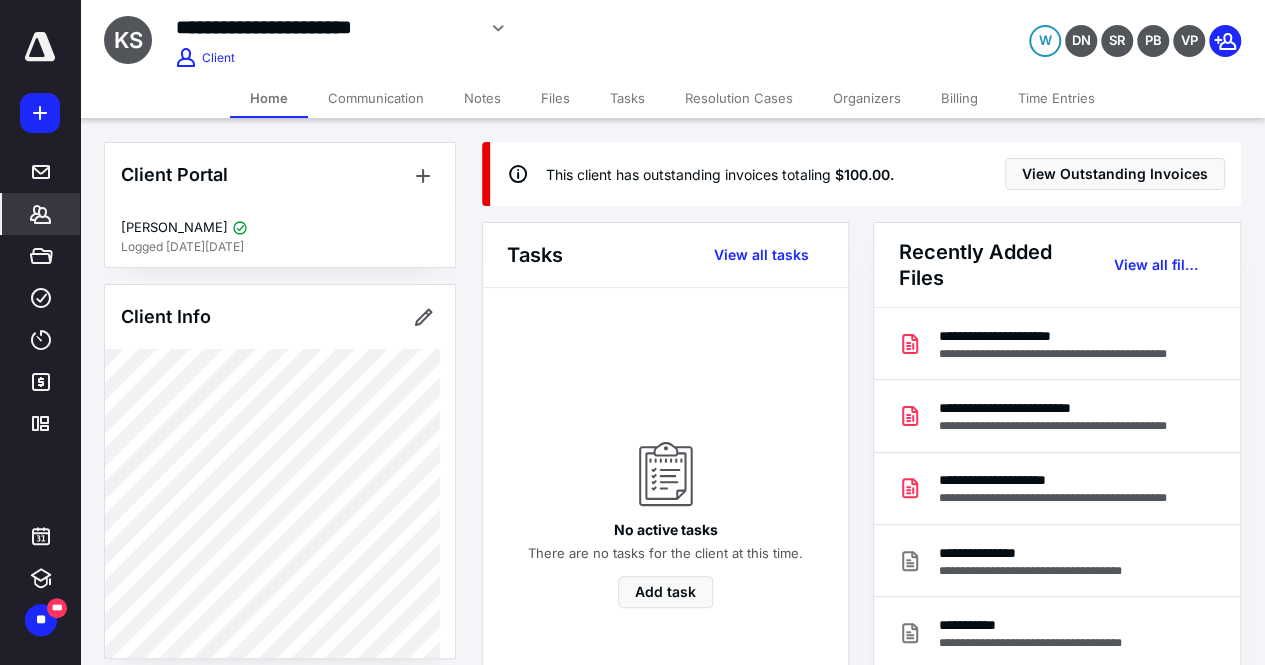 click on "No active tasks There are no tasks for the client at this time. Add task" at bounding box center [665, 504] 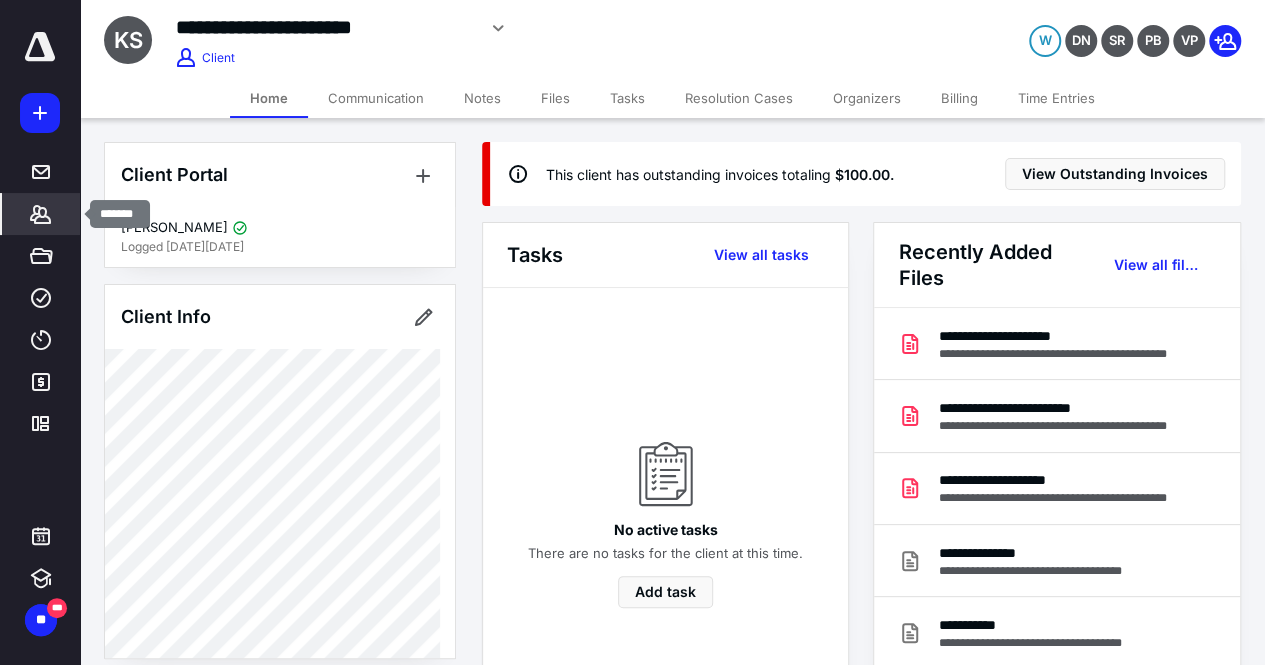click on "*******" at bounding box center [41, 214] 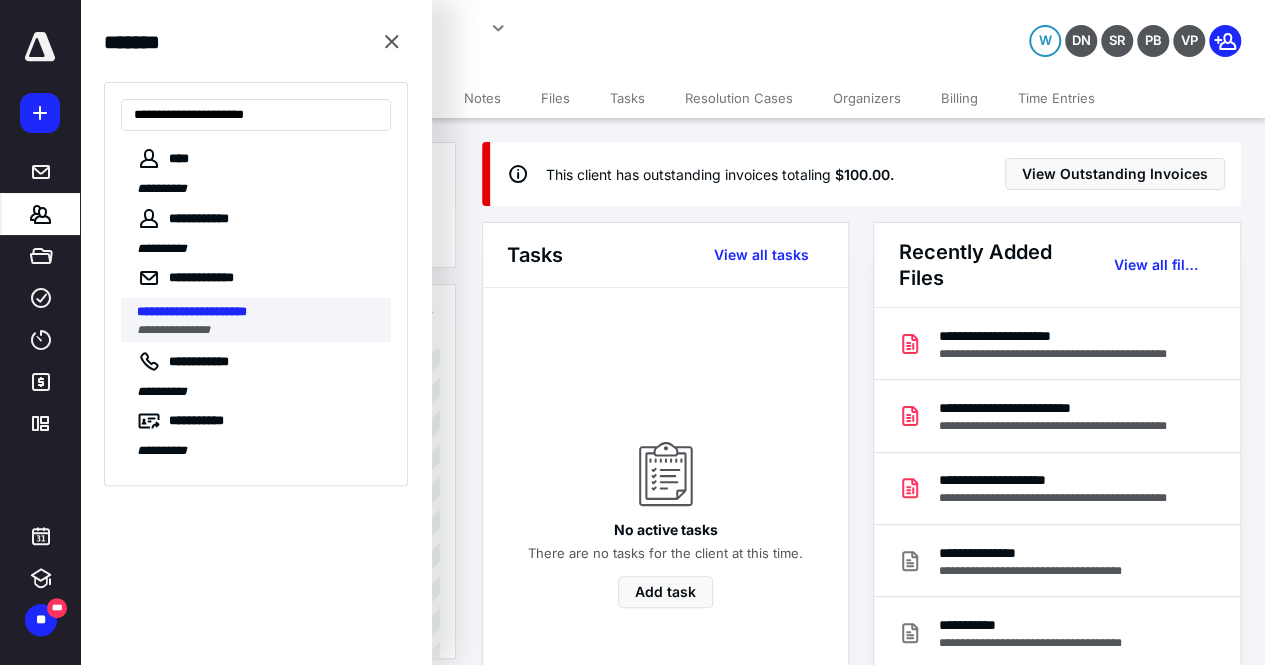 type on "**********" 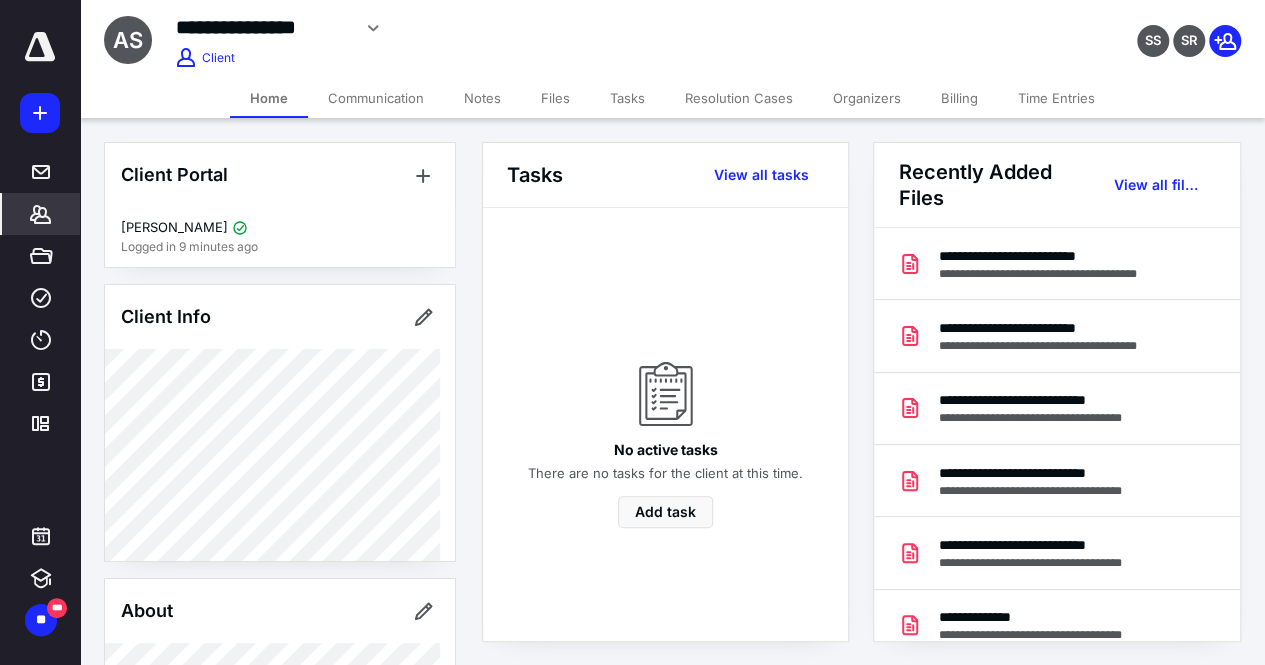 click on "Billing" at bounding box center [959, 98] 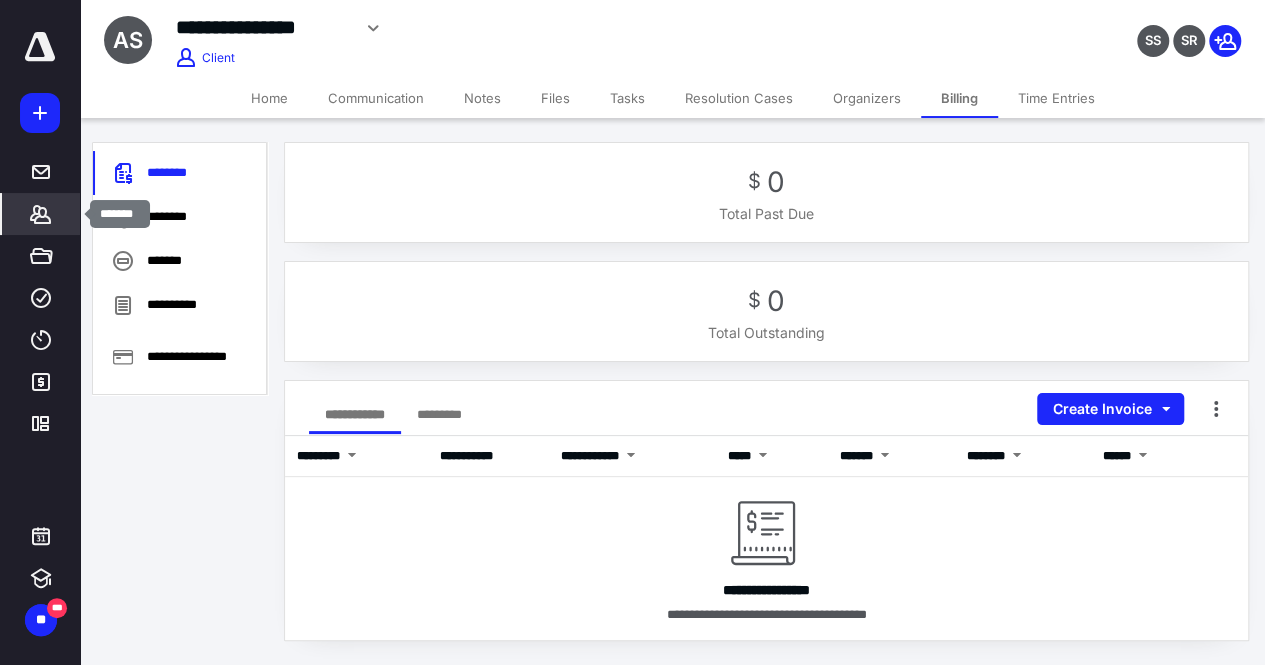 click 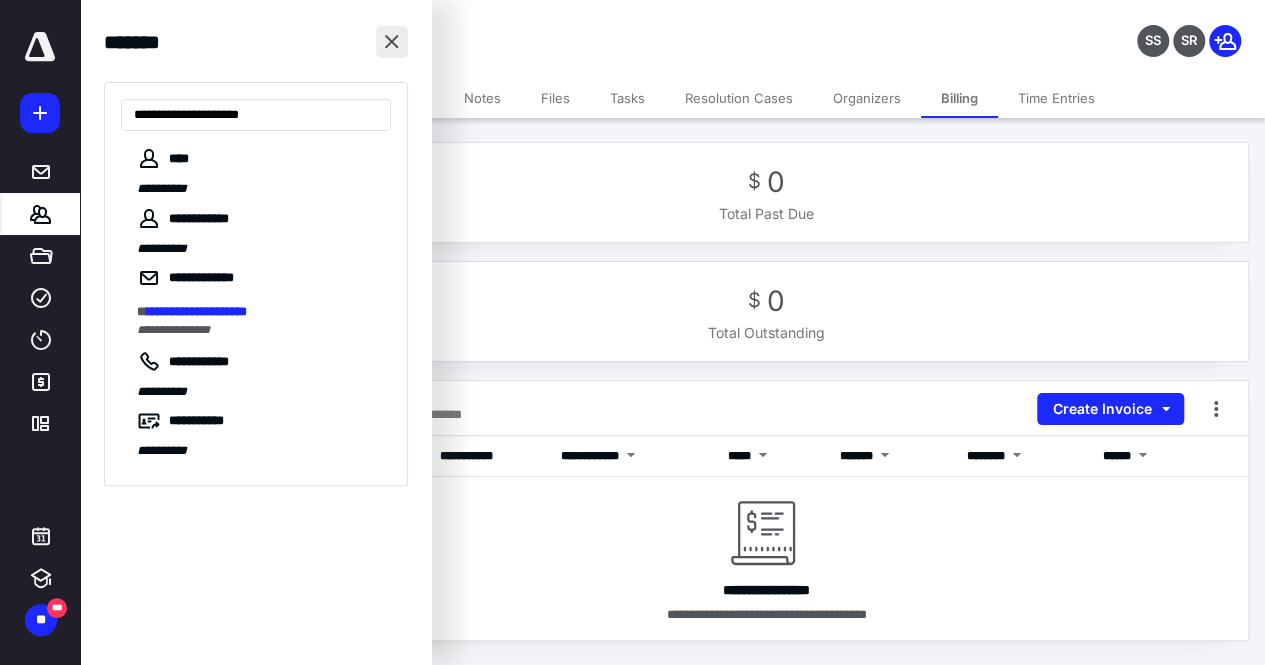 type on "**********" 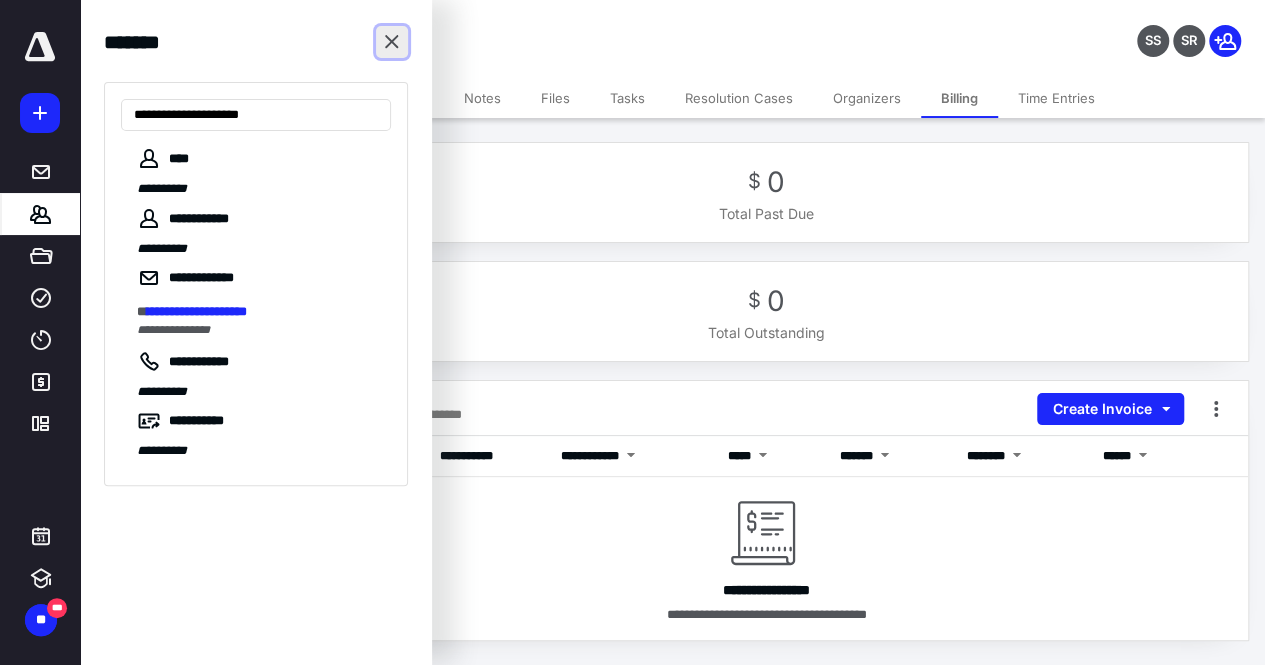 click at bounding box center (392, 42) 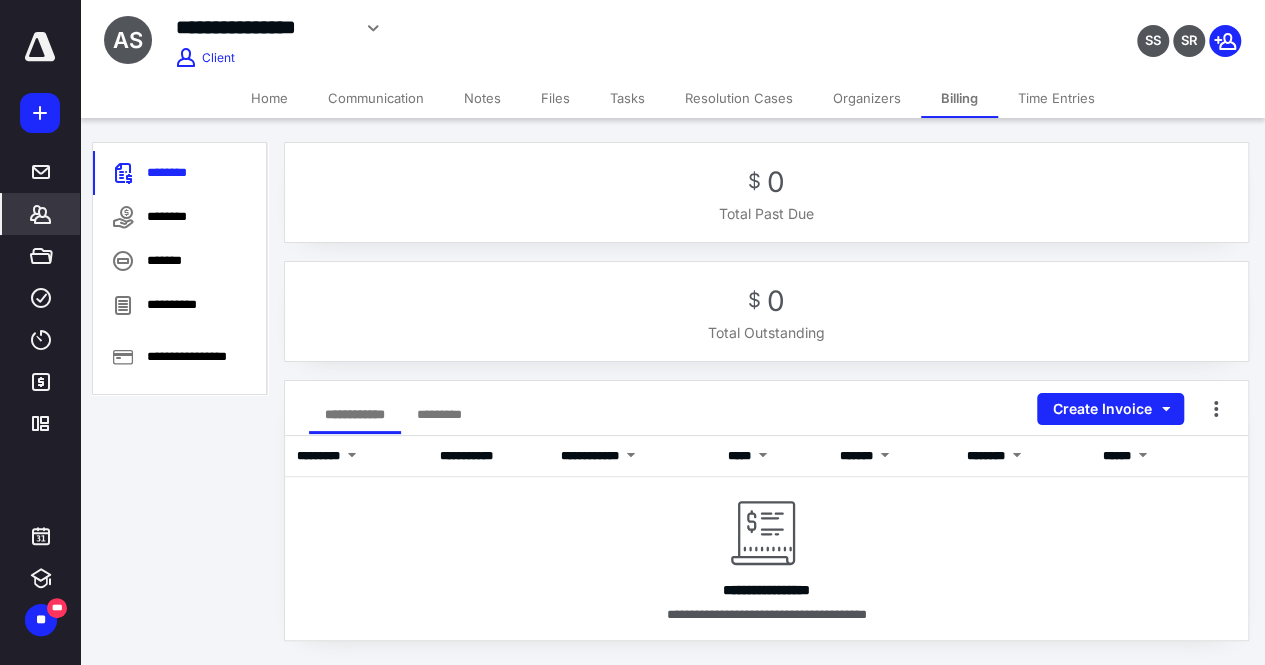 click on "Home" at bounding box center [269, 98] 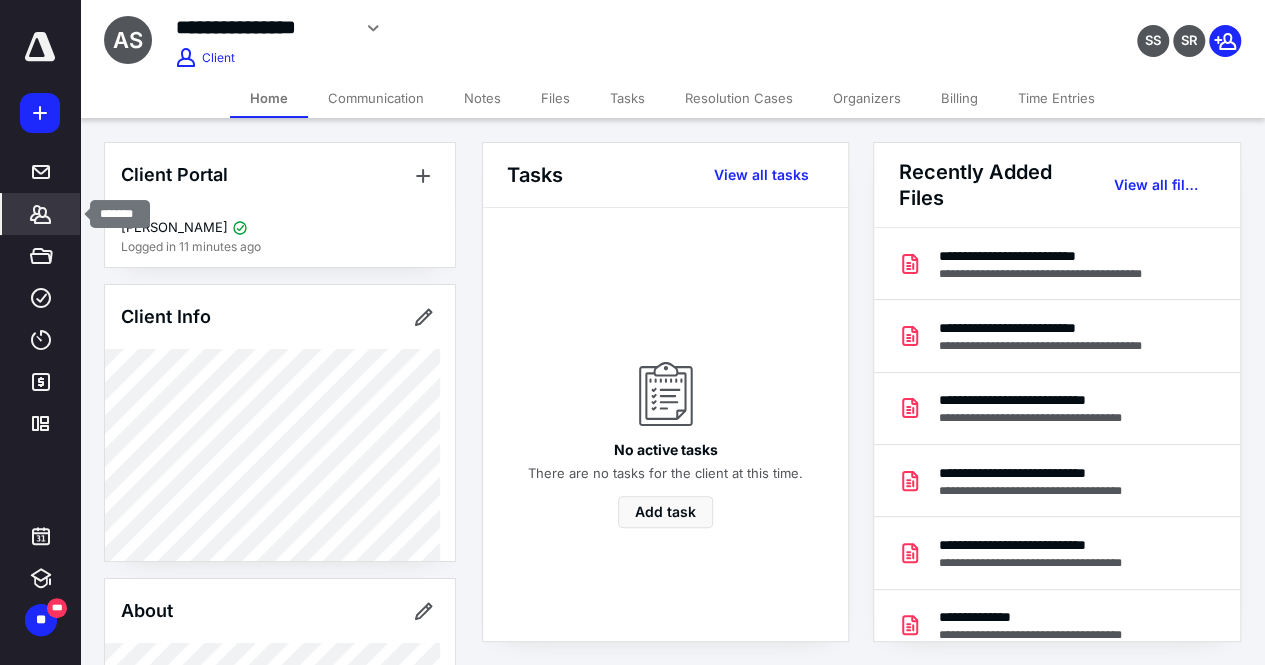 click 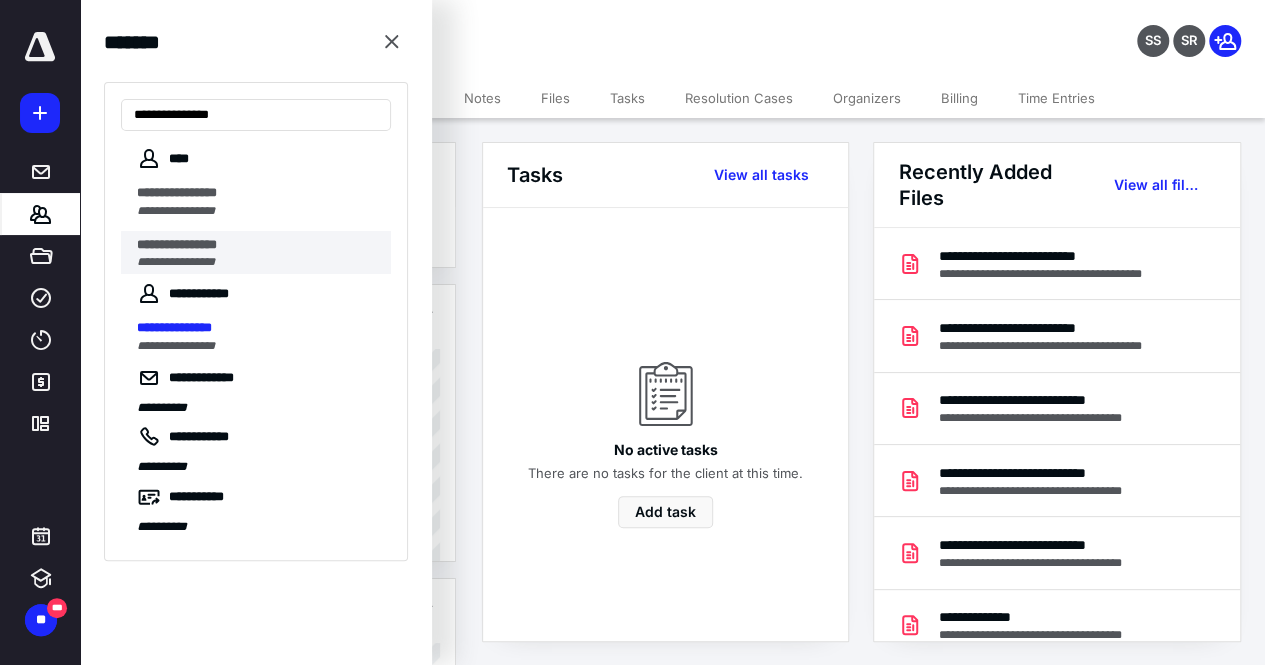 type on "**********" 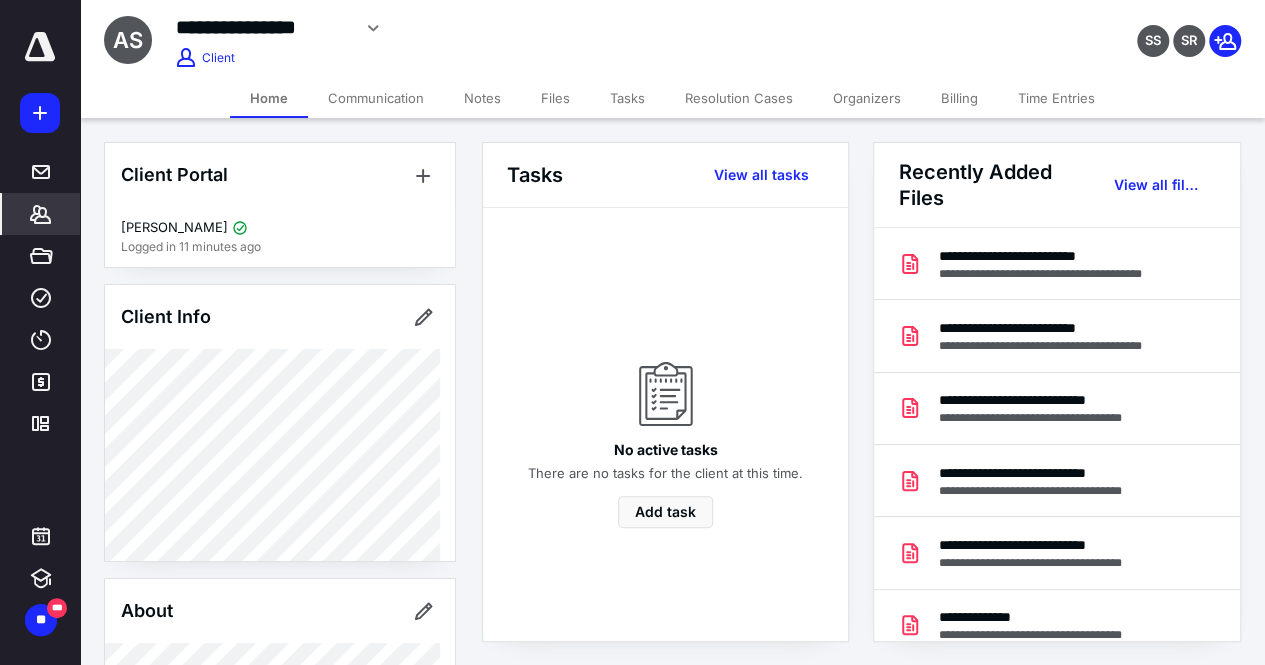 click on "Billing" at bounding box center [959, 98] 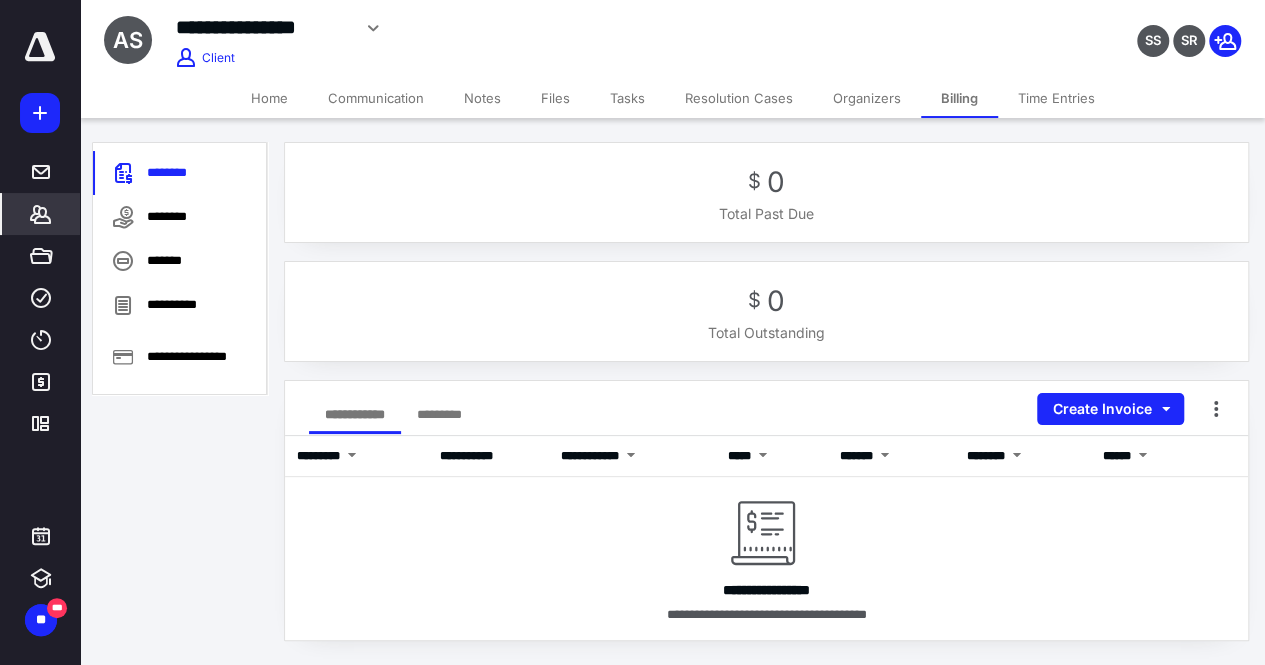 click on "Home" at bounding box center [269, 98] 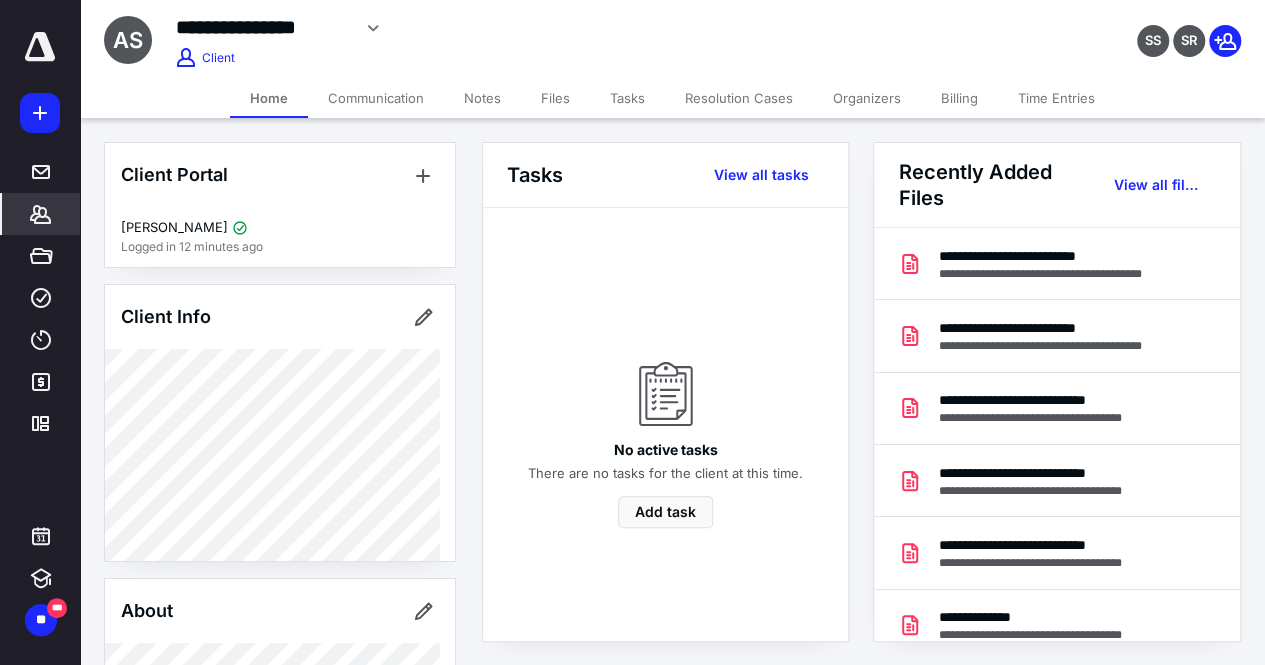 click on "Billing" at bounding box center (959, 98) 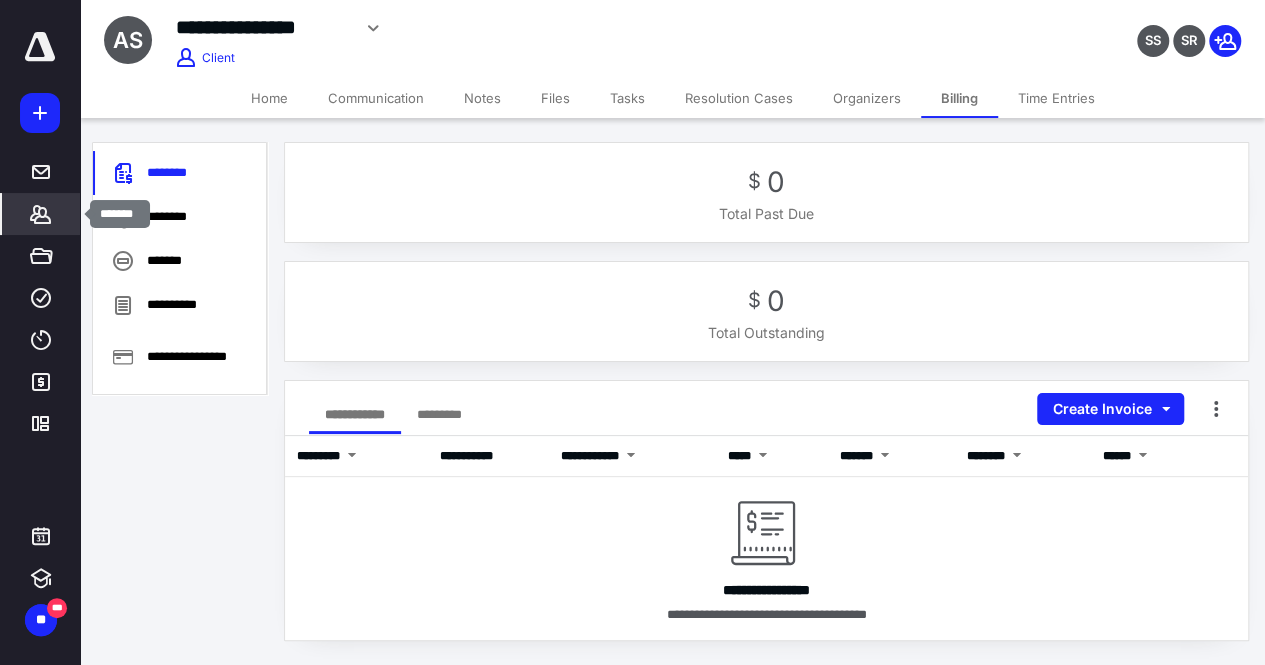 click 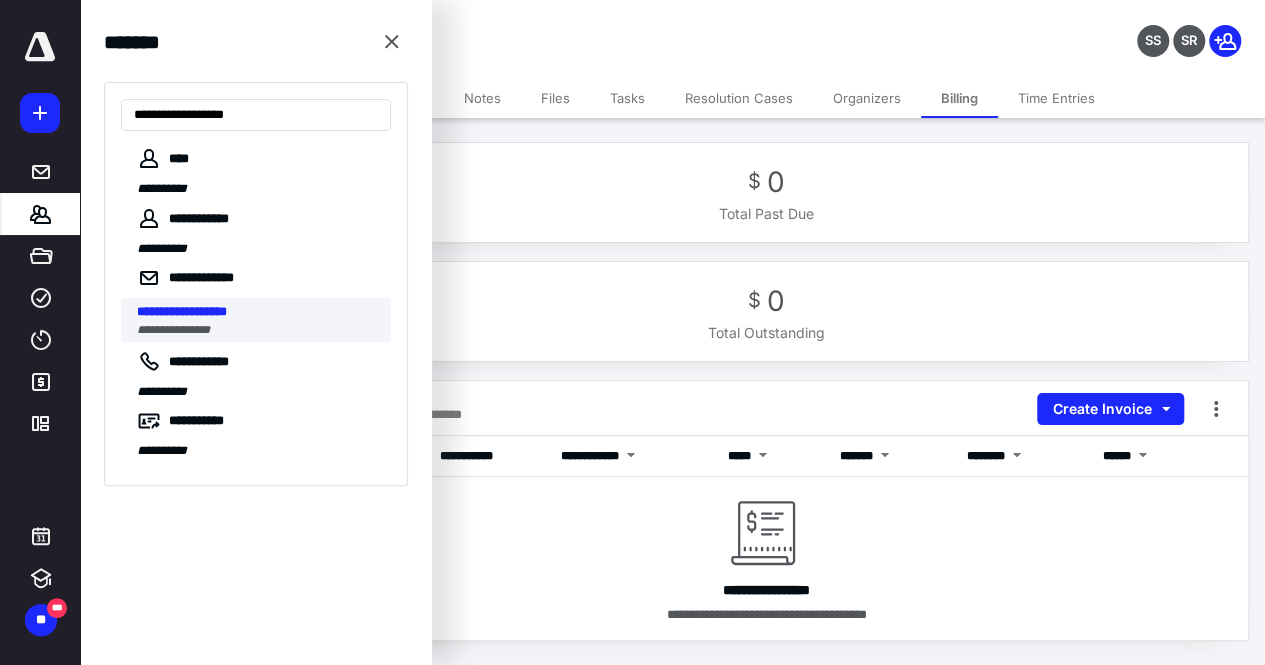 type on "**********" 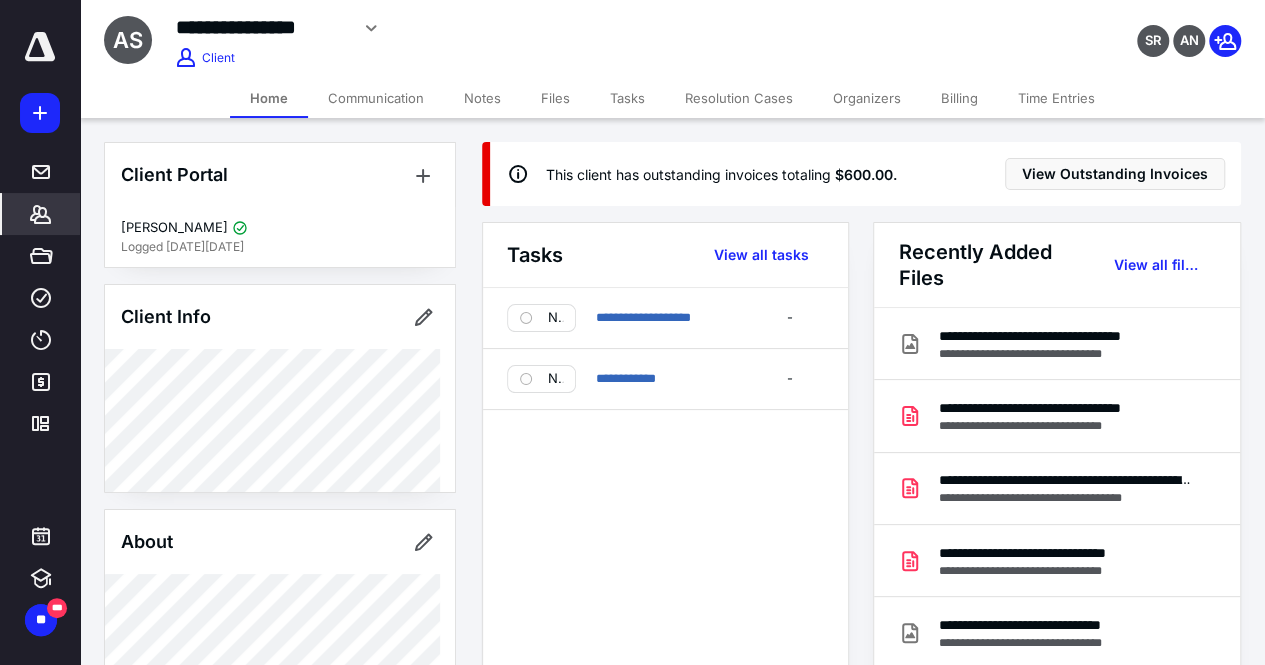click on "Billing" at bounding box center (959, 98) 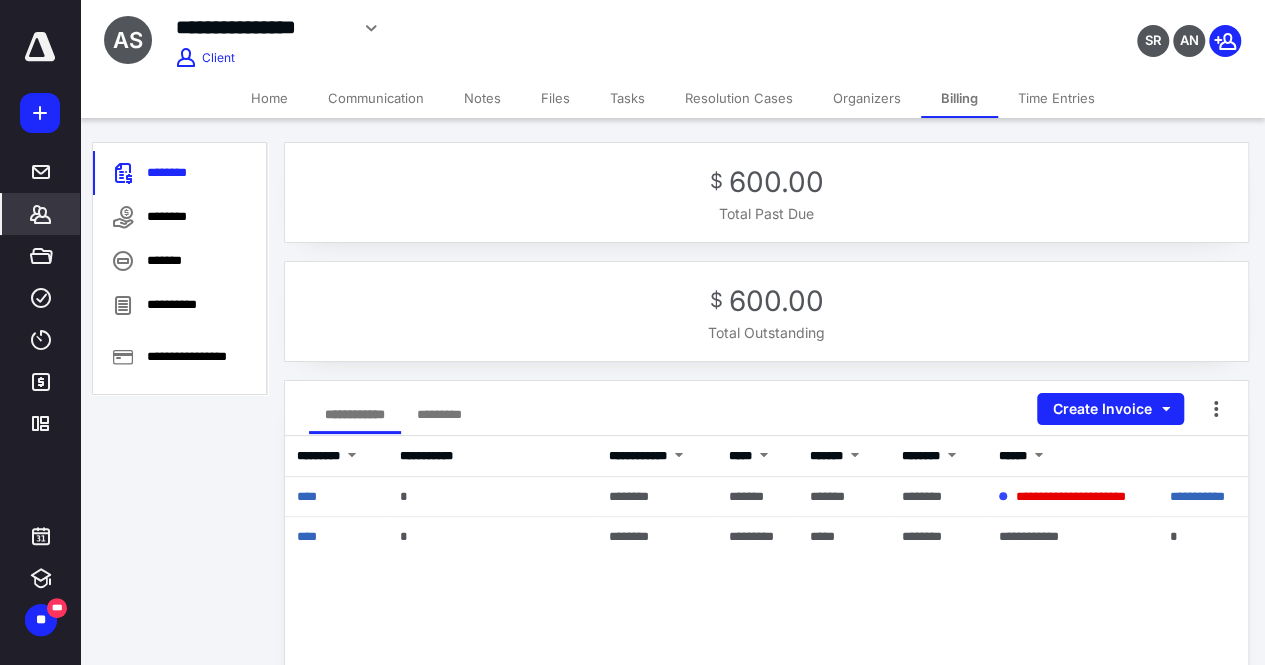 click on "Home" at bounding box center (269, 98) 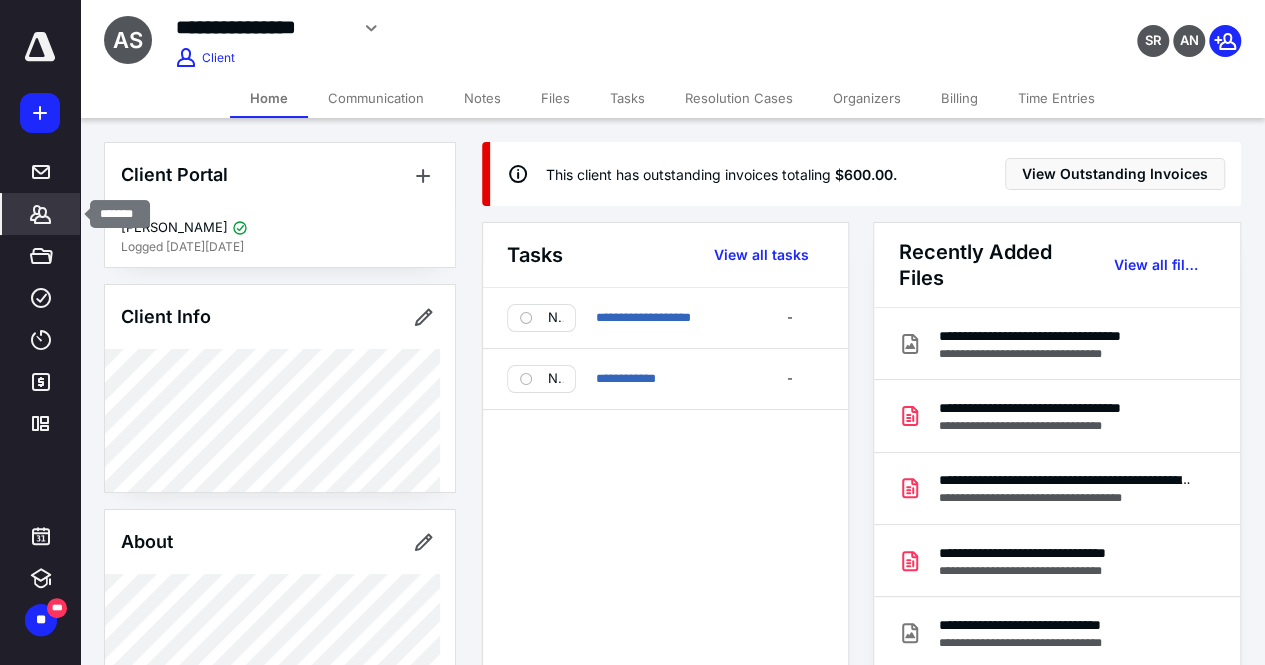 click 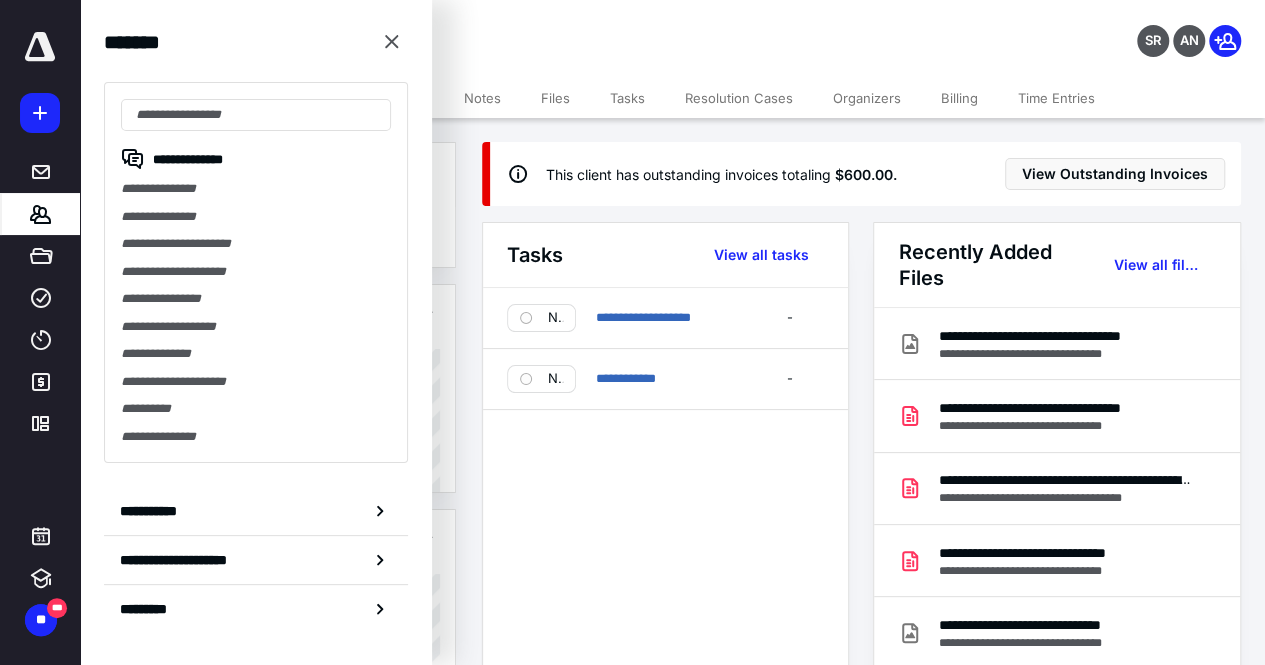 click on "**********" at bounding box center (480, 35) 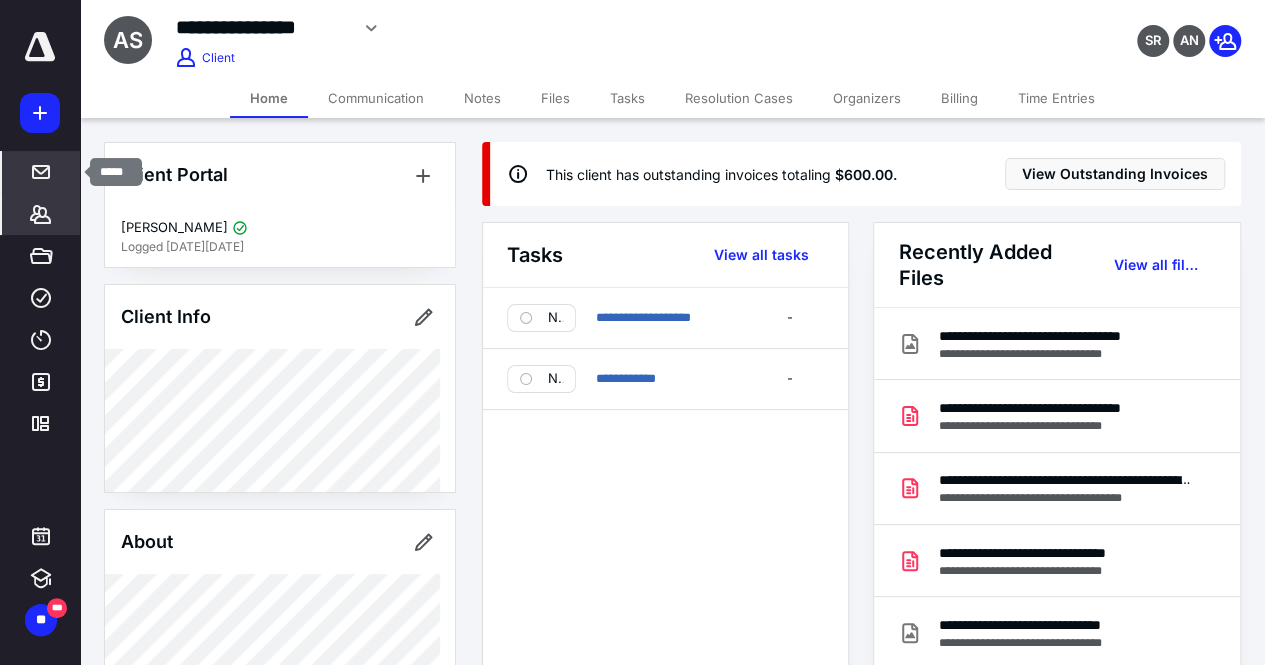 click at bounding box center (41, 172) 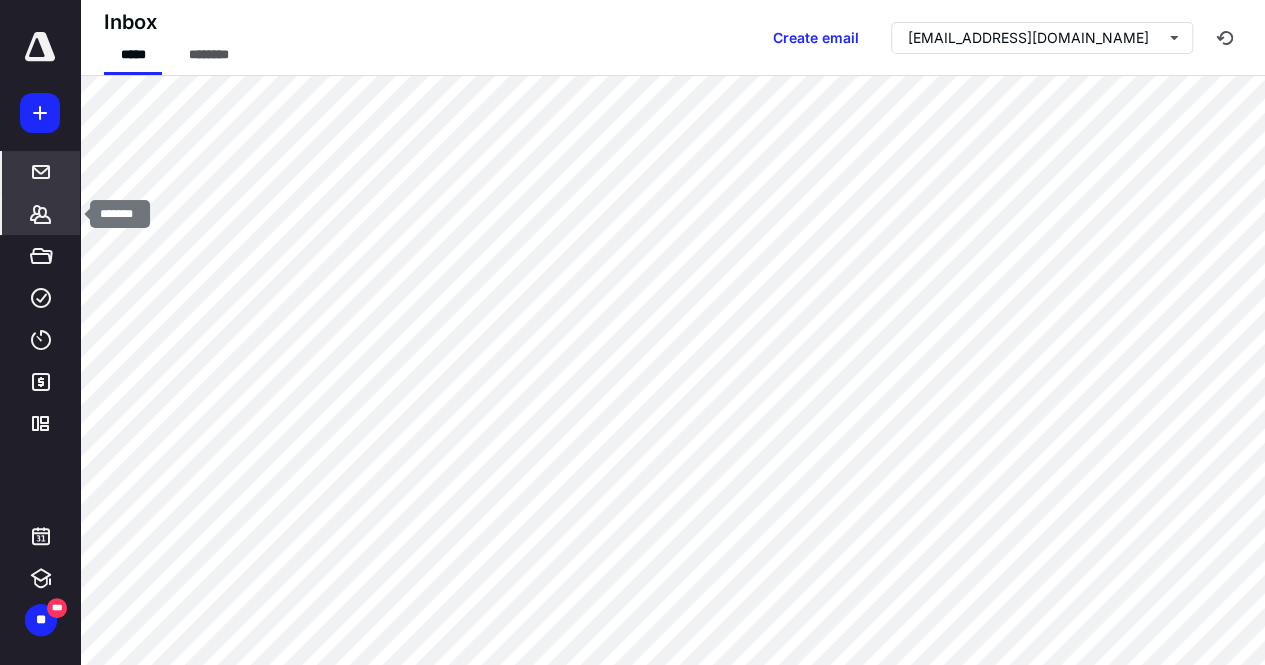 click 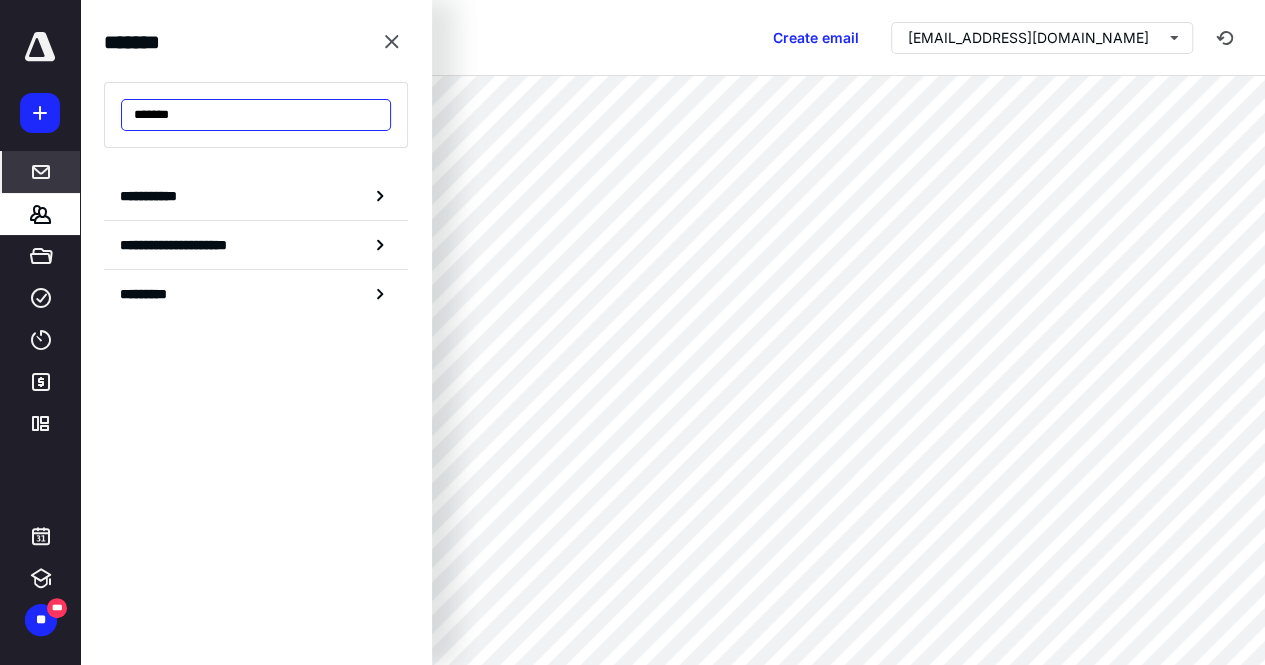 click on "*******" at bounding box center [256, 115] 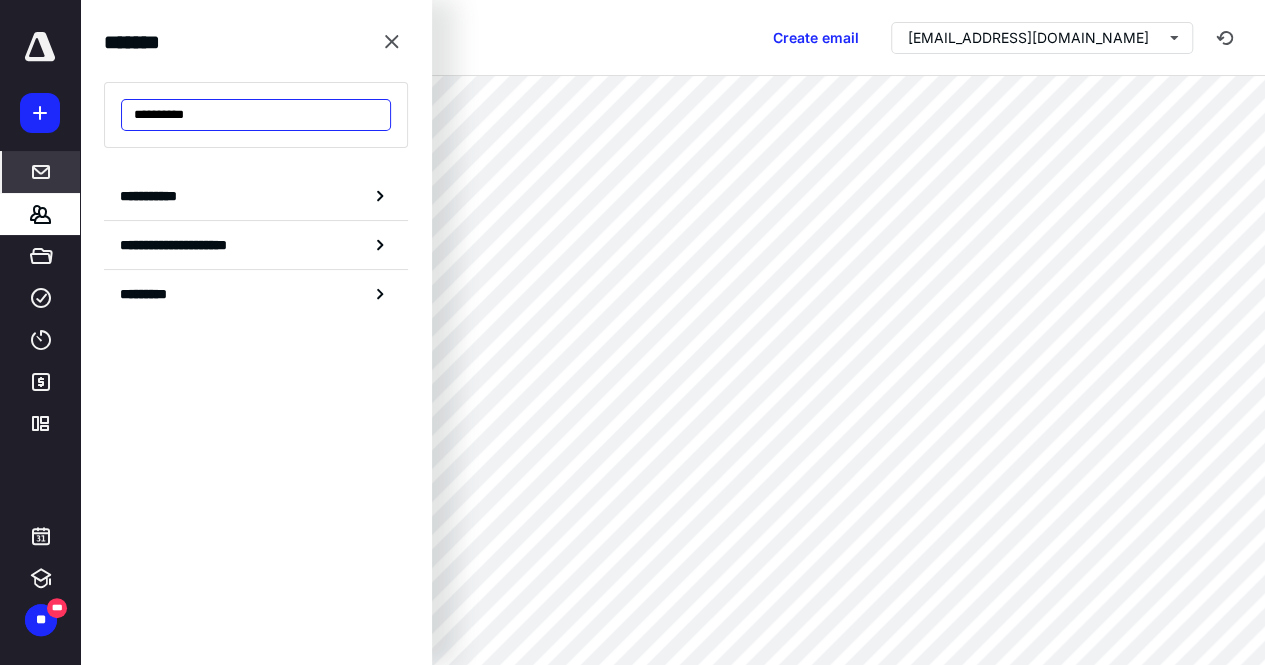 type on "**********" 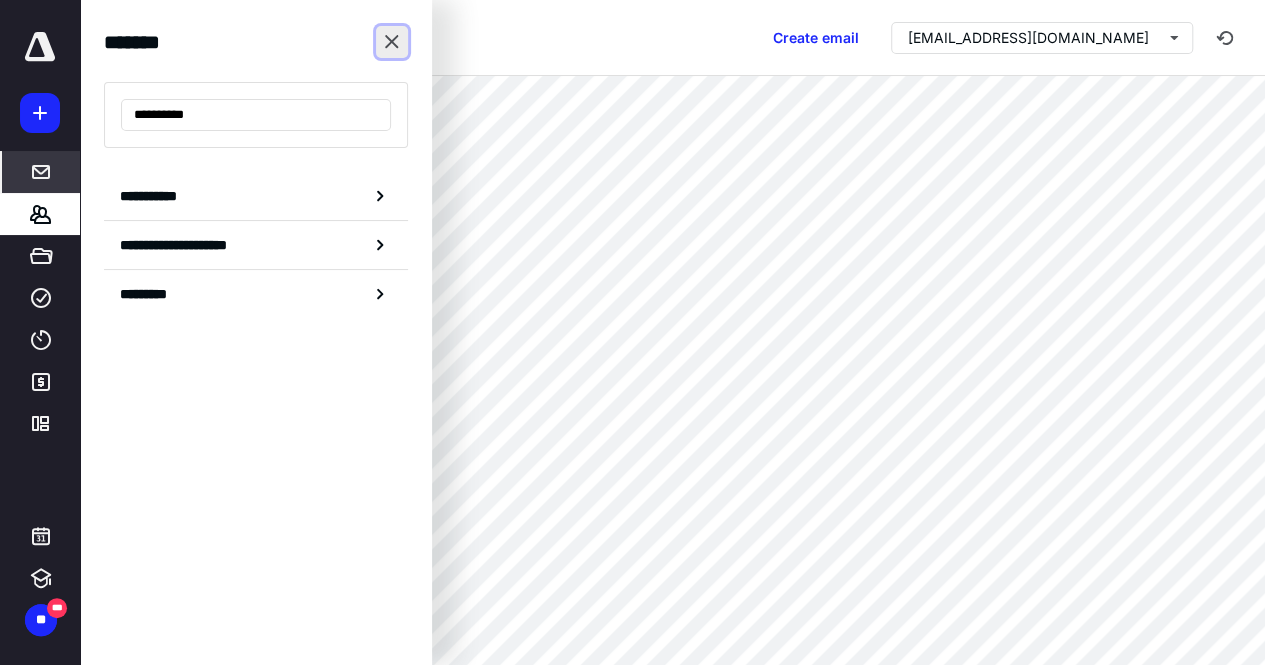 click at bounding box center [392, 42] 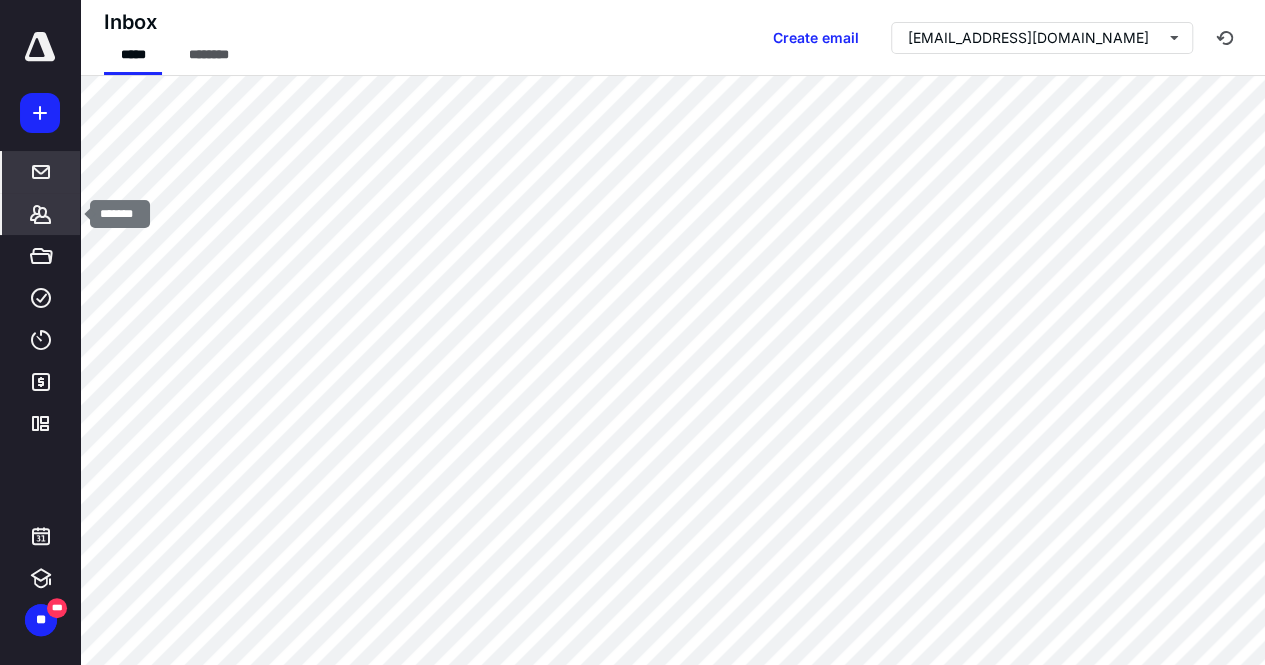 click on "*******" at bounding box center (41, 214) 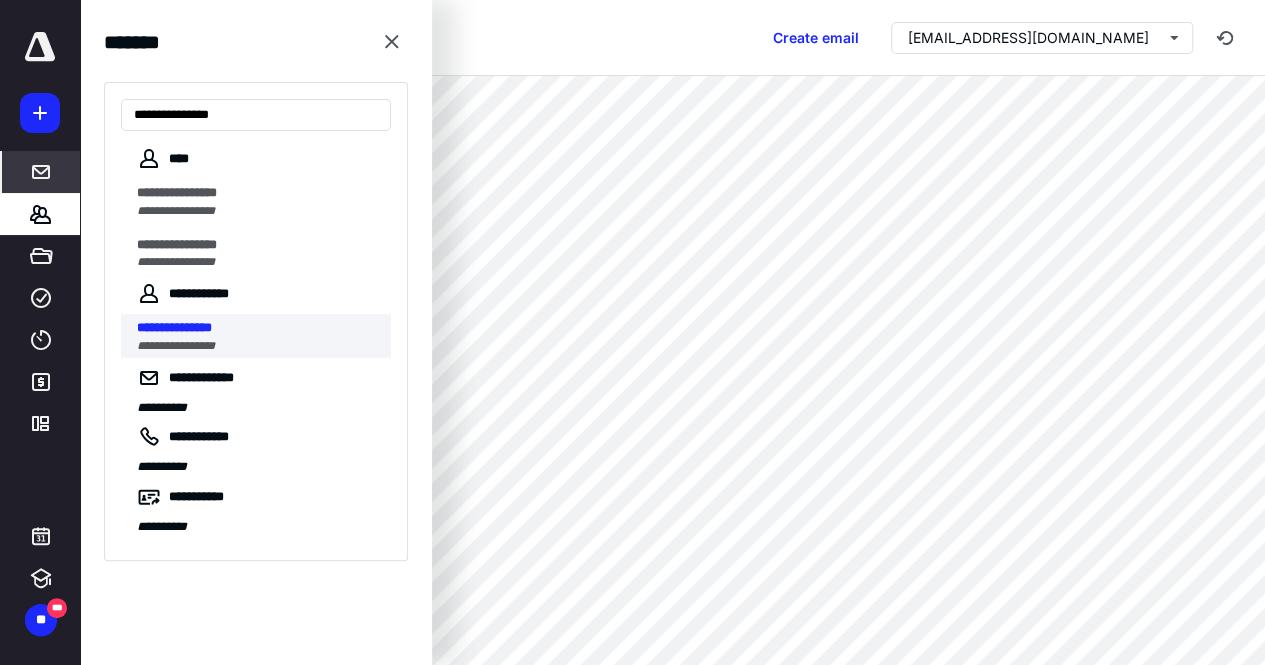 type on "**********" 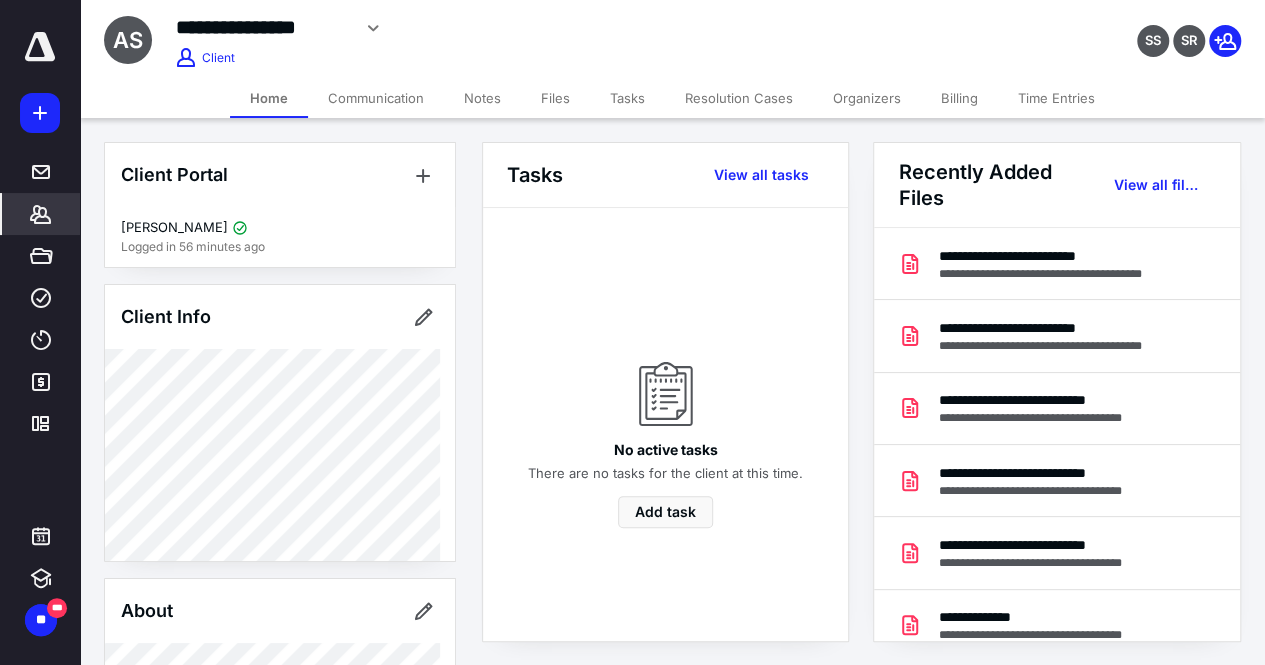 click on "Billing" at bounding box center [959, 98] 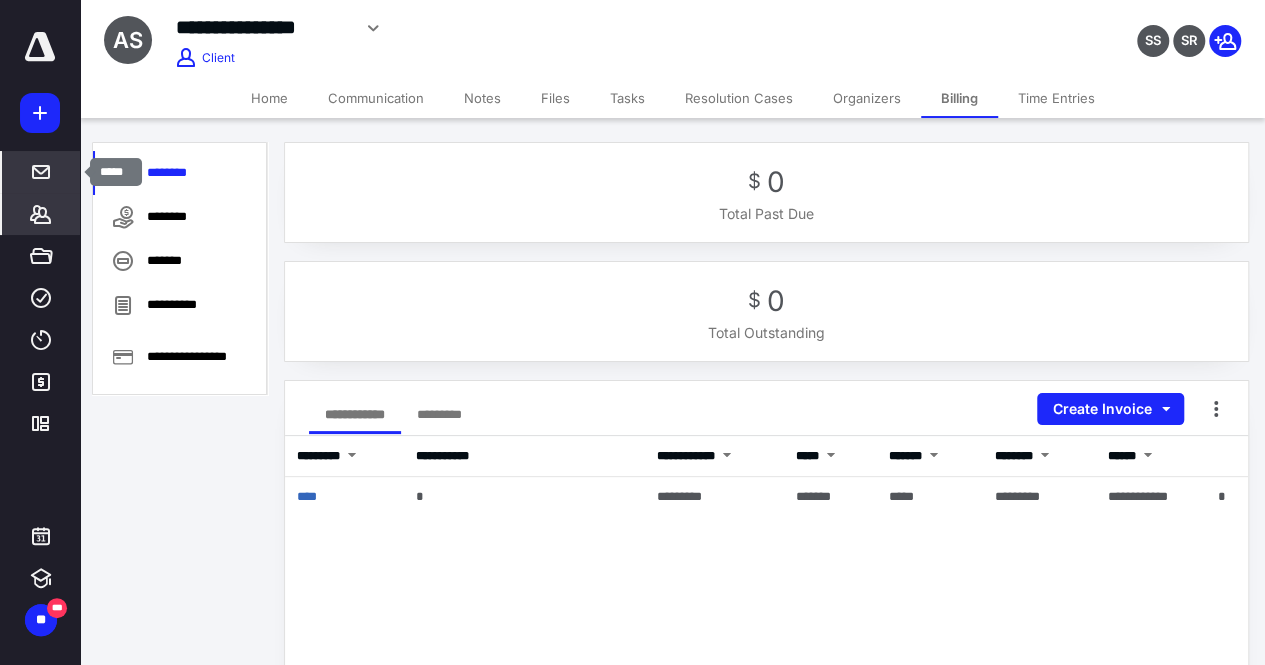 click at bounding box center (41, 172) 